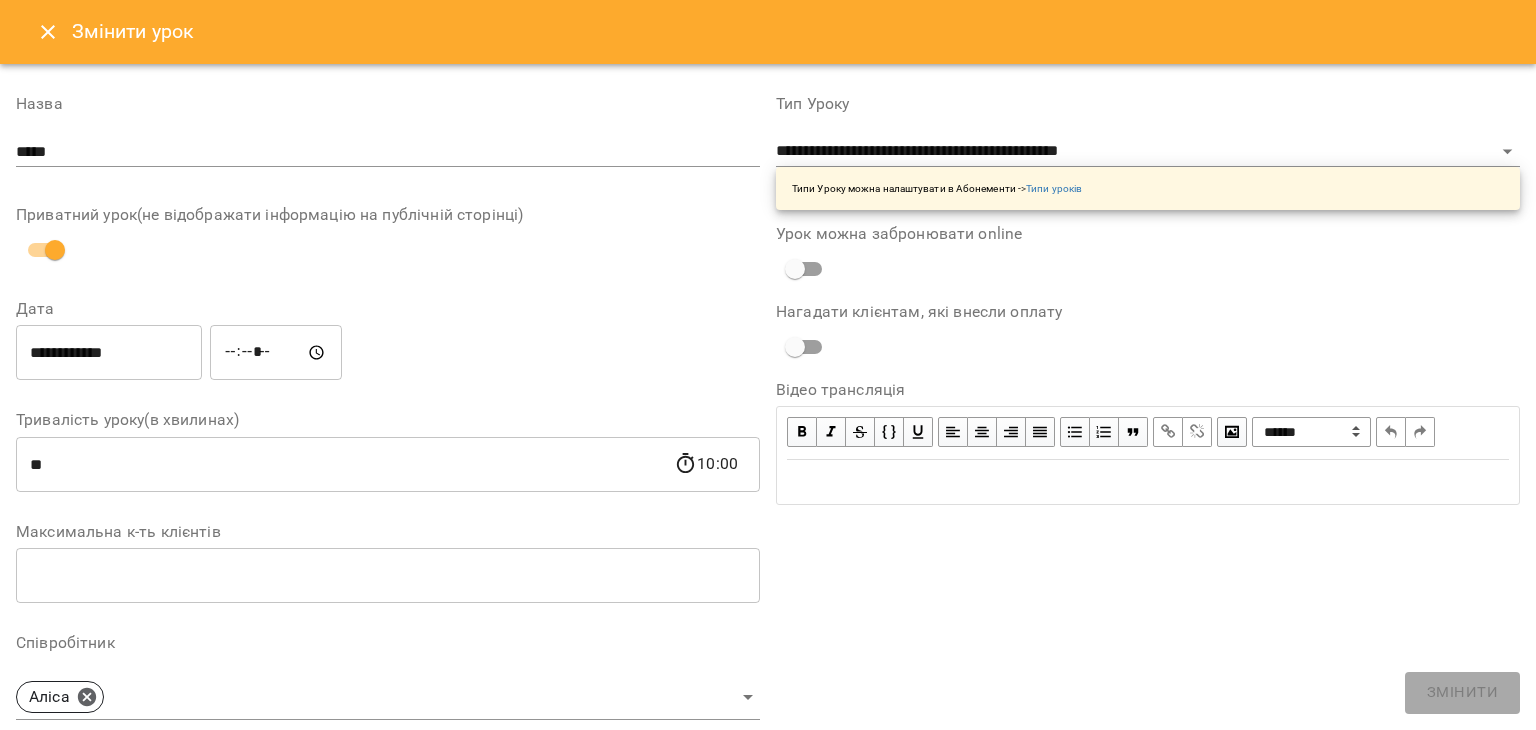 select on "**********" 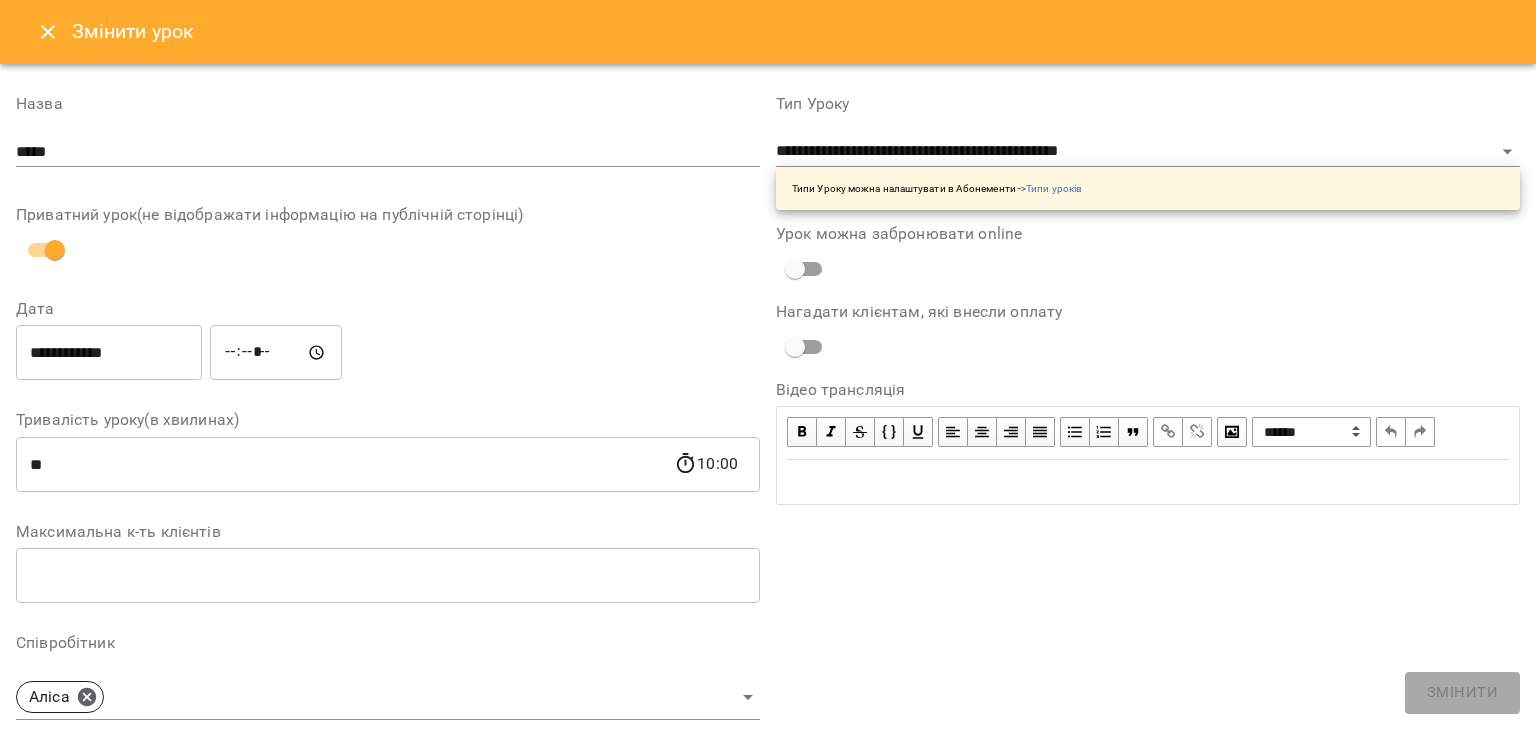 click 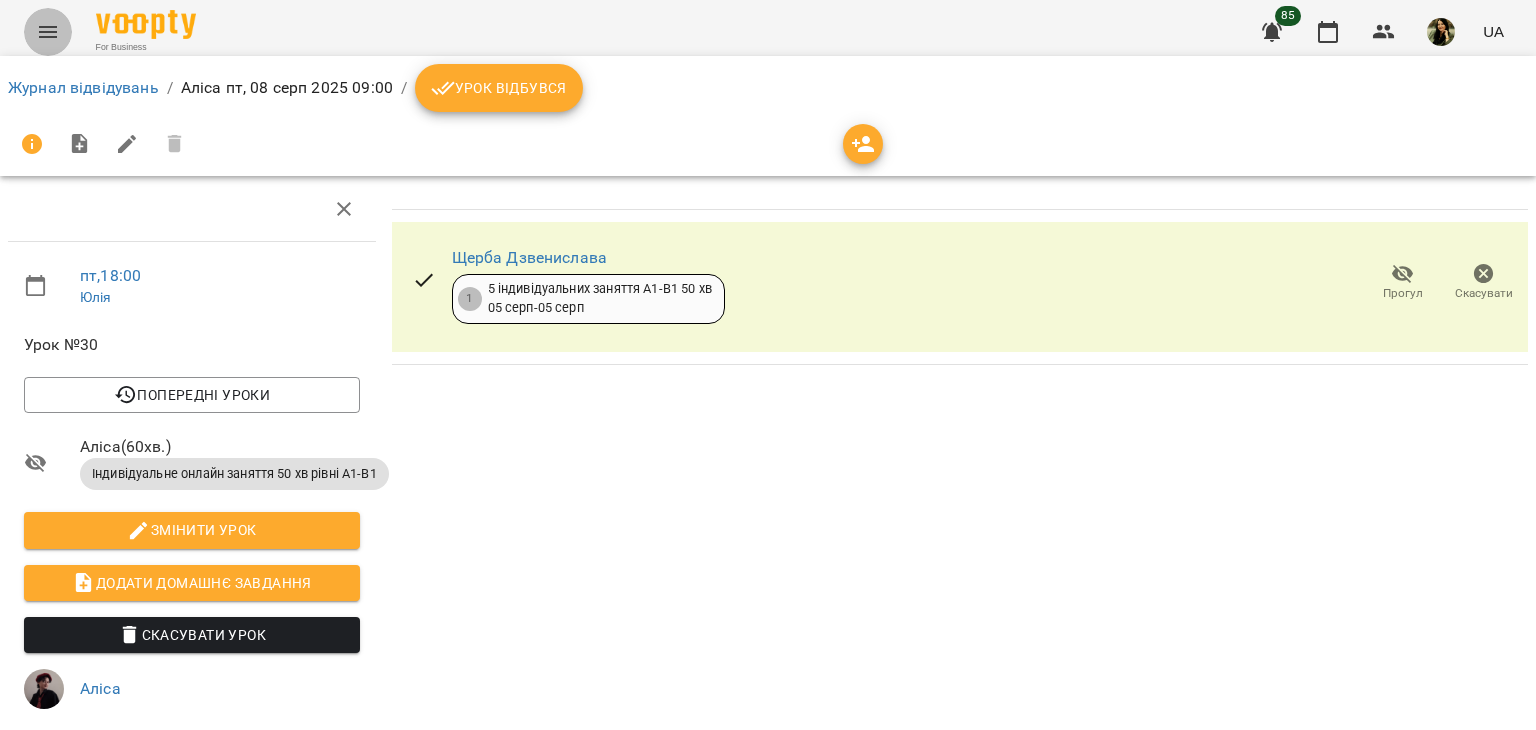 click 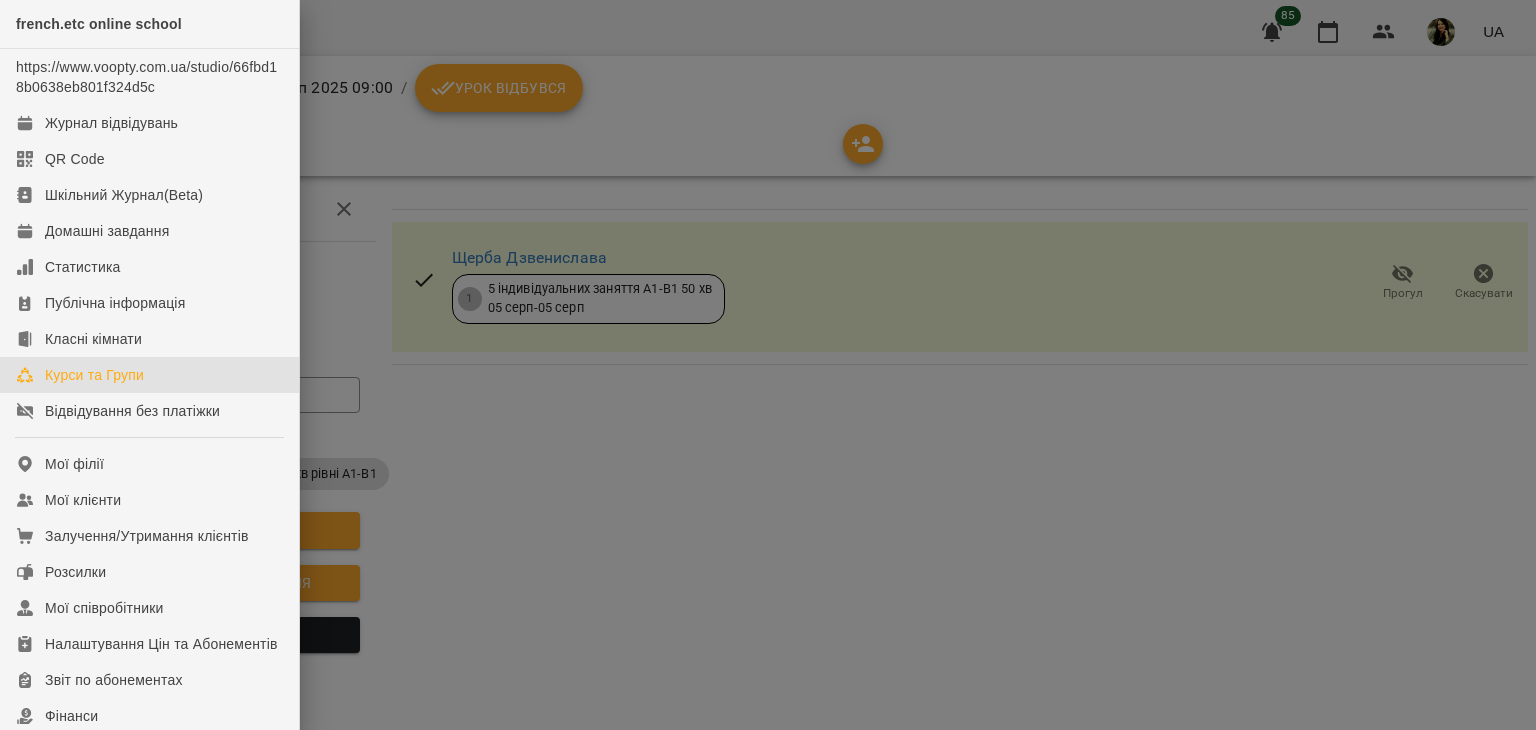 click on "Курси та Групи" at bounding box center (149, 375) 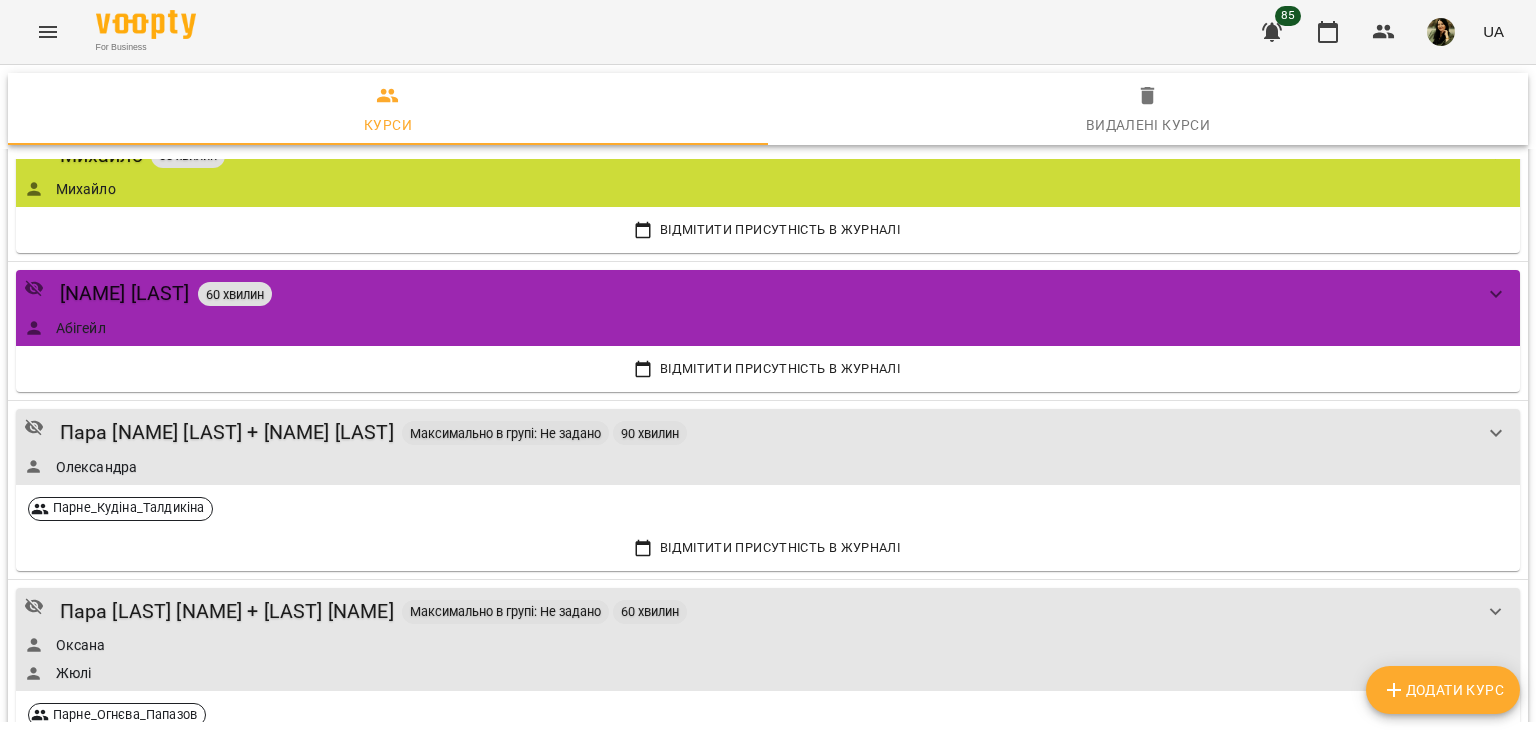 scroll, scrollTop: 2688, scrollLeft: 0, axis: vertical 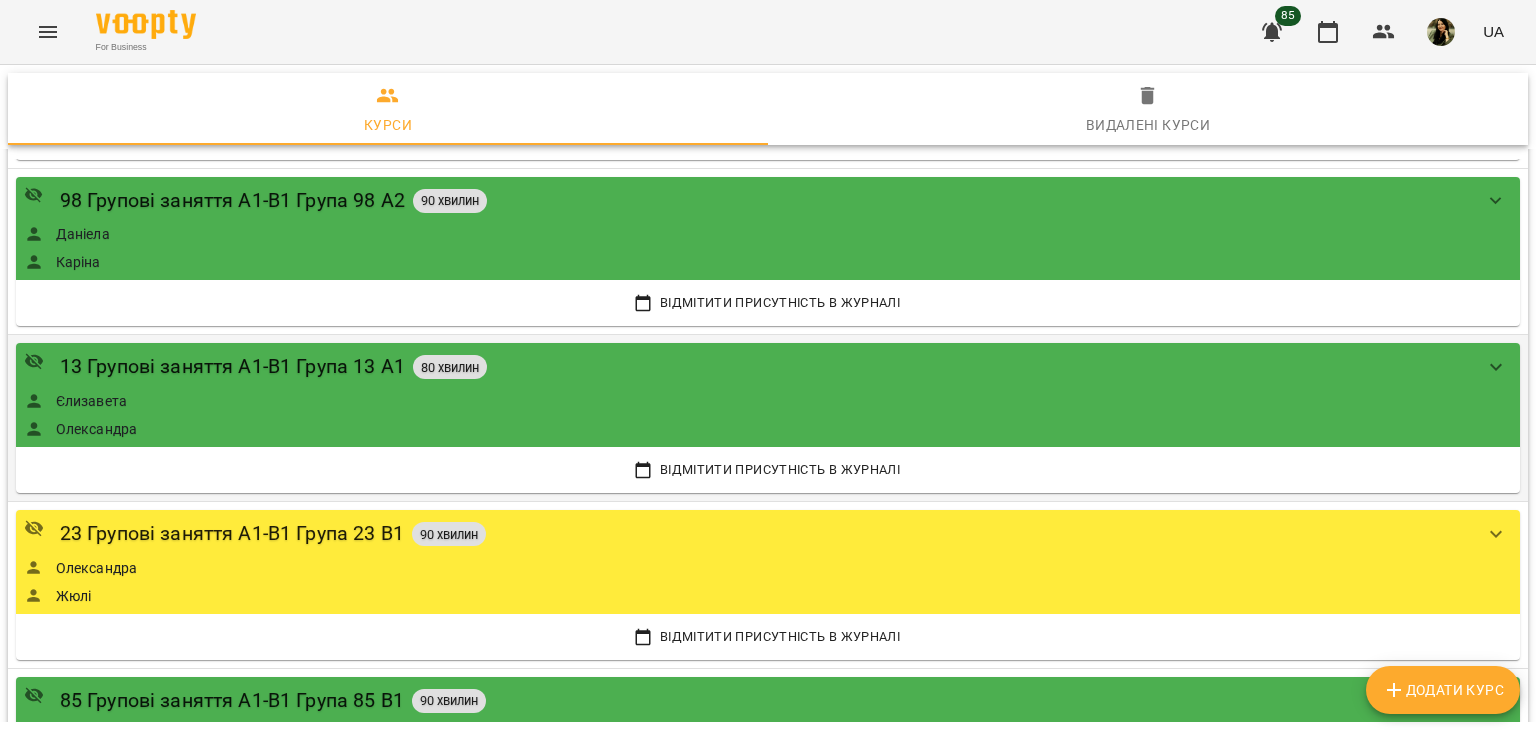 click on "13 Групові заняття А1-В1 Група 13 А1 80 хвилин Єлизавета Олександра" at bounding box center (748, 394) 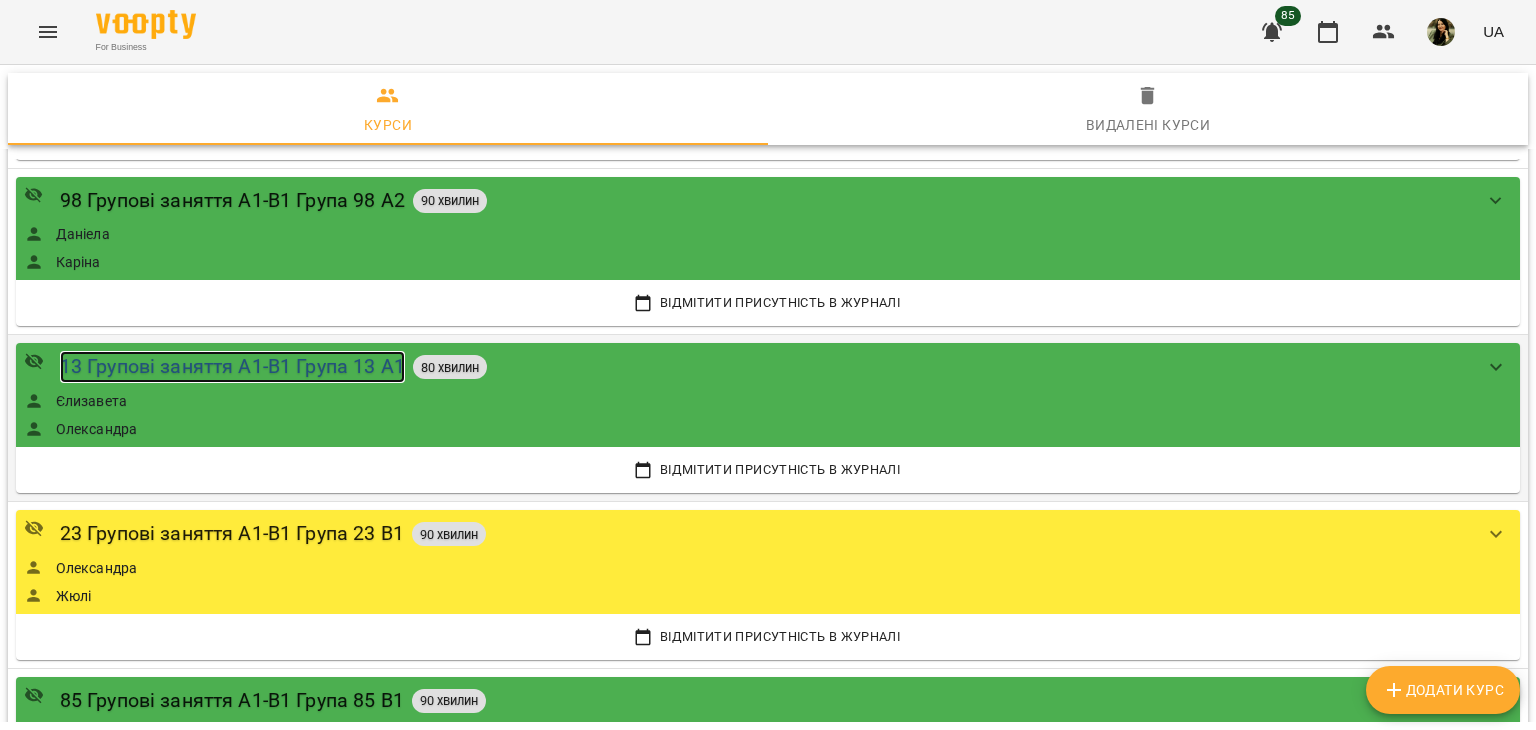 click on "13 Групові заняття А1-В1 Група 13 А1" at bounding box center [232, 366] 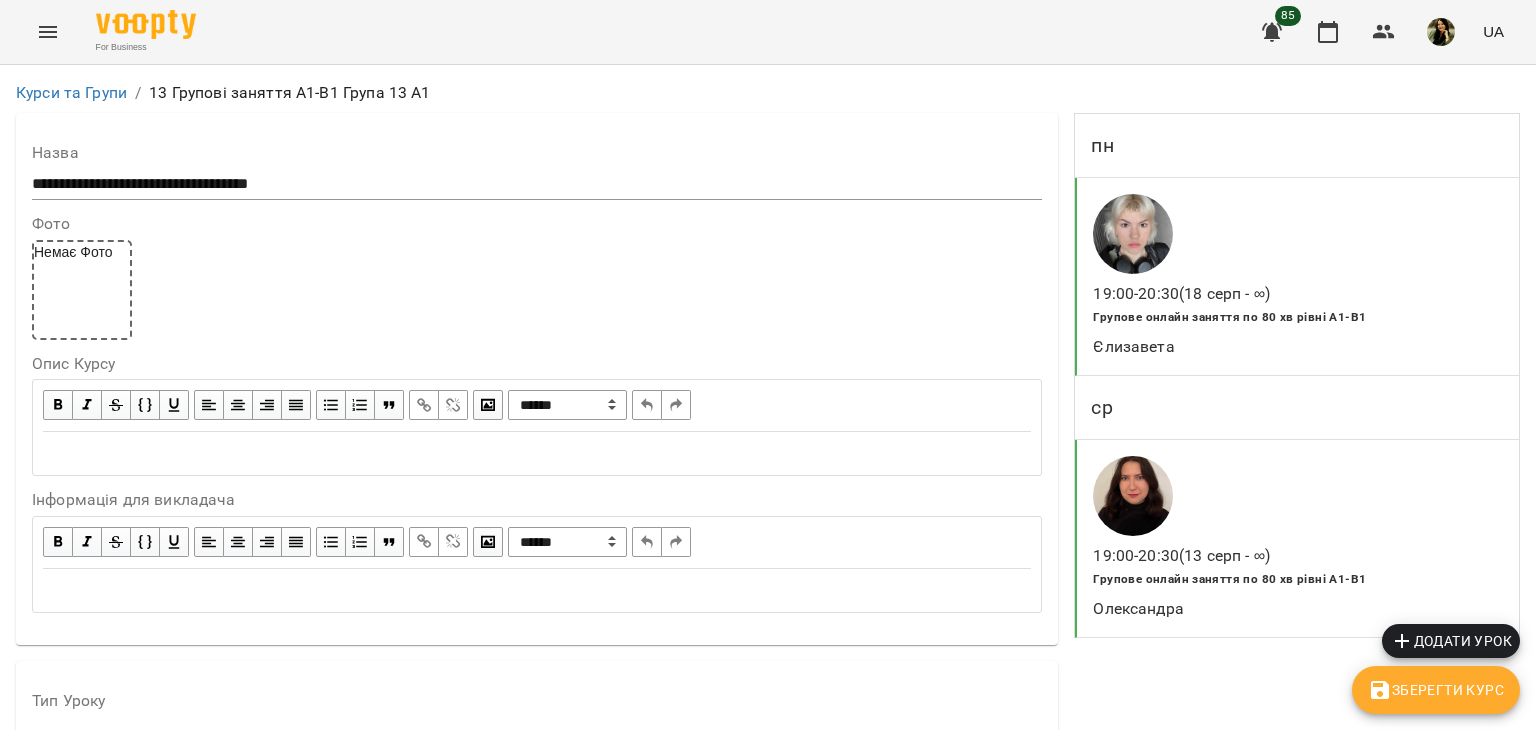 scroll, scrollTop: 1694, scrollLeft: 0, axis: vertical 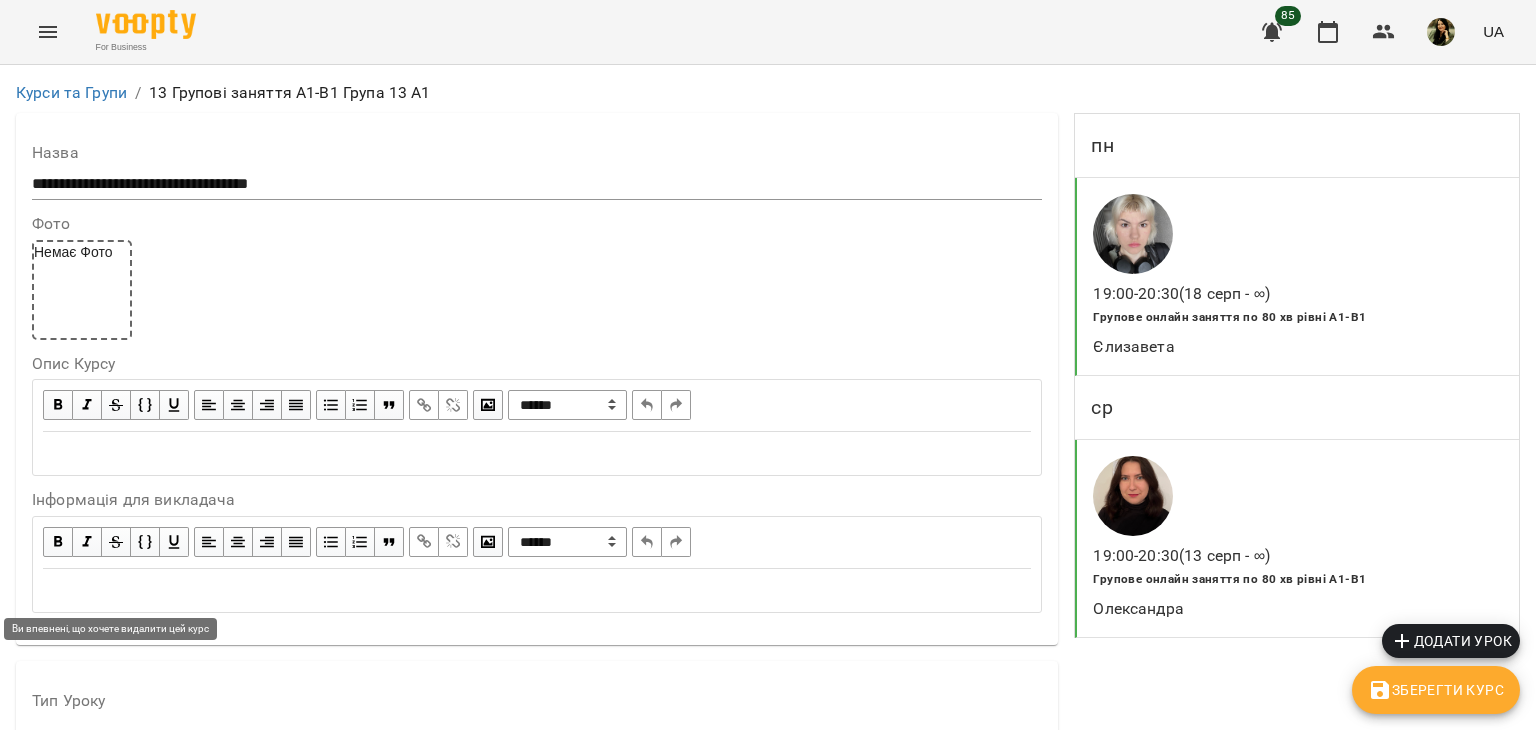 click on "Видалити курс" at bounding box center [92, 2279] 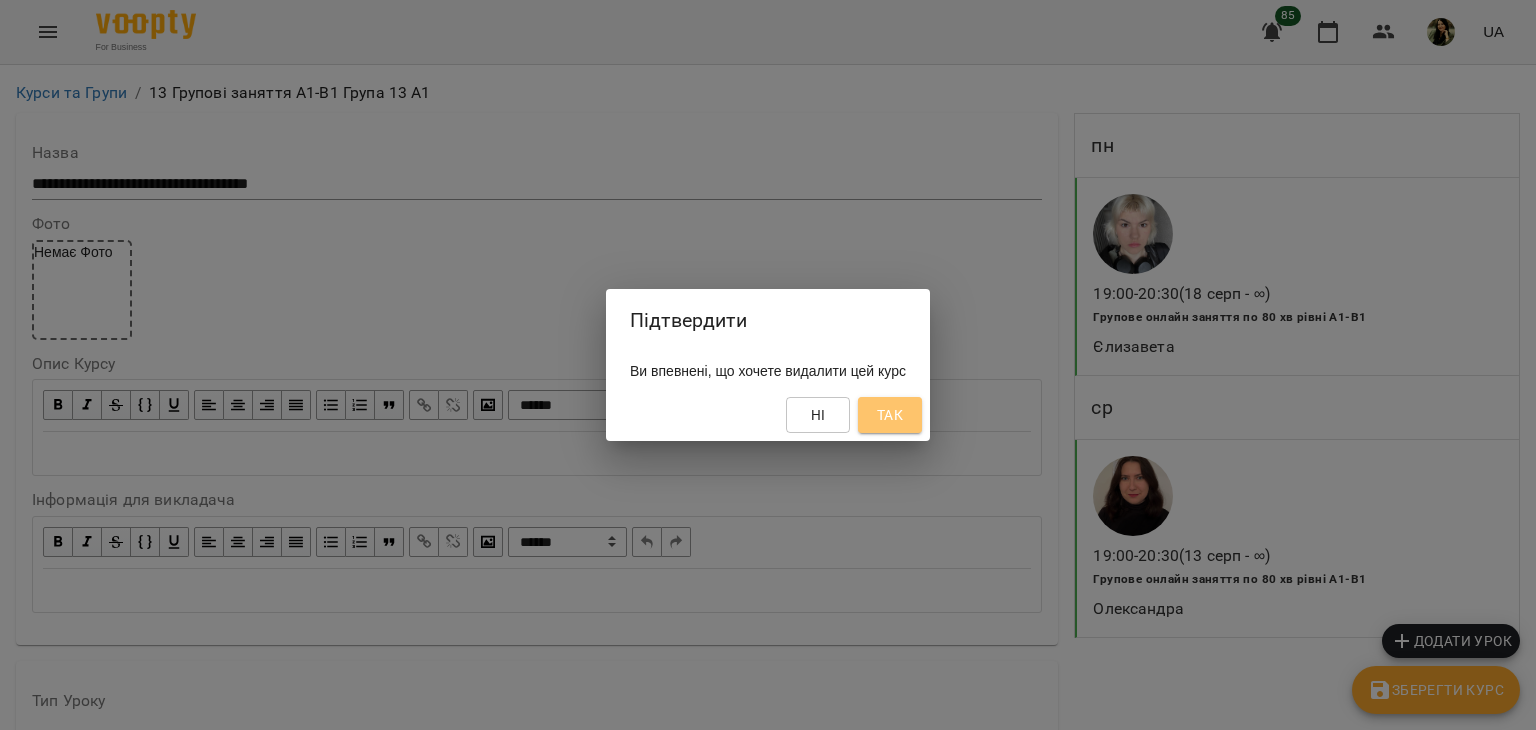click on "Так" at bounding box center (890, 415) 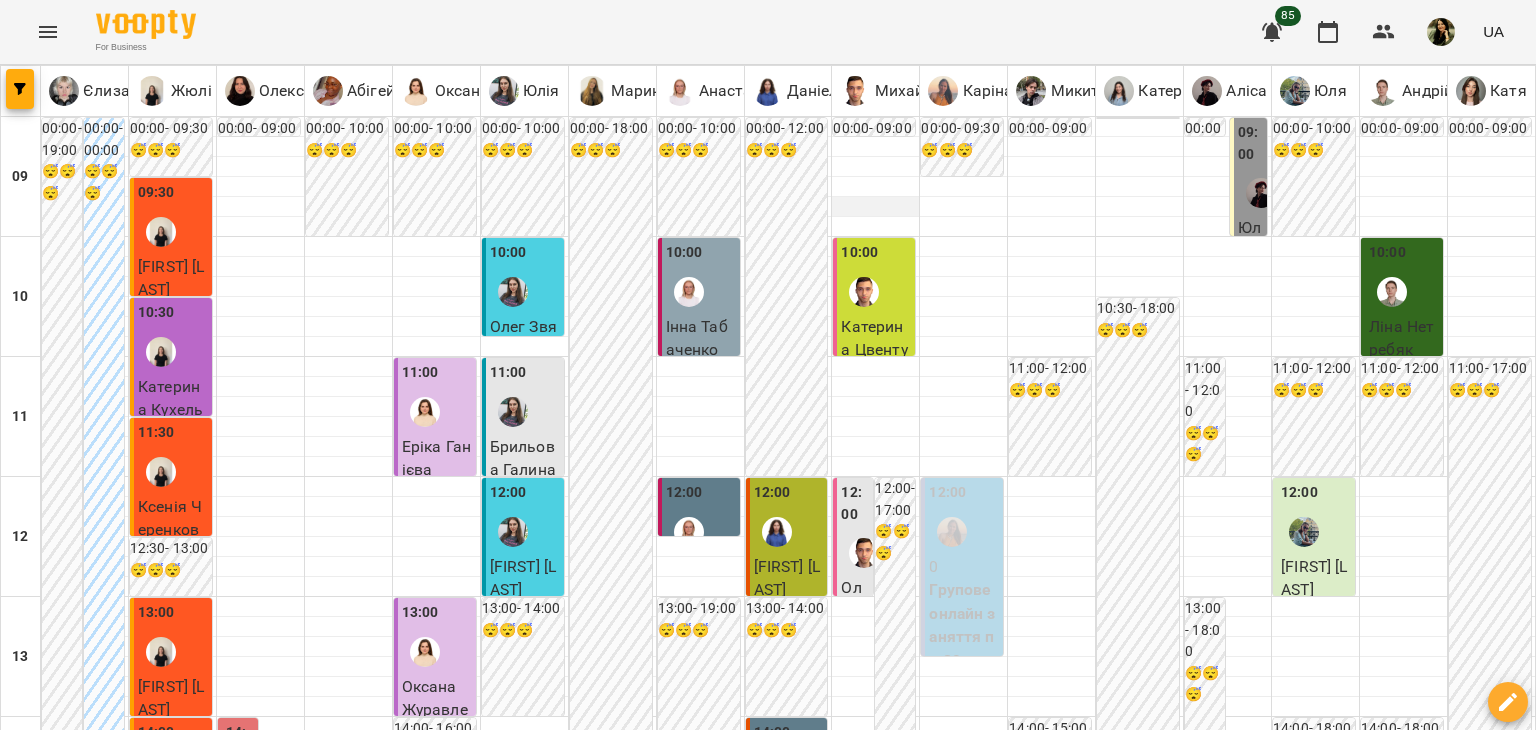 scroll, scrollTop: 0, scrollLeft: 0, axis: both 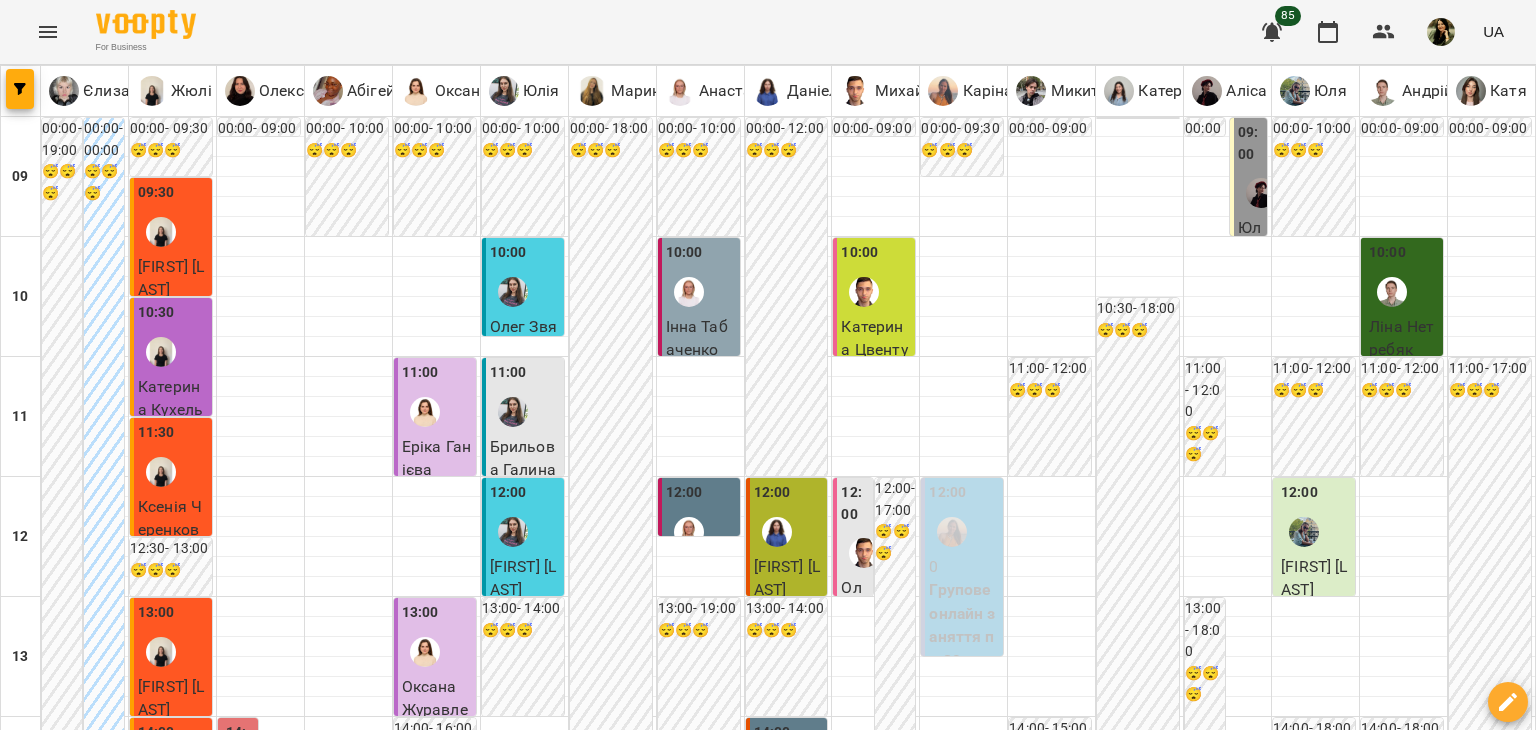 click at bounding box center [867, 1888] 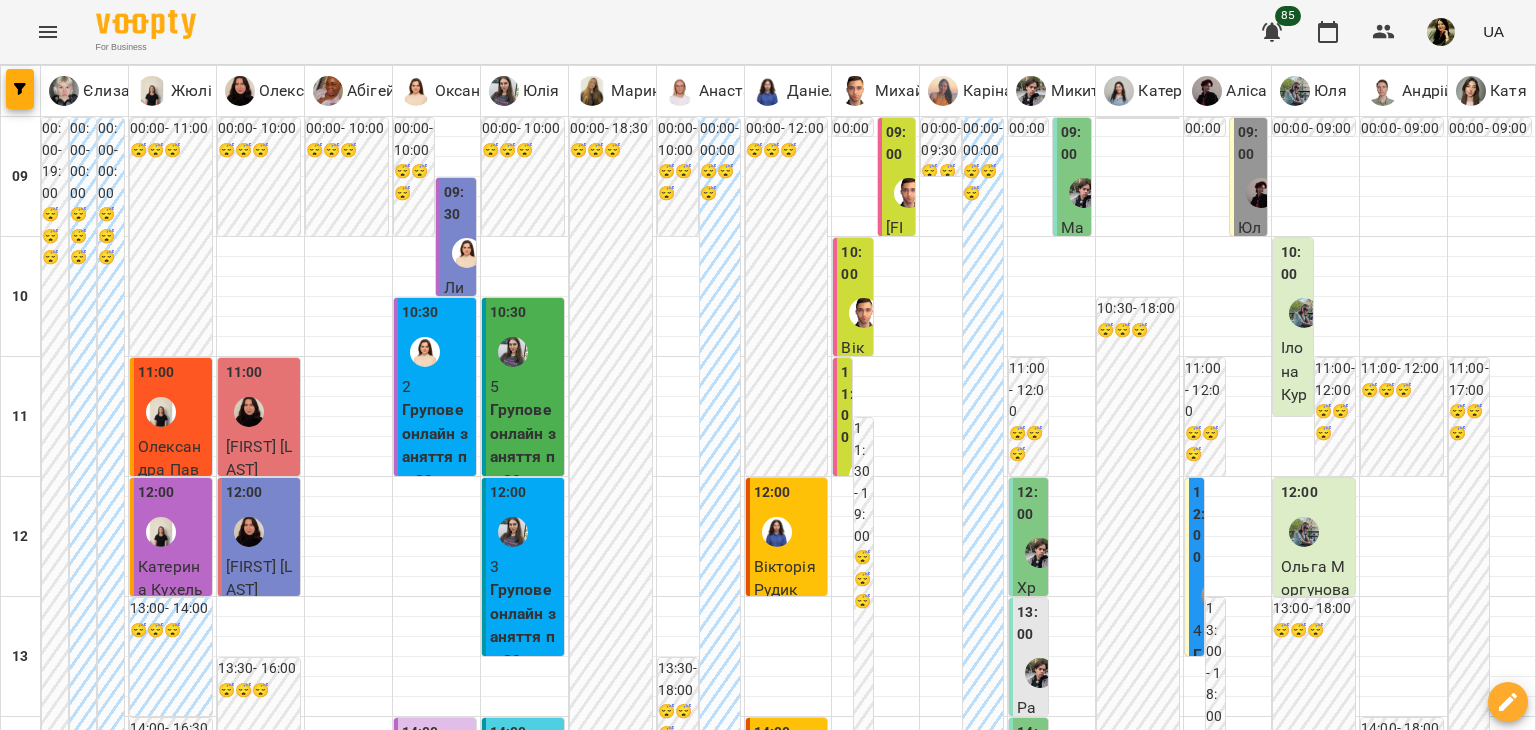 scroll, scrollTop: 1056, scrollLeft: 0, axis: vertical 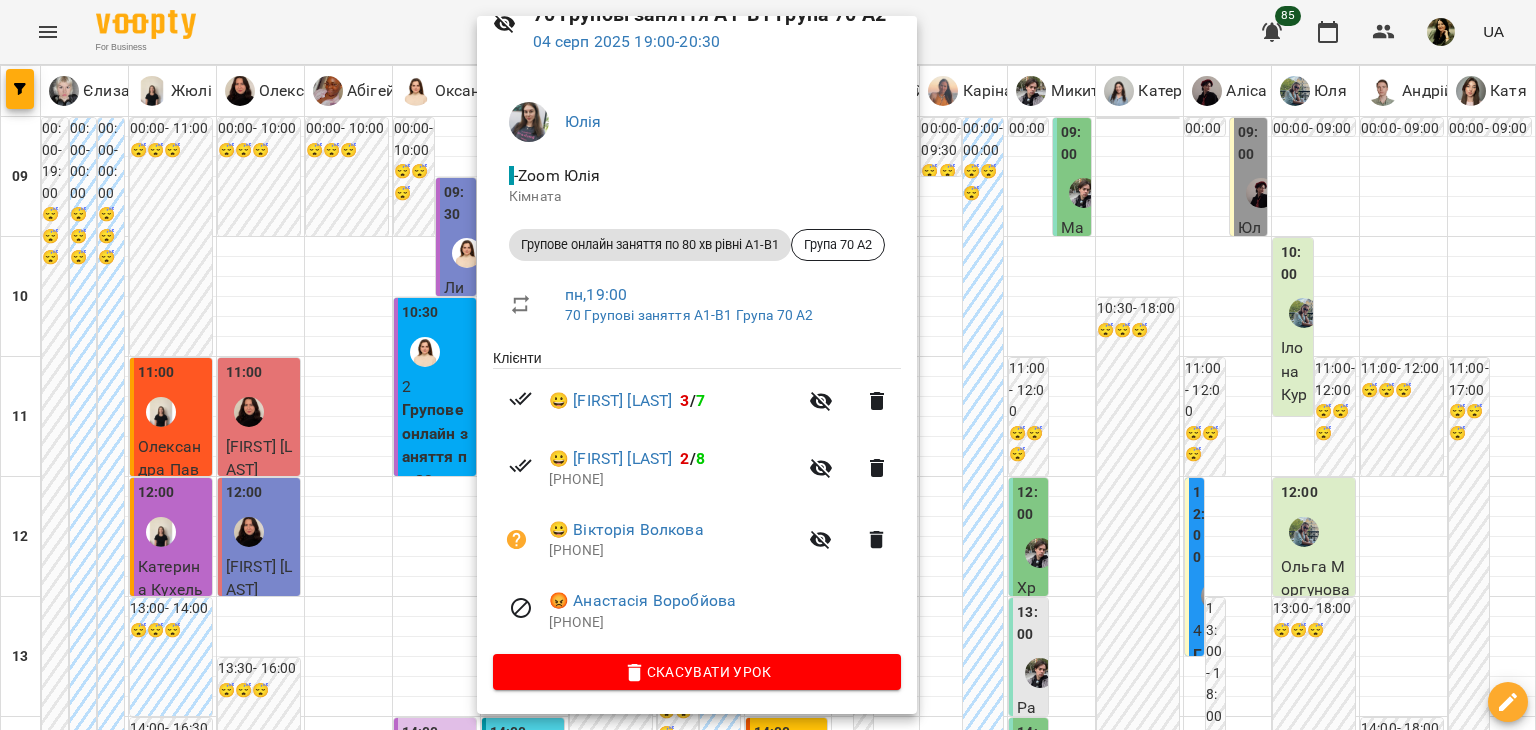 click at bounding box center [768, 365] 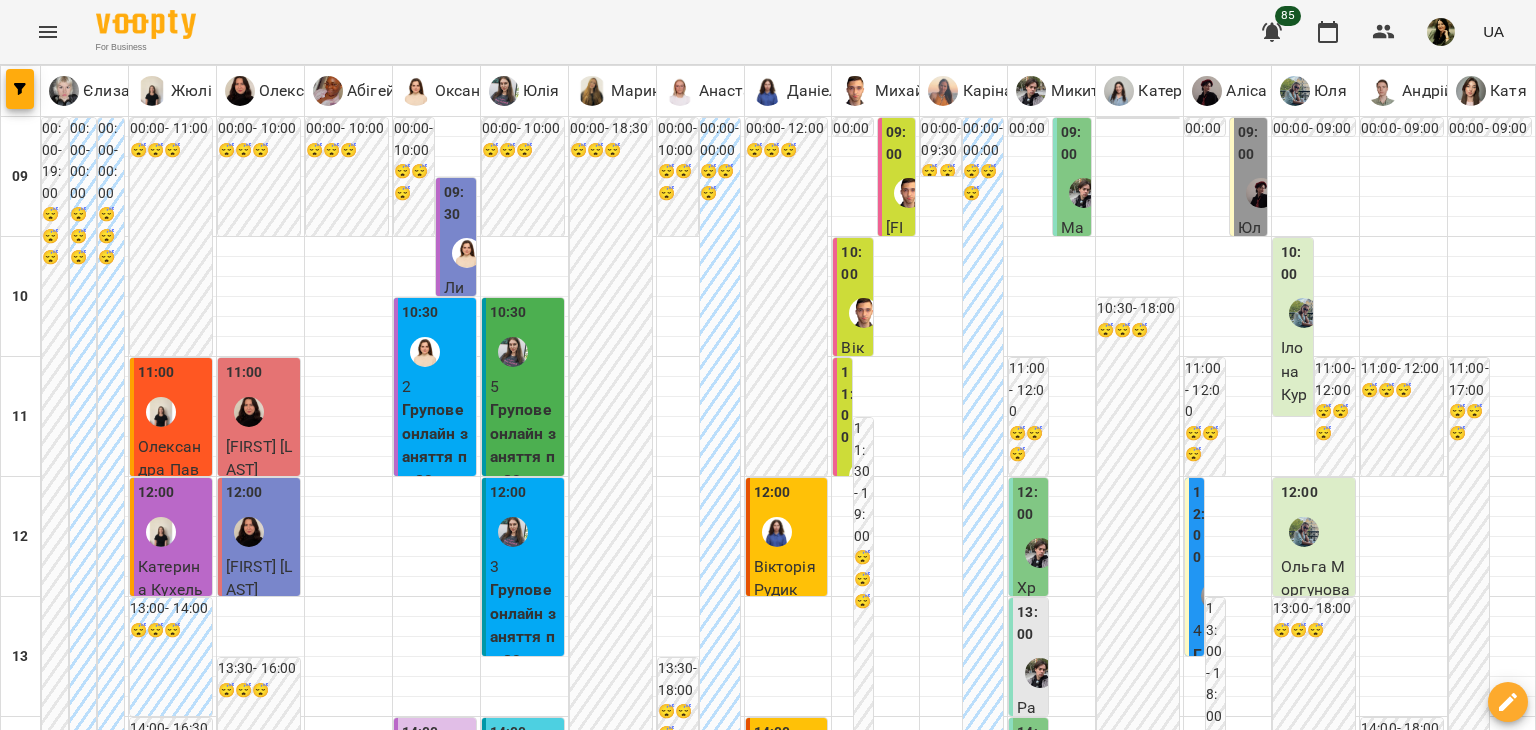 click at bounding box center (1216, 1273) 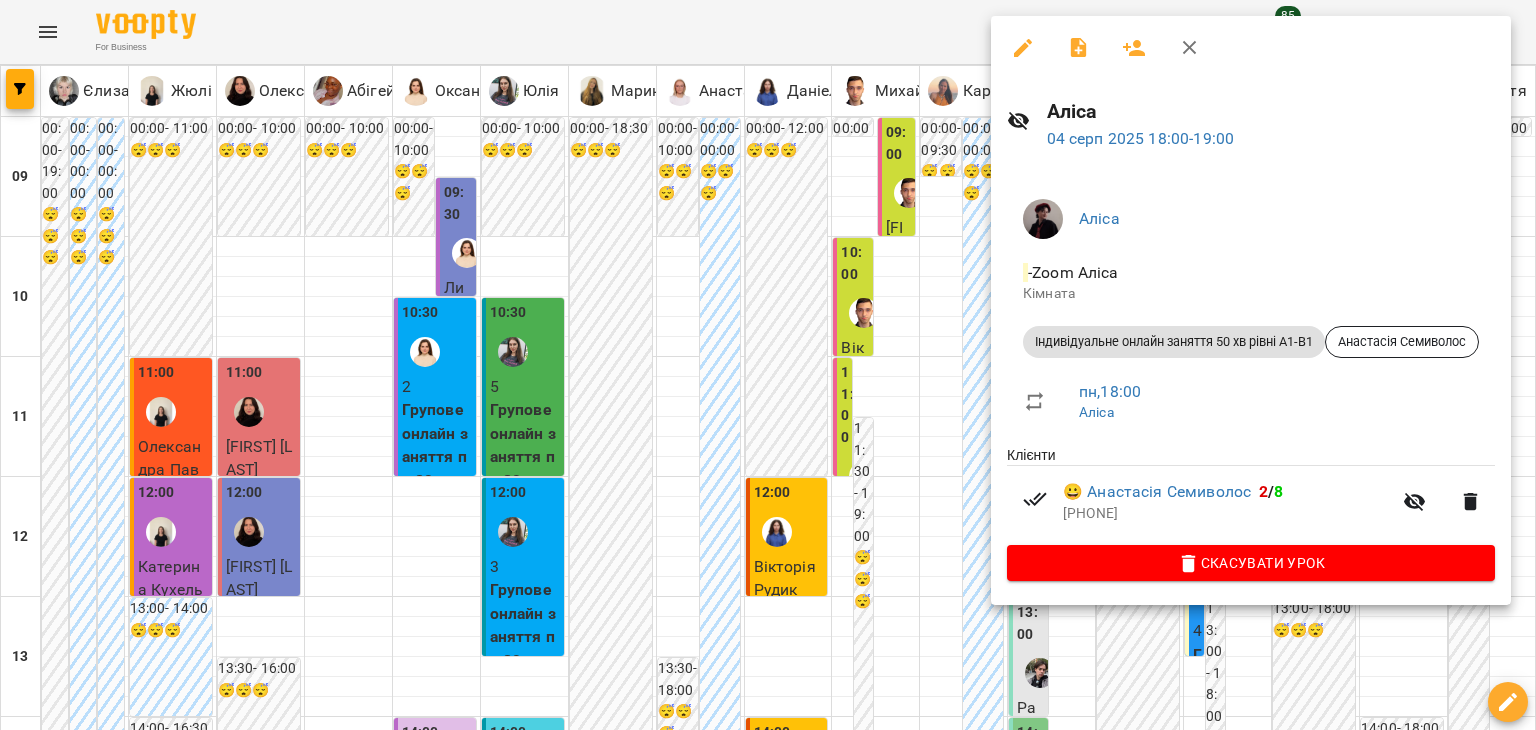 click at bounding box center [768, 365] 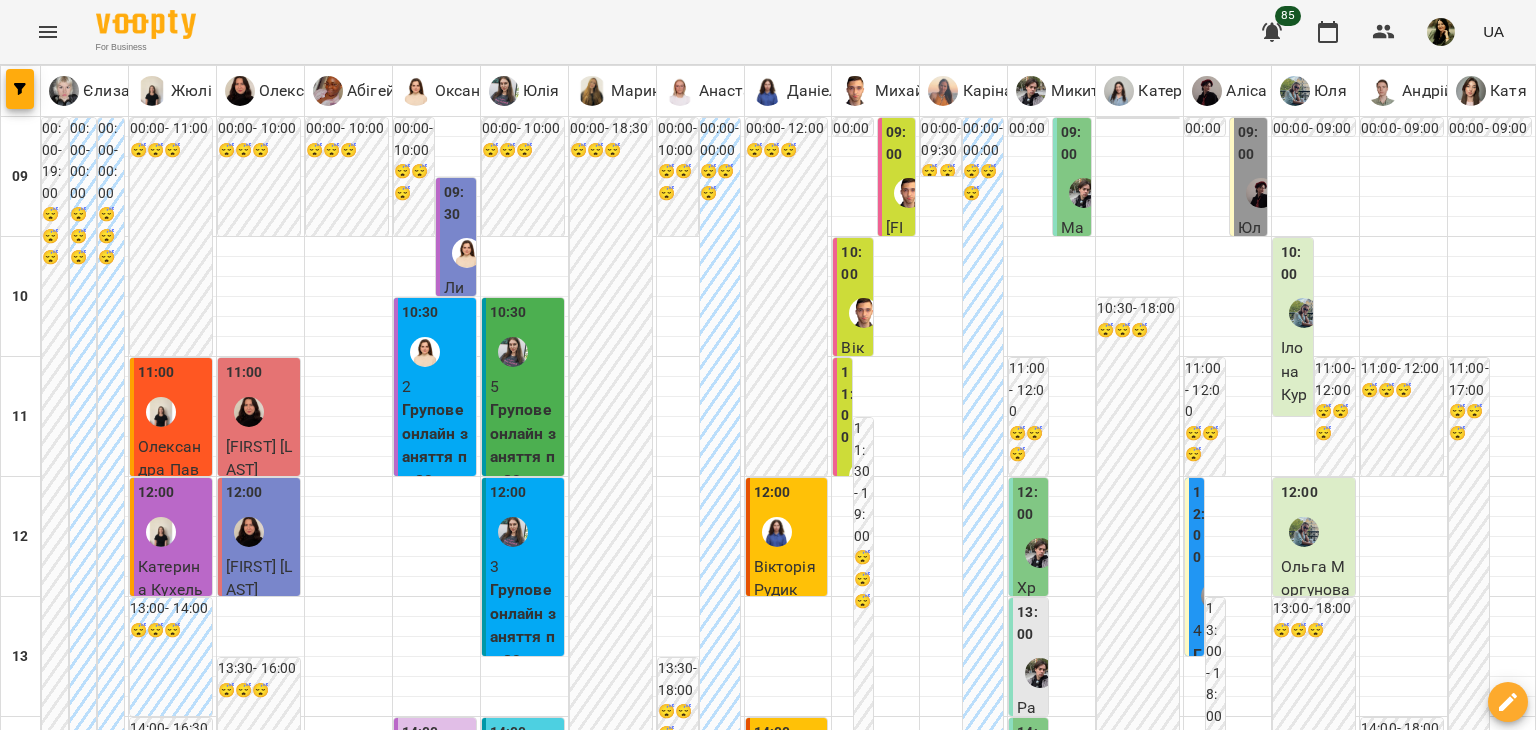 click at bounding box center (1216, 1436) 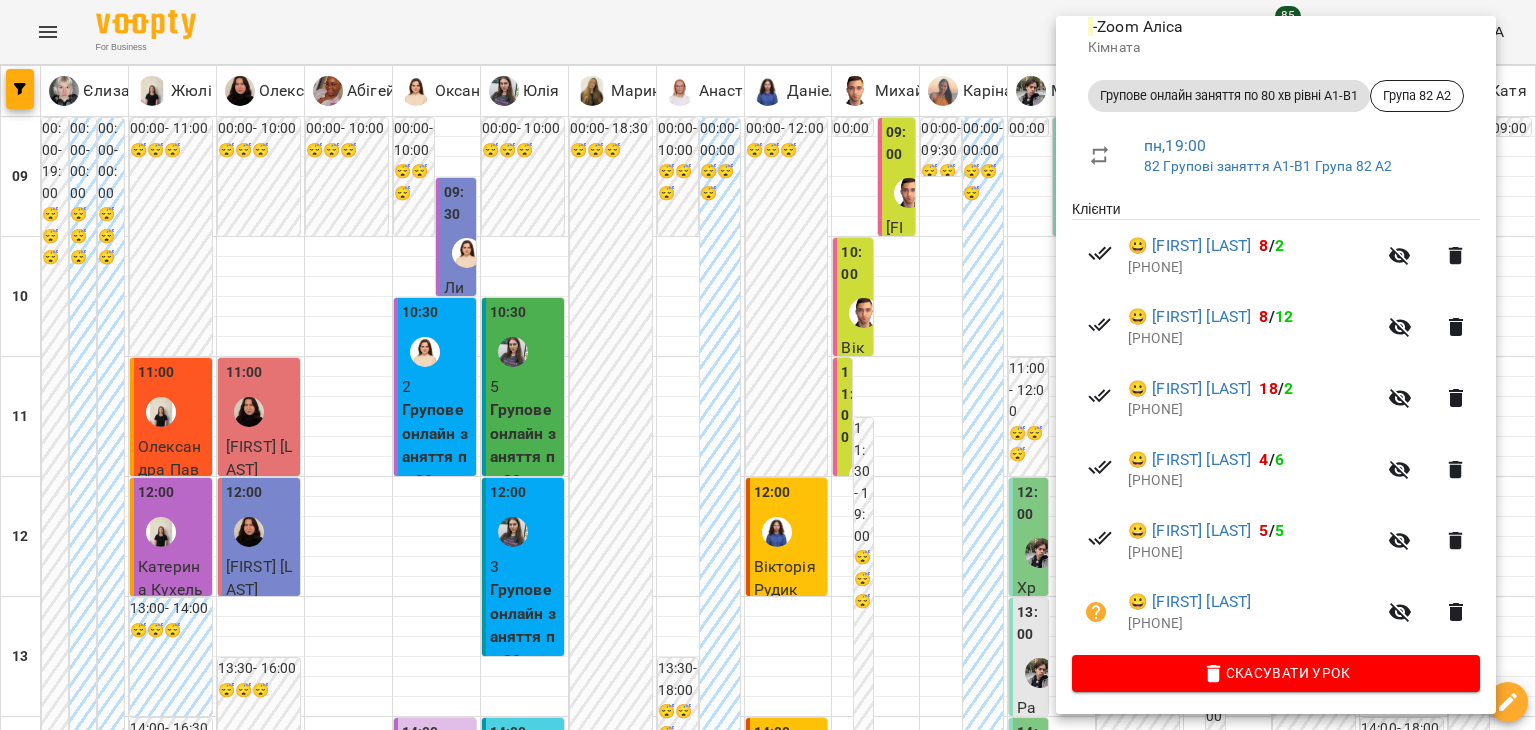 scroll, scrollTop: 250, scrollLeft: 0, axis: vertical 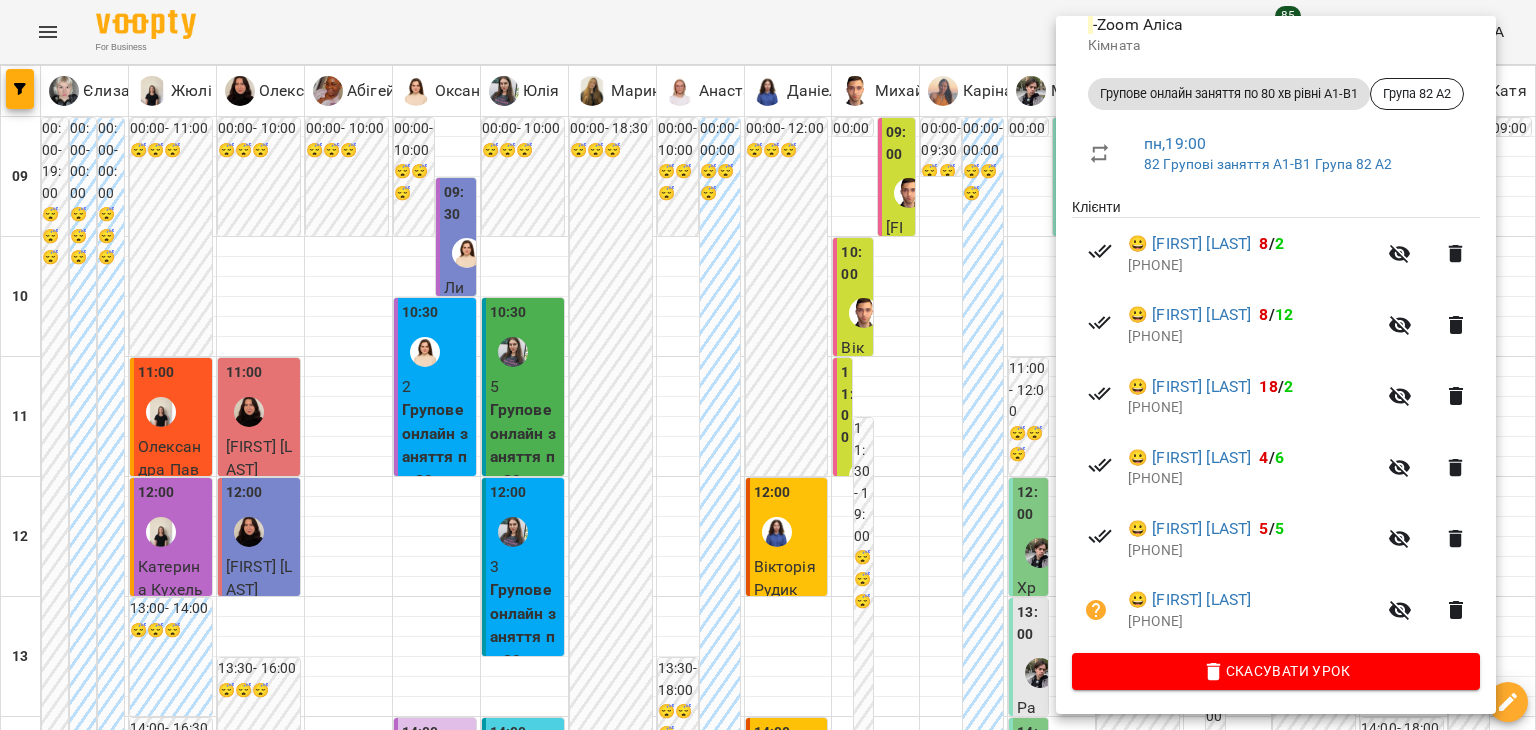 click at bounding box center [768, 365] 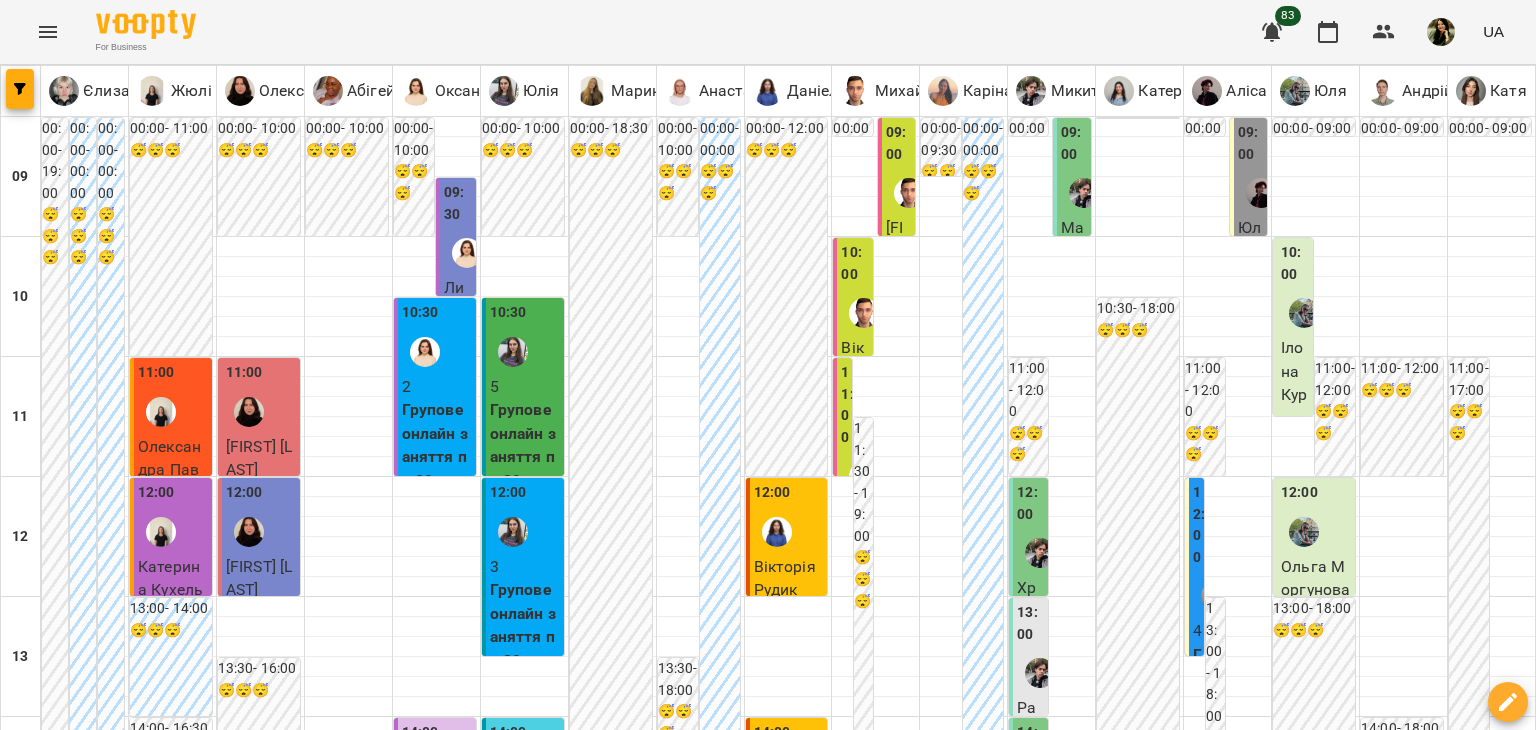click on "вт 05 серп" at bounding box center [430, 1829] 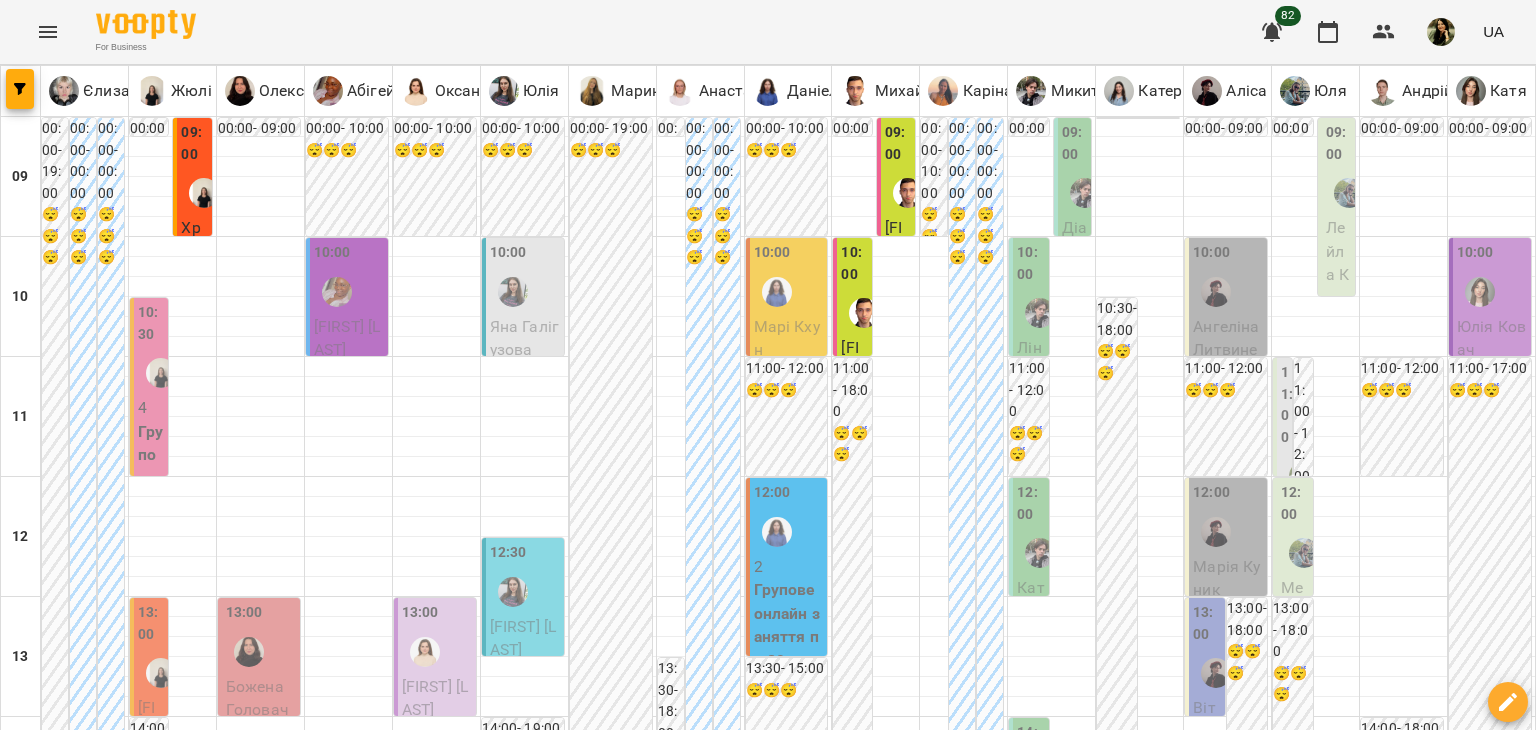scroll, scrollTop: 436, scrollLeft: 0, axis: vertical 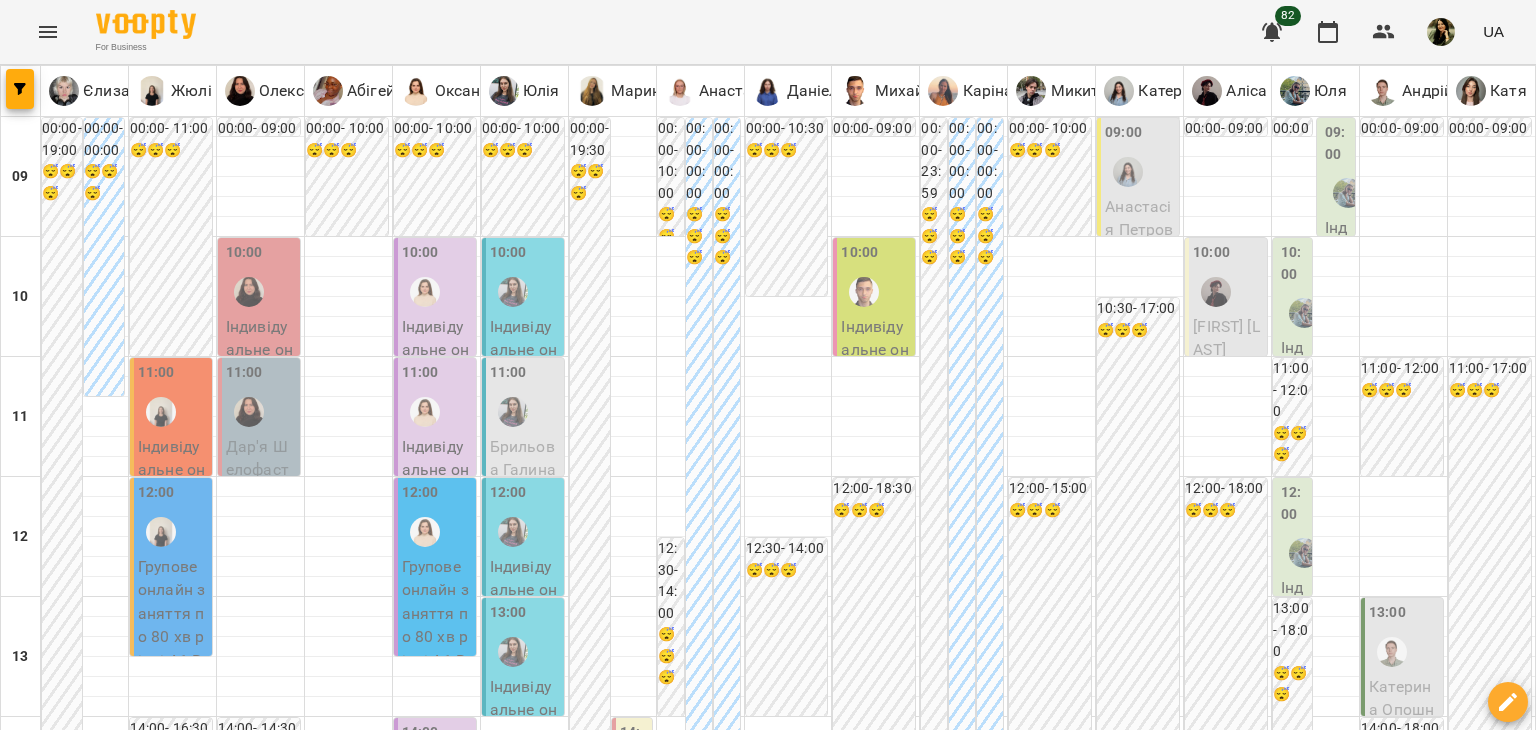 click on "чт" at bounding box center [856, 1823] 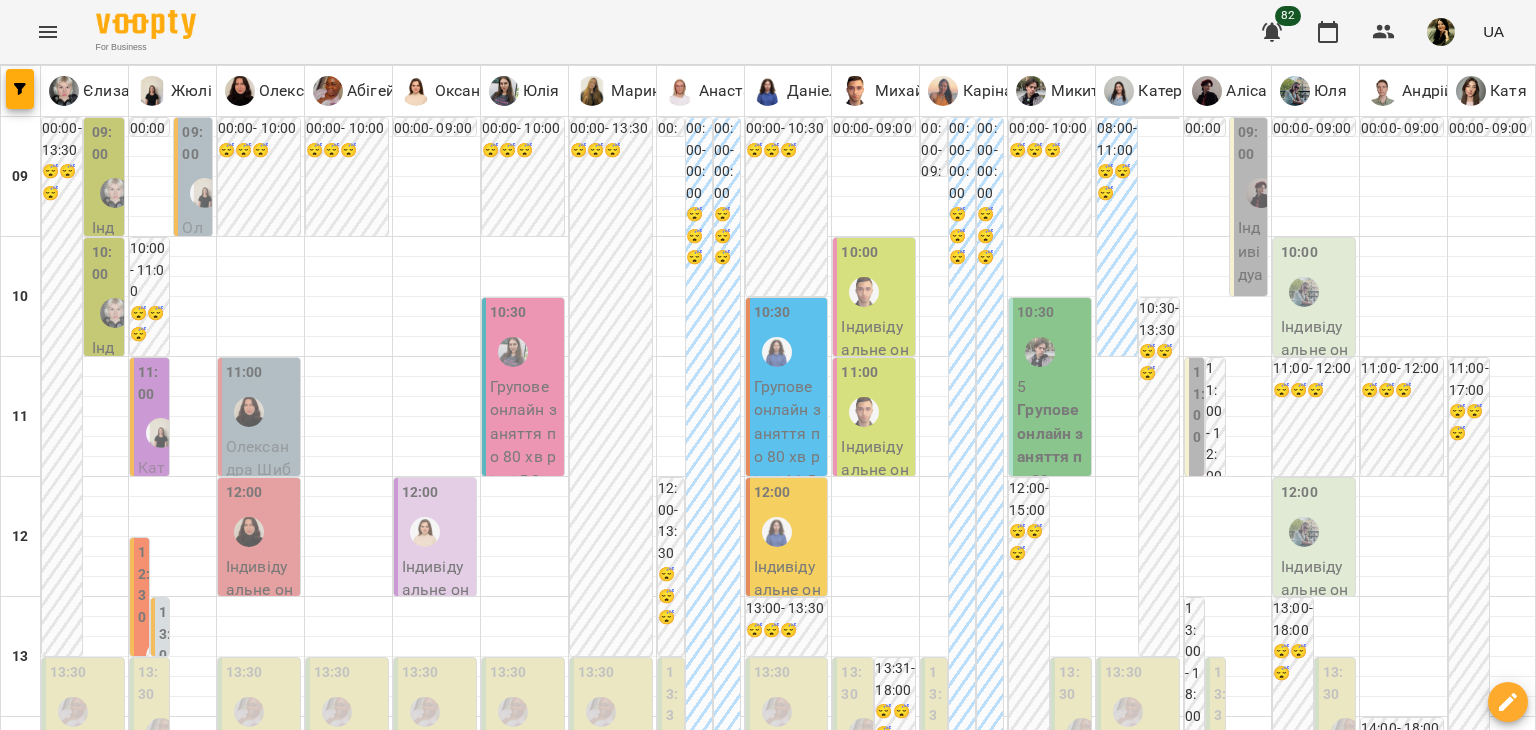 click on "11:00 Індивідуальне онлайн заняття  50 хв рівні А1-В1 - Ольга Моргунова" at bounding box center (1194, 1055) 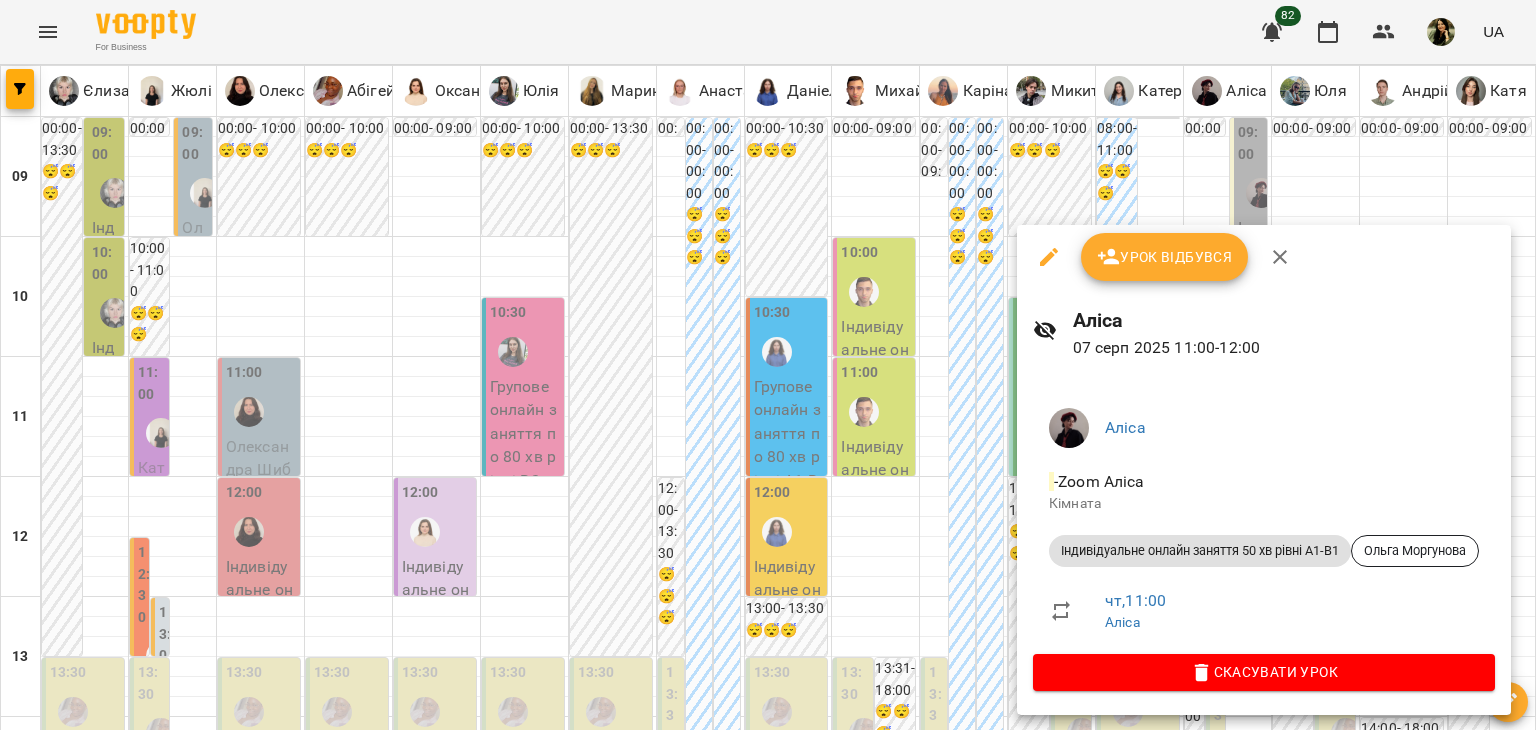 click at bounding box center [768, 365] 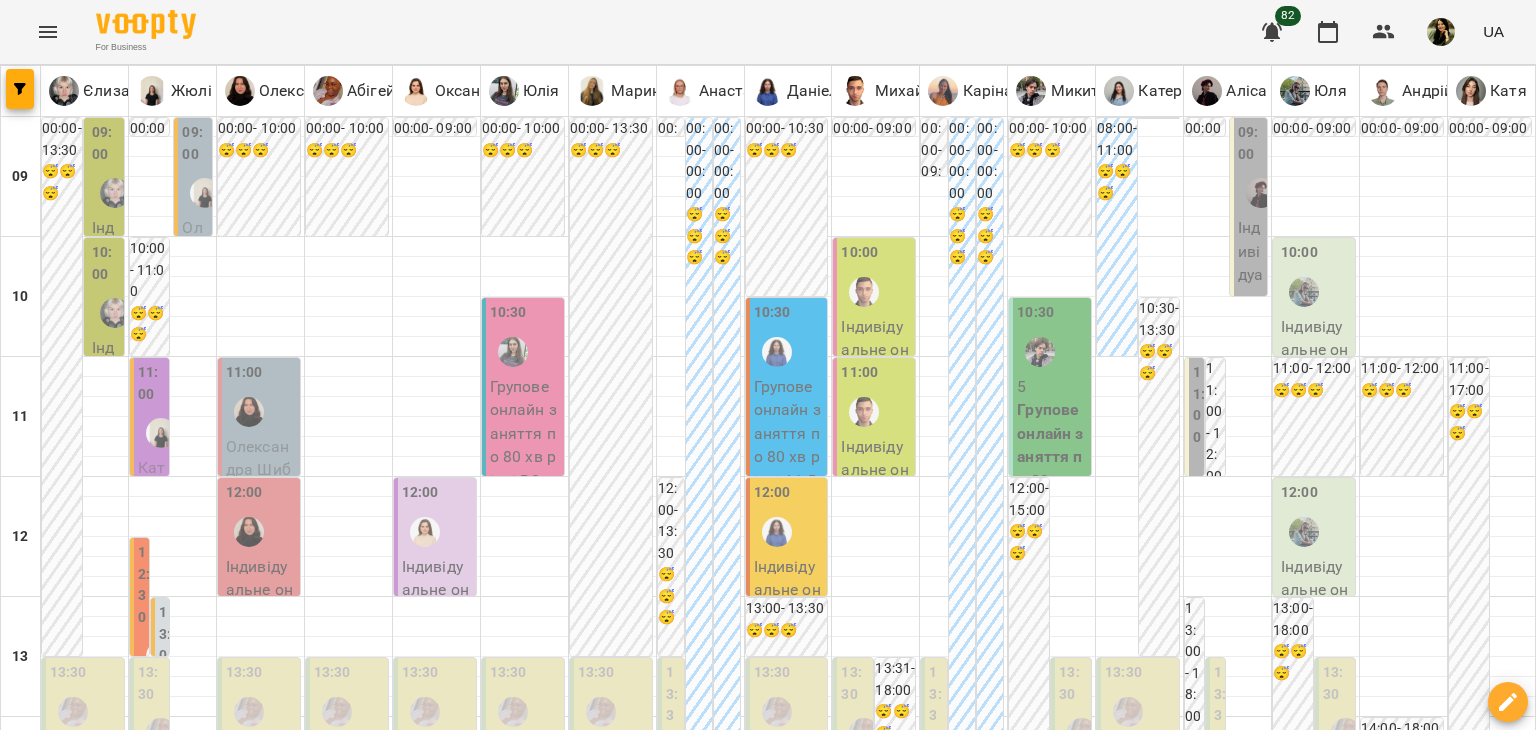 scroll, scrollTop: 318, scrollLeft: 0, axis: vertical 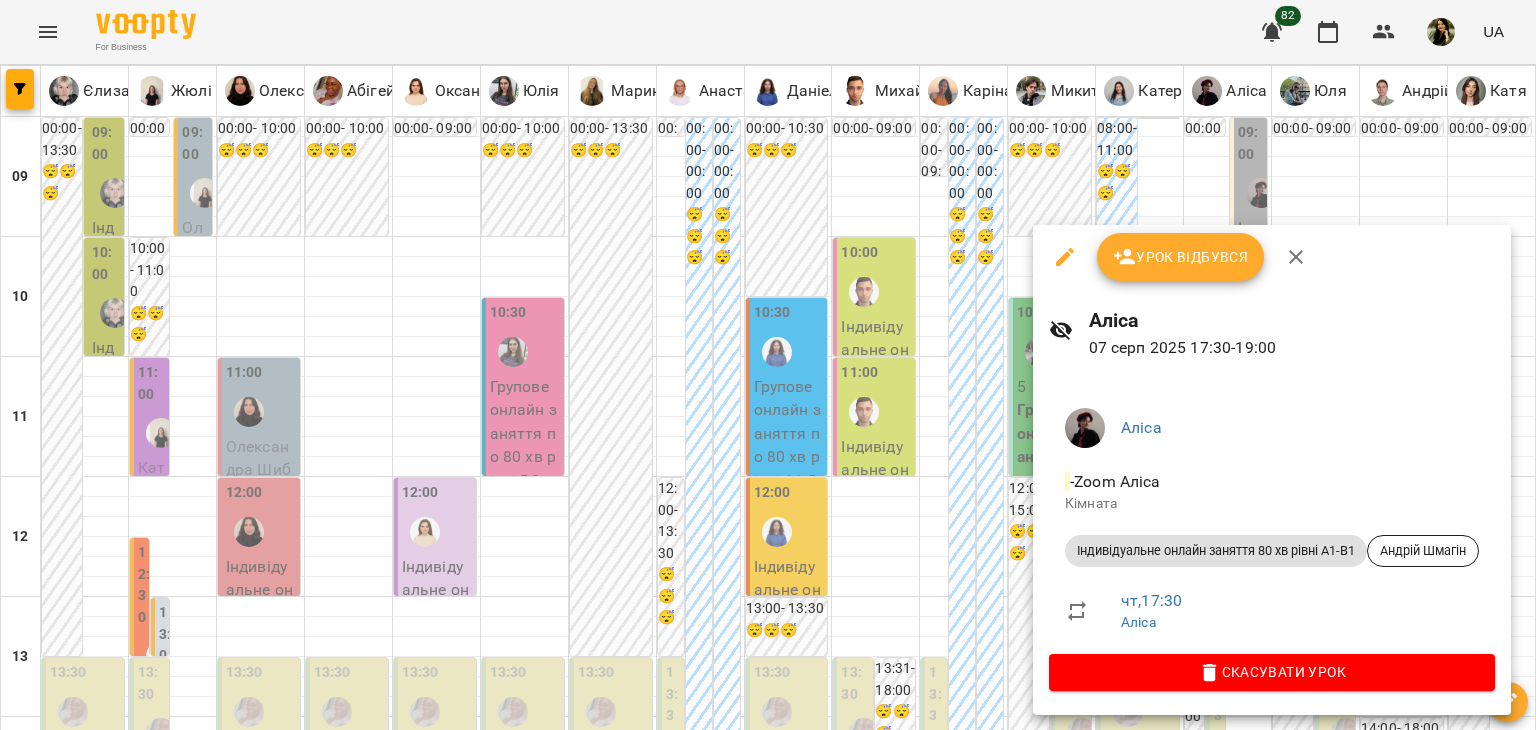 click at bounding box center [768, 365] 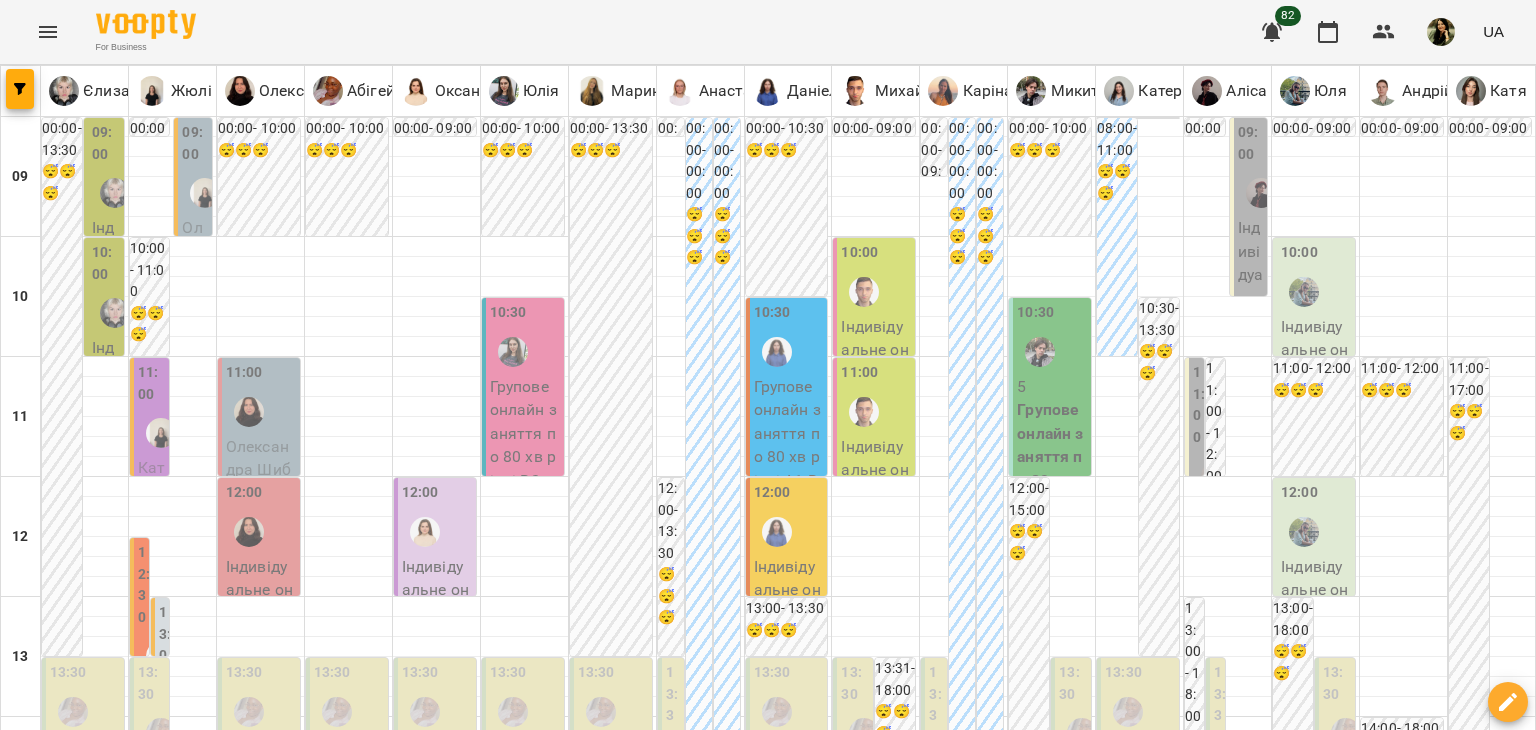 scroll, scrollTop: 1200, scrollLeft: 0, axis: vertical 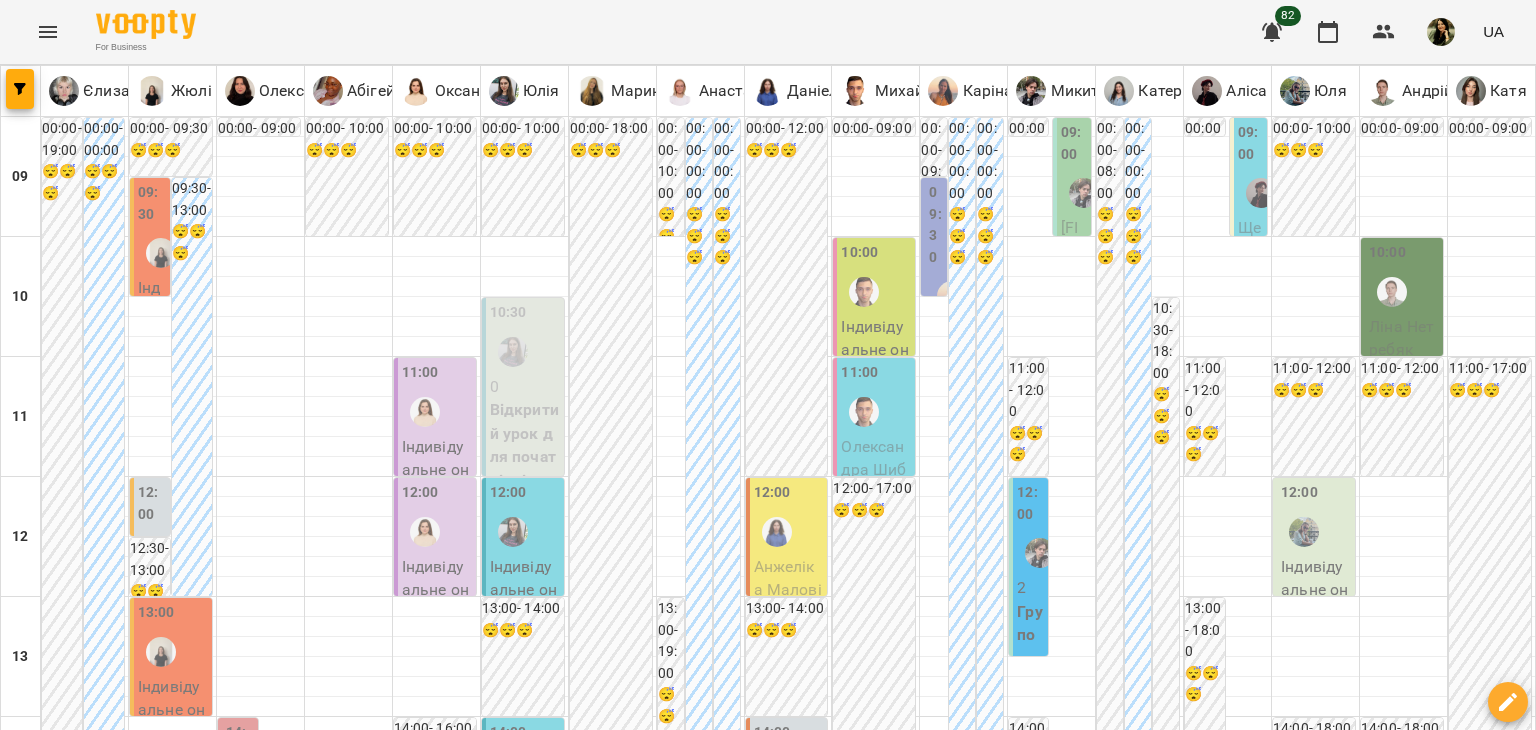 click on "12:00" at bounding box center [152, 503] 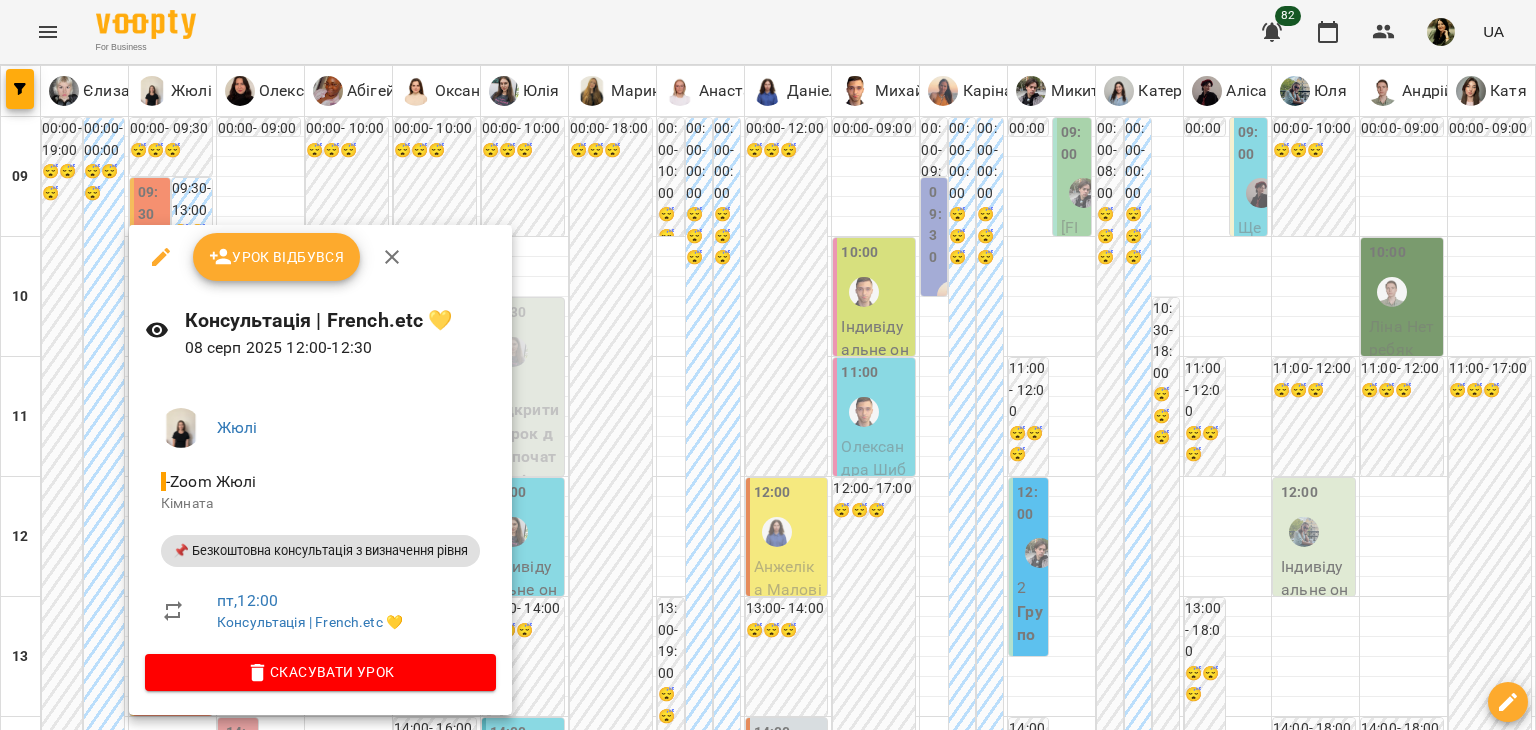 click at bounding box center (768, 365) 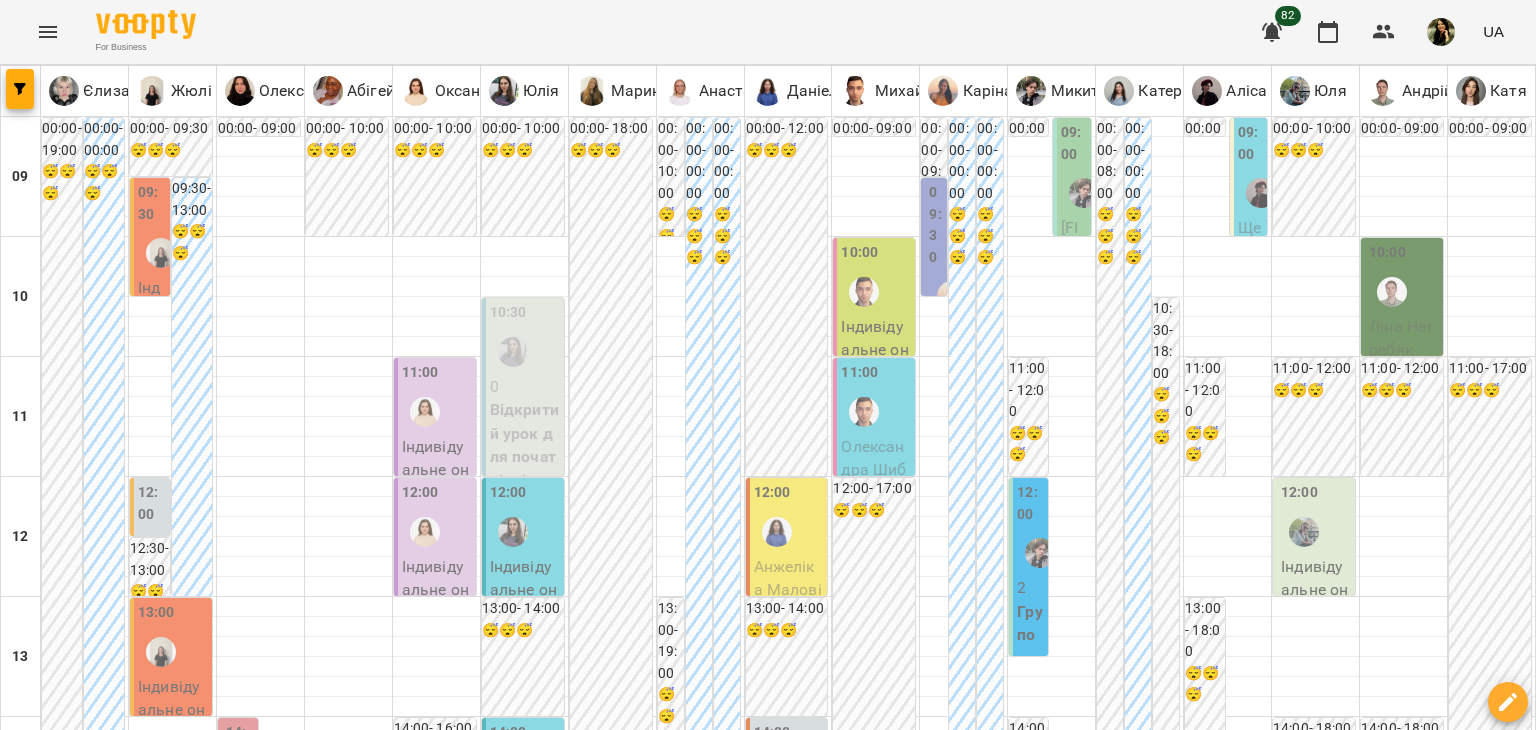 click on "12:00" at bounding box center (152, 503) 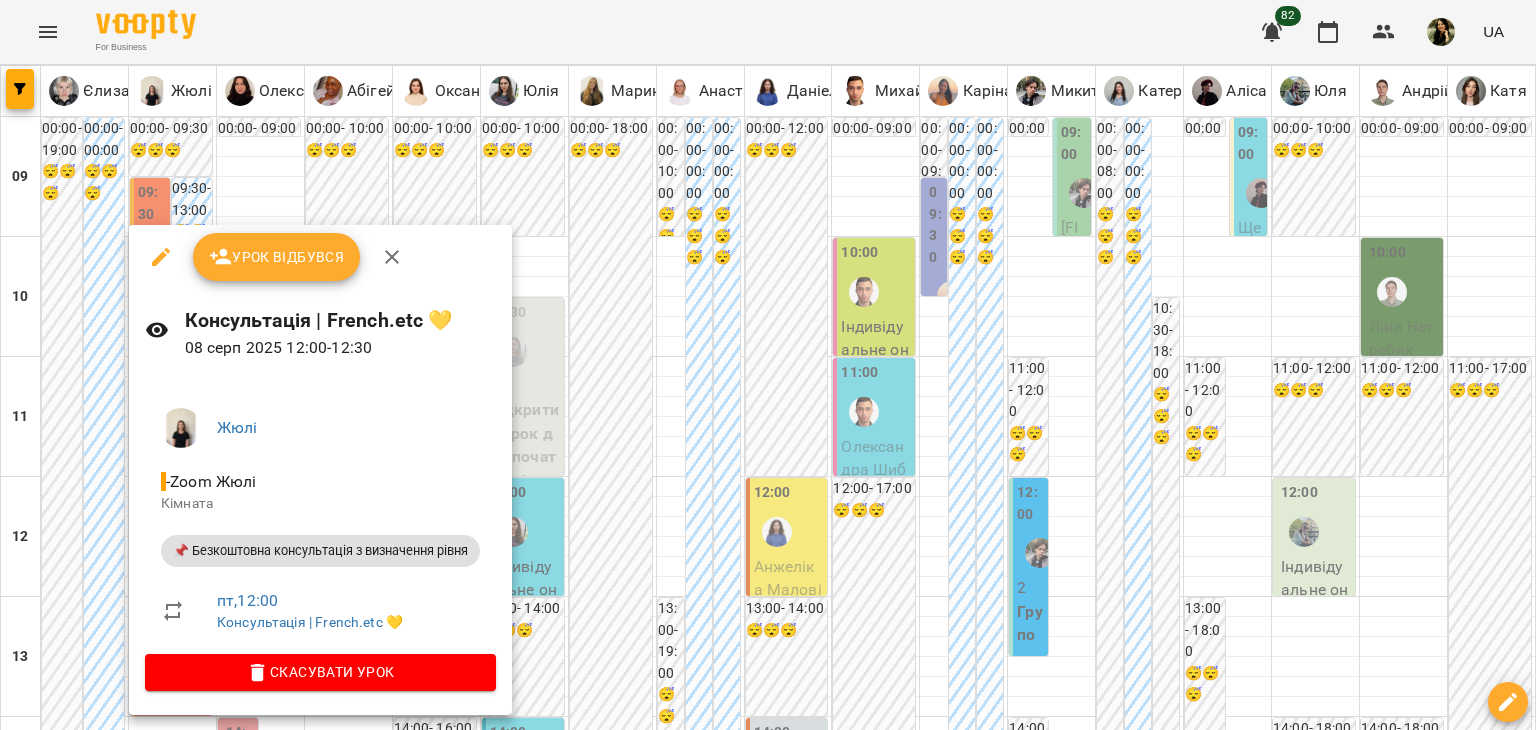 click at bounding box center [768, 365] 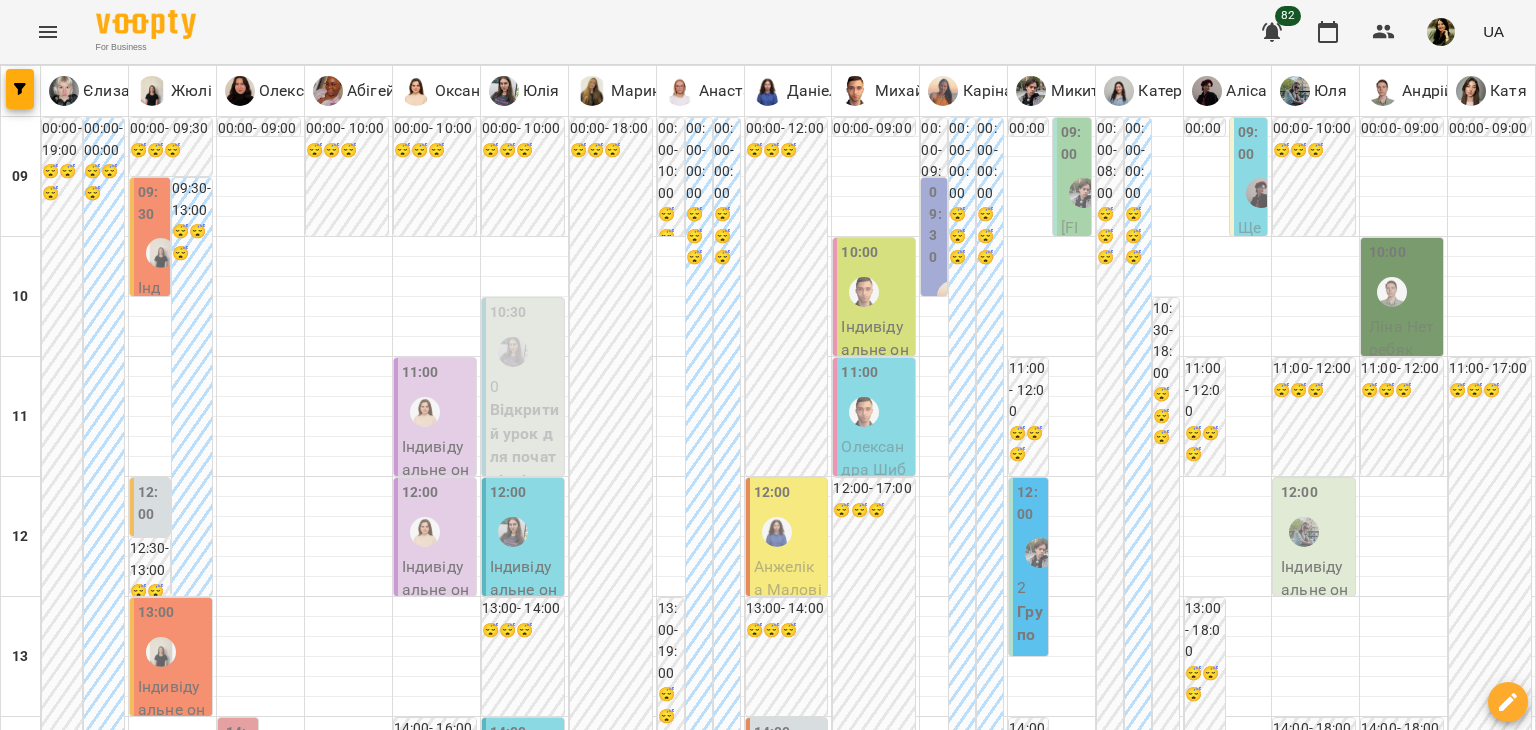 scroll, scrollTop: 446, scrollLeft: 0, axis: vertical 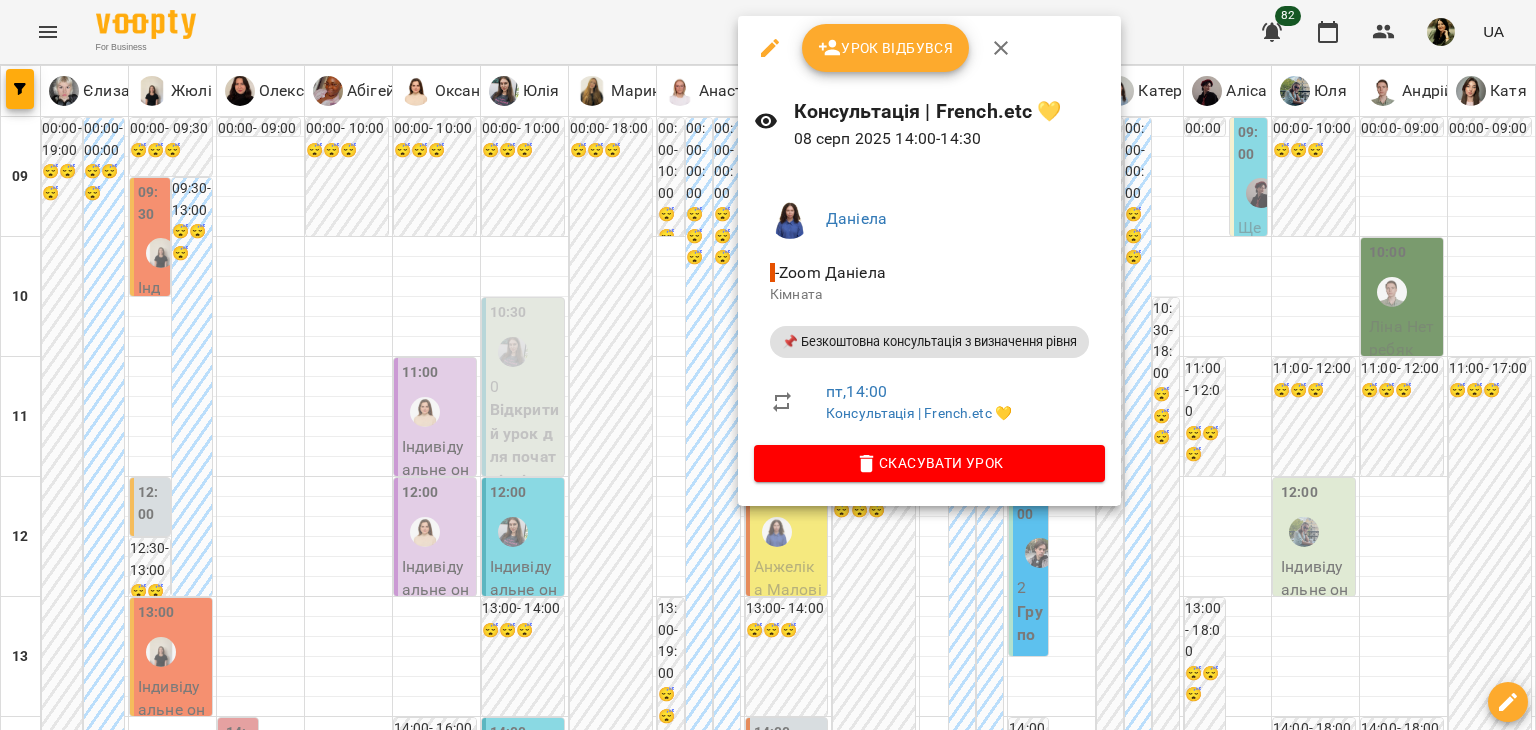 click at bounding box center [768, 365] 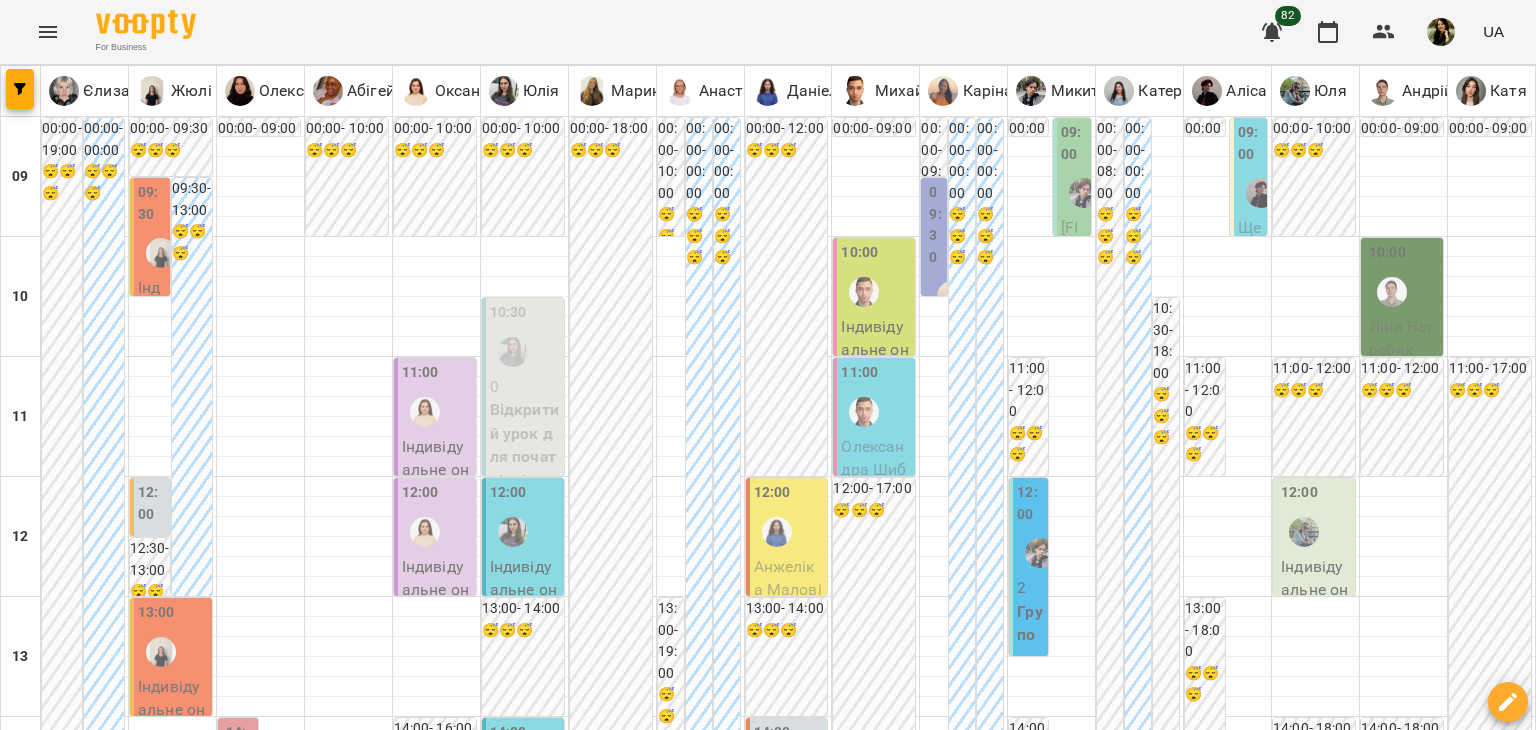 scroll, scrollTop: 722, scrollLeft: 0, axis: vertical 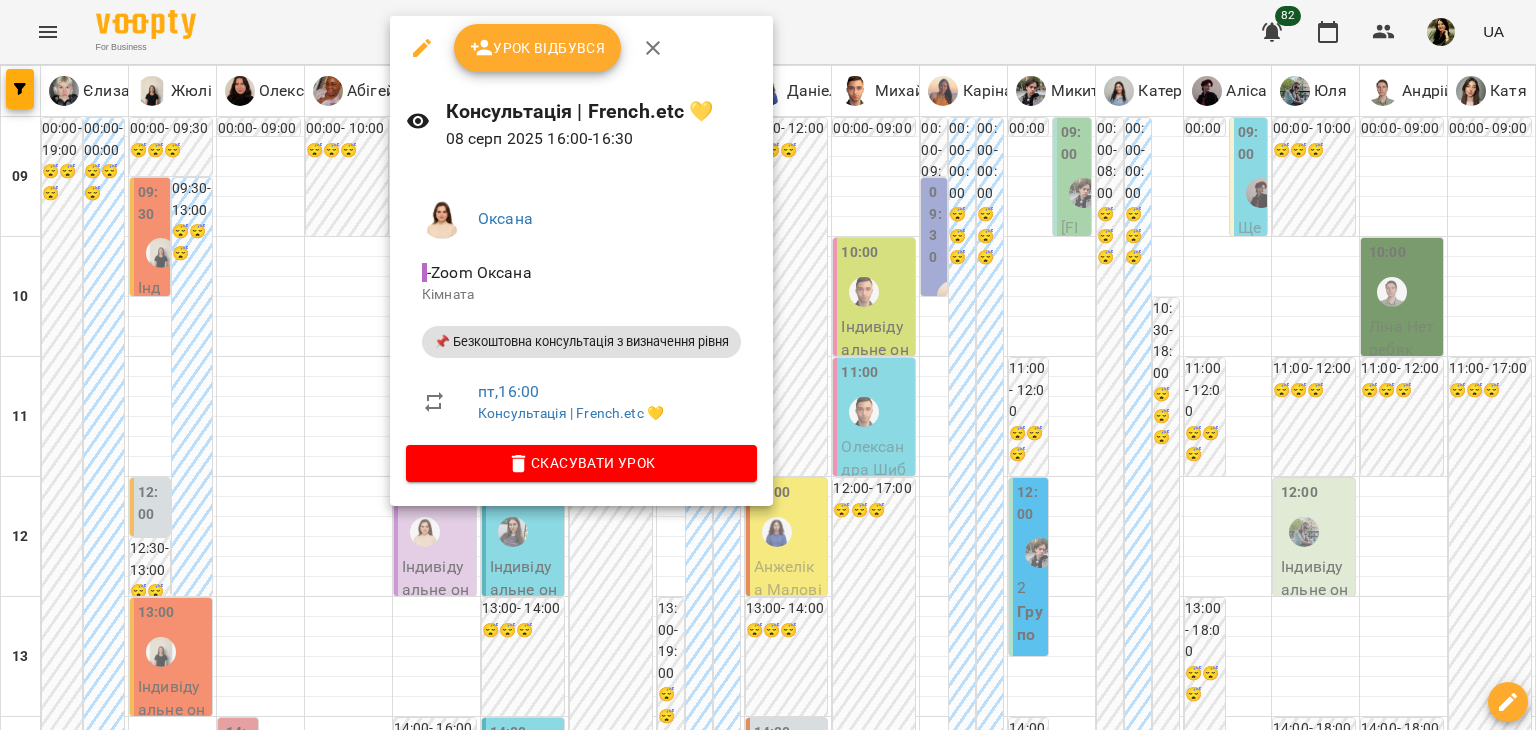 click at bounding box center [768, 365] 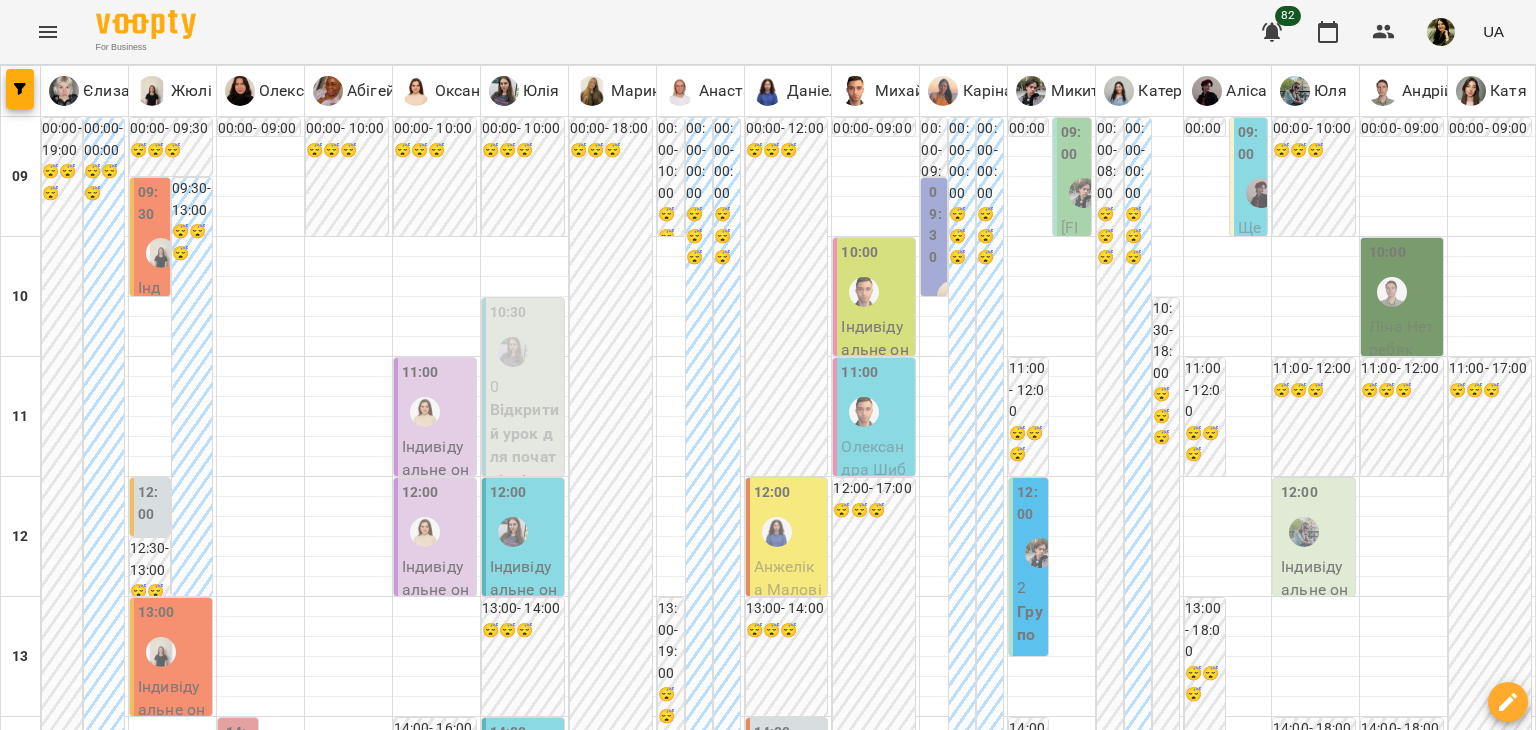 click at bounding box center [867, 1888] 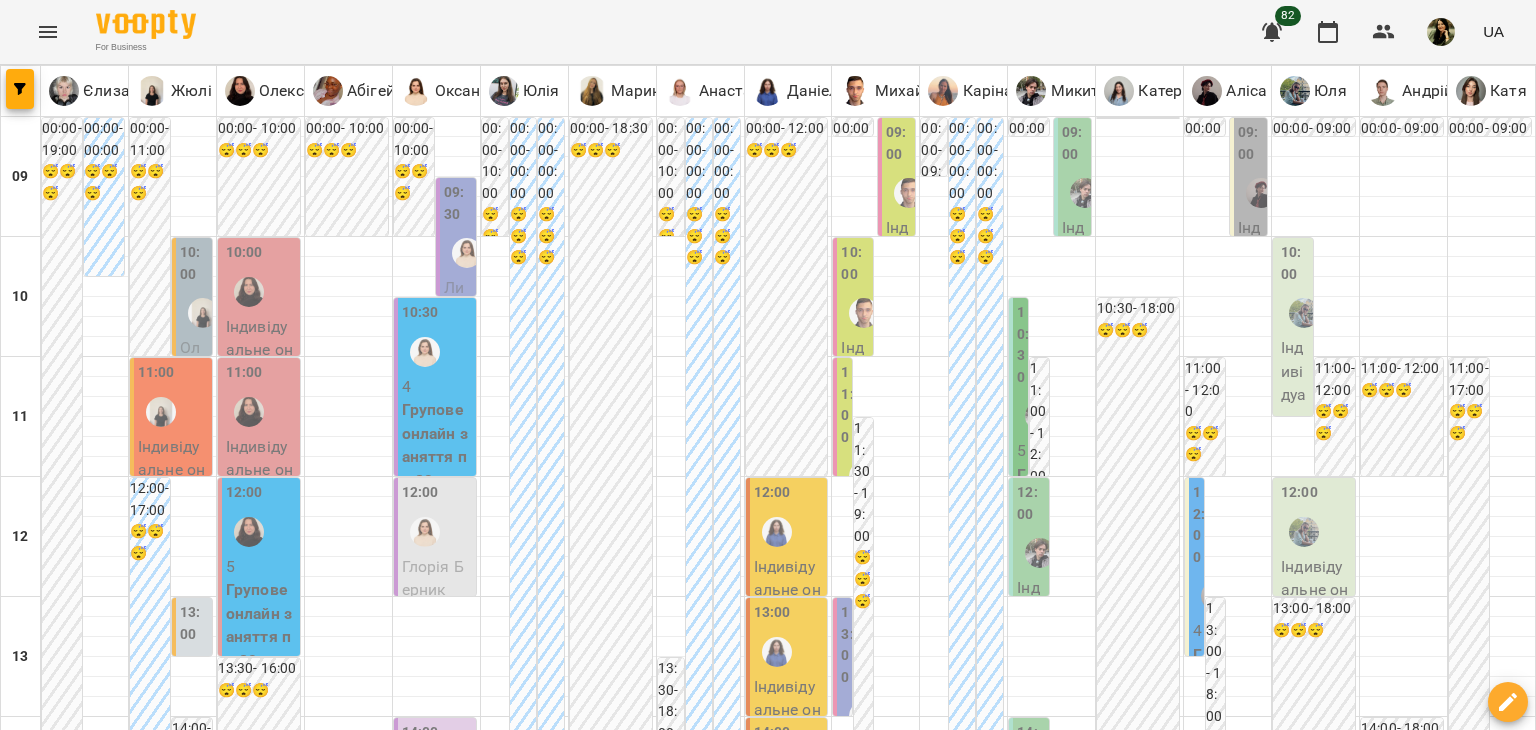 scroll, scrollTop: 363, scrollLeft: 0, axis: vertical 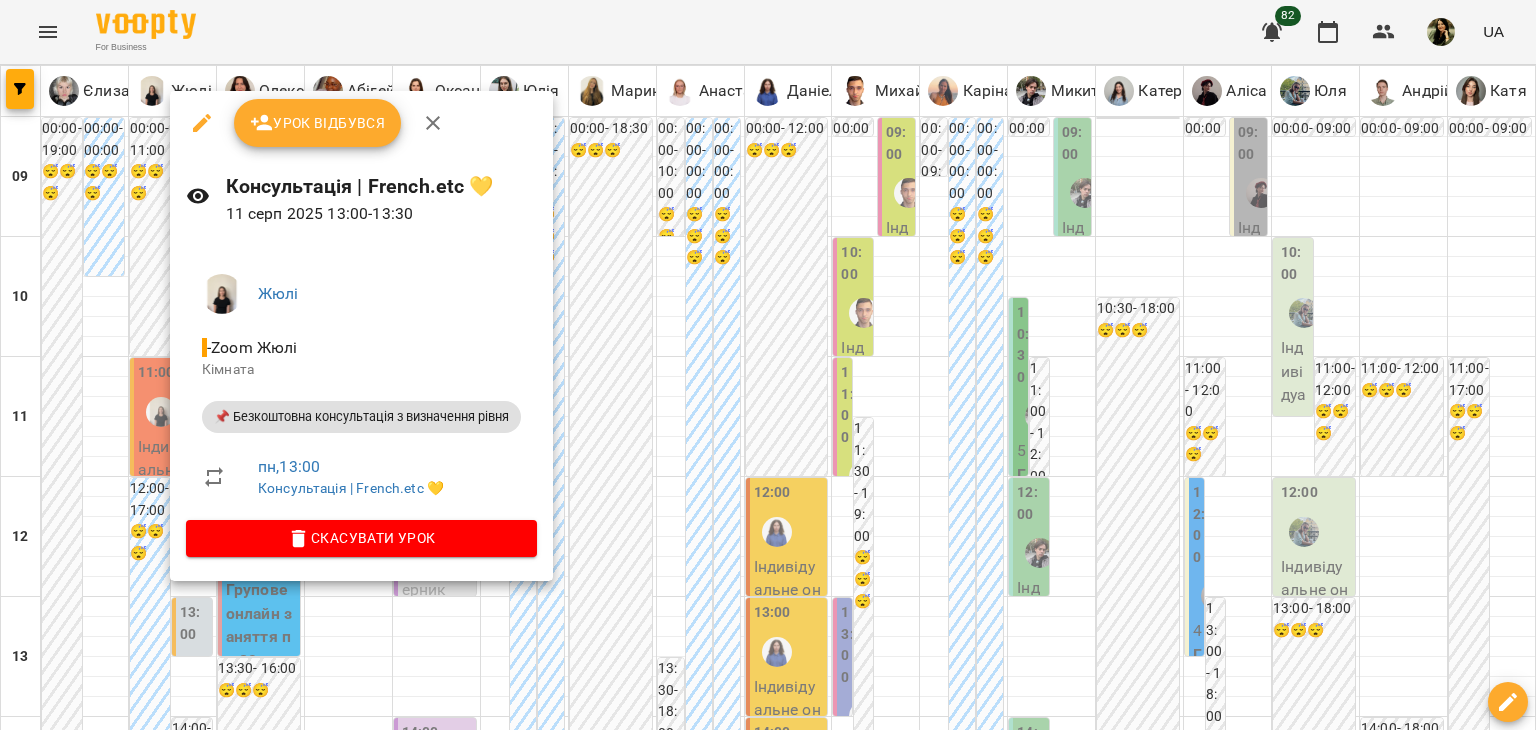 click at bounding box center (768, 365) 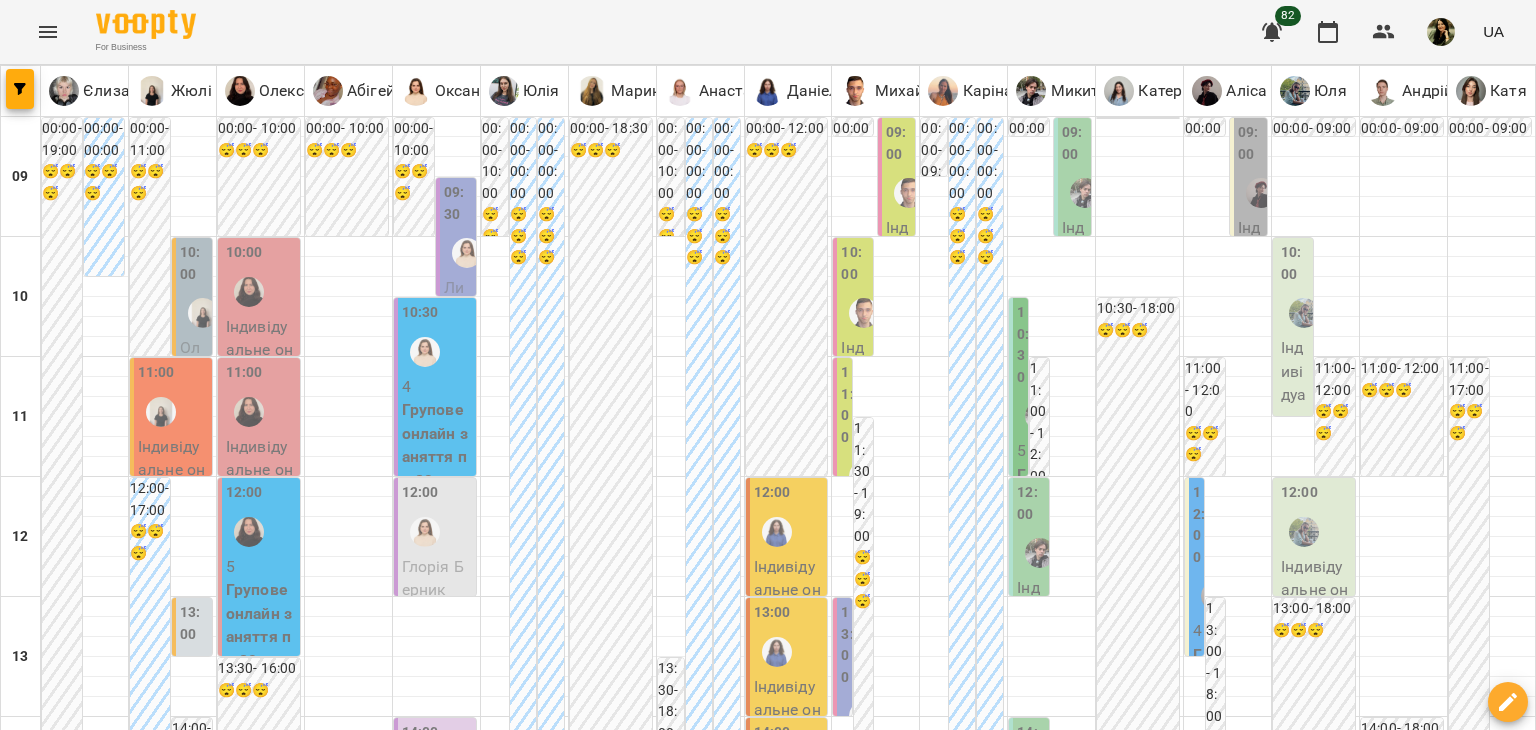 scroll, scrollTop: 756, scrollLeft: 0, axis: vertical 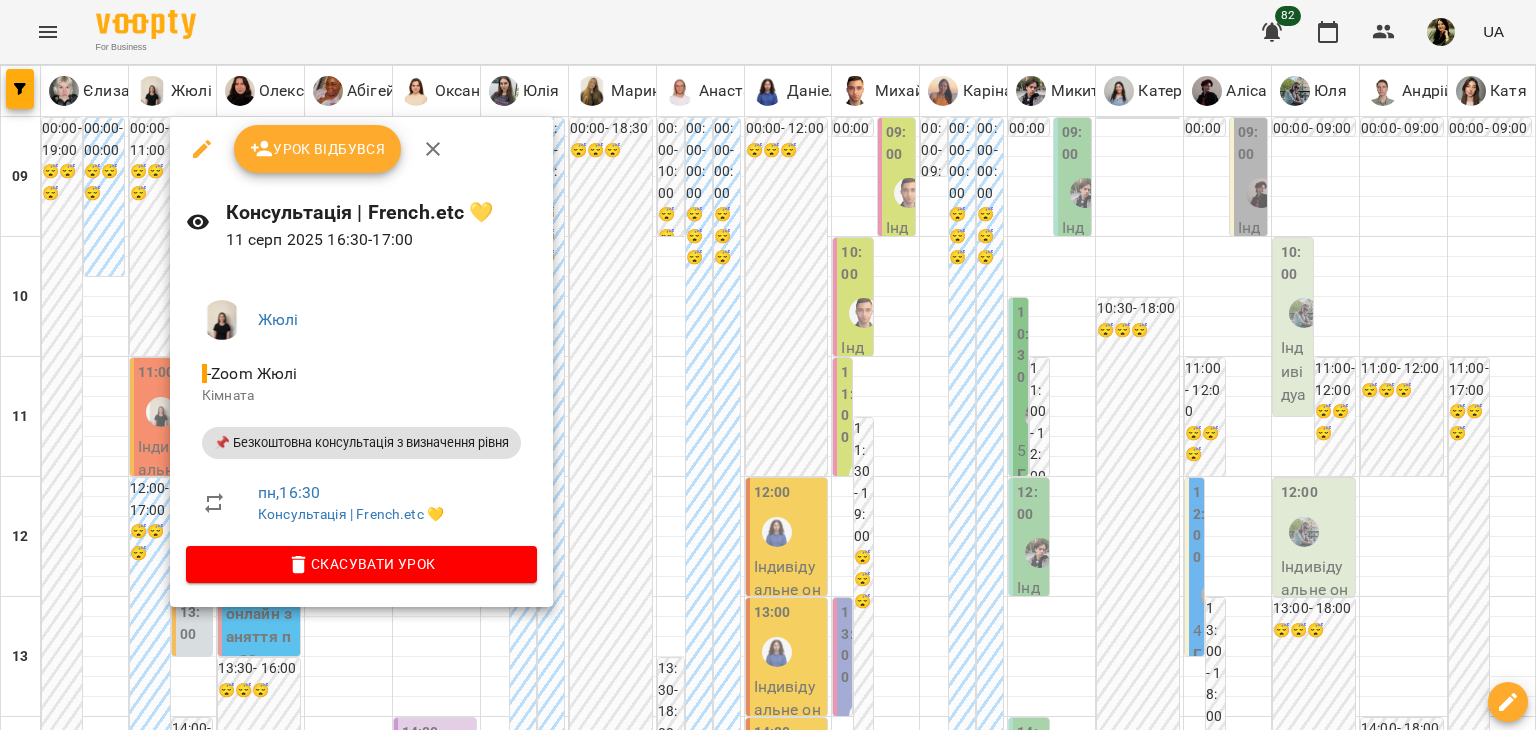 click at bounding box center [768, 365] 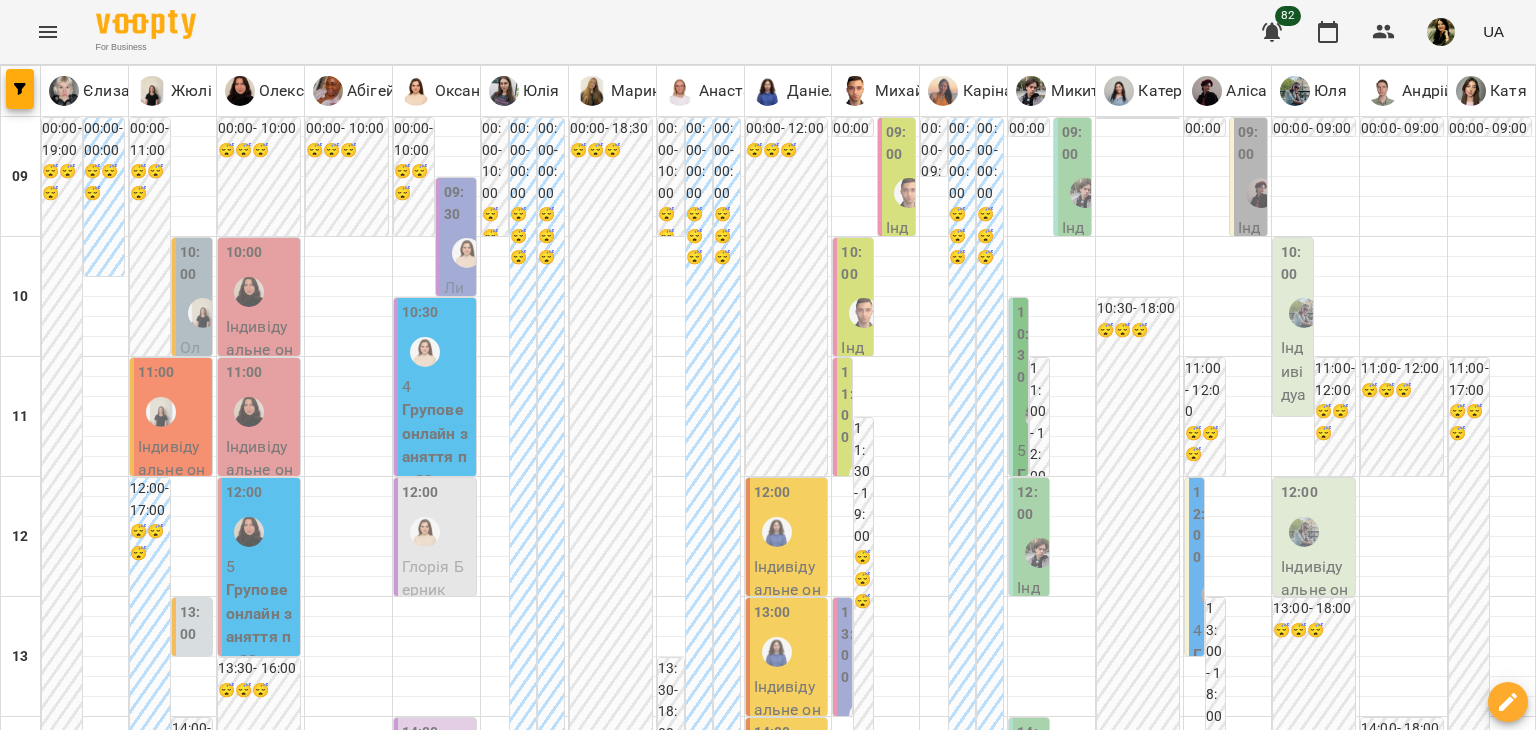 click on "16:00" at bounding box center [789, 998] 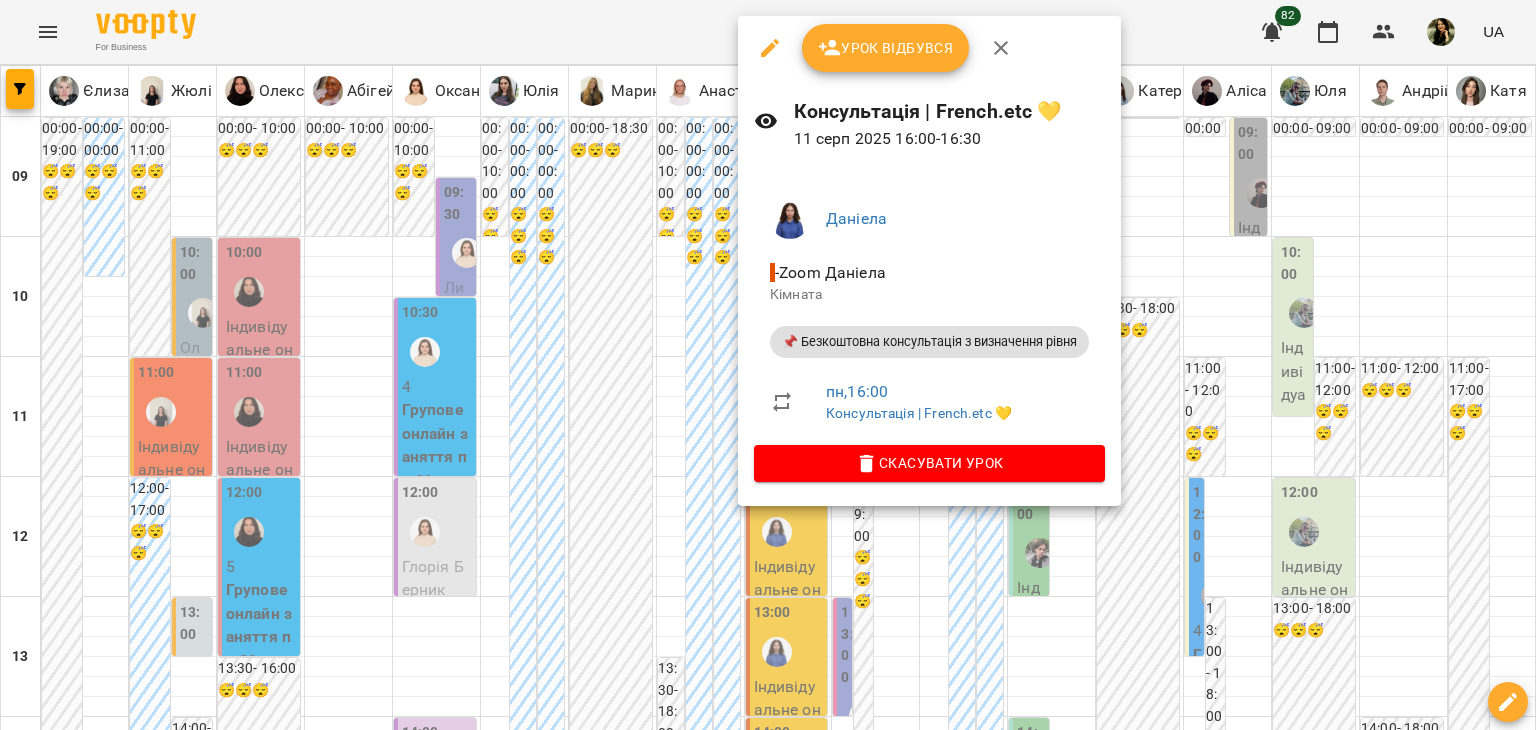 click at bounding box center [768, 365] 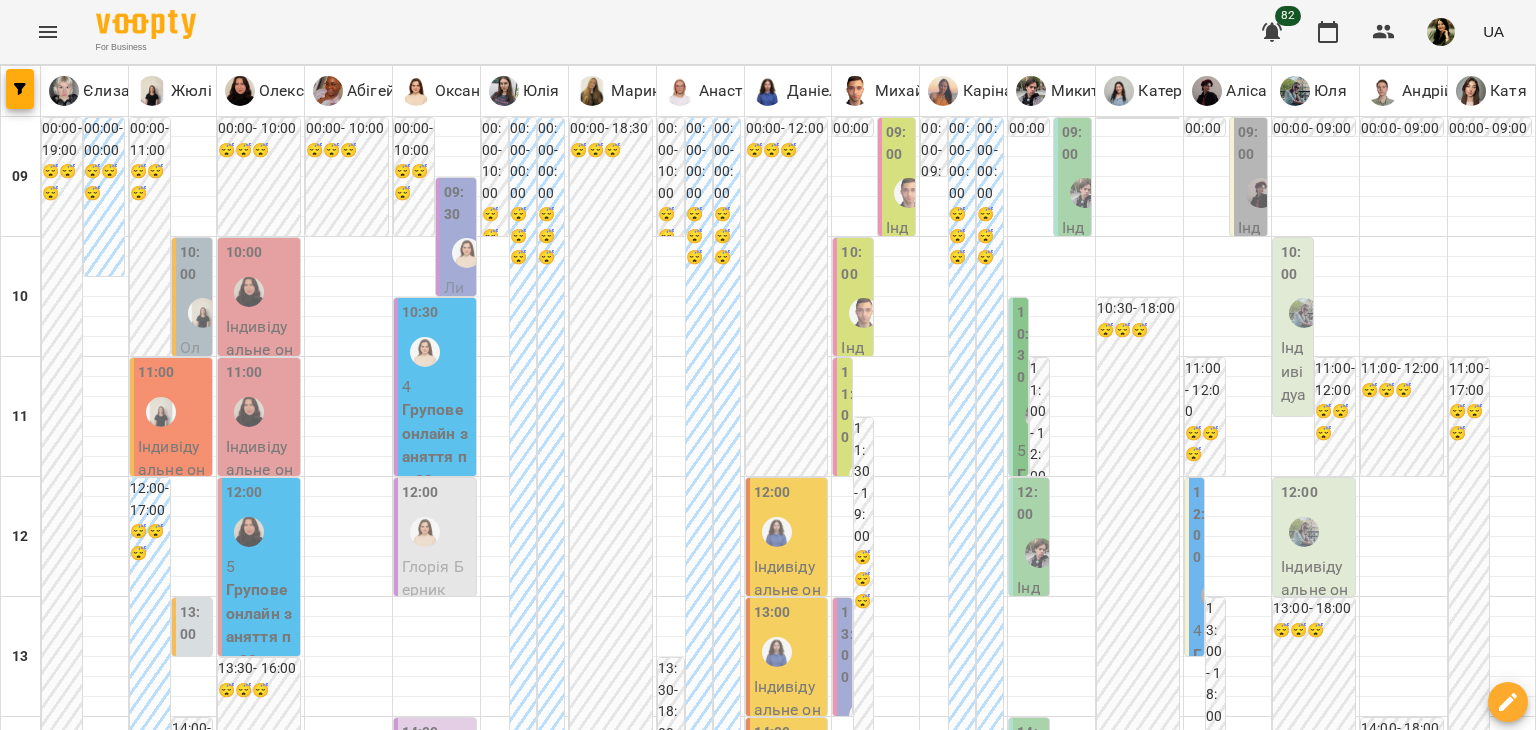 scroll, scrollTop: 20, scrollLeft: 0, axis: vertical 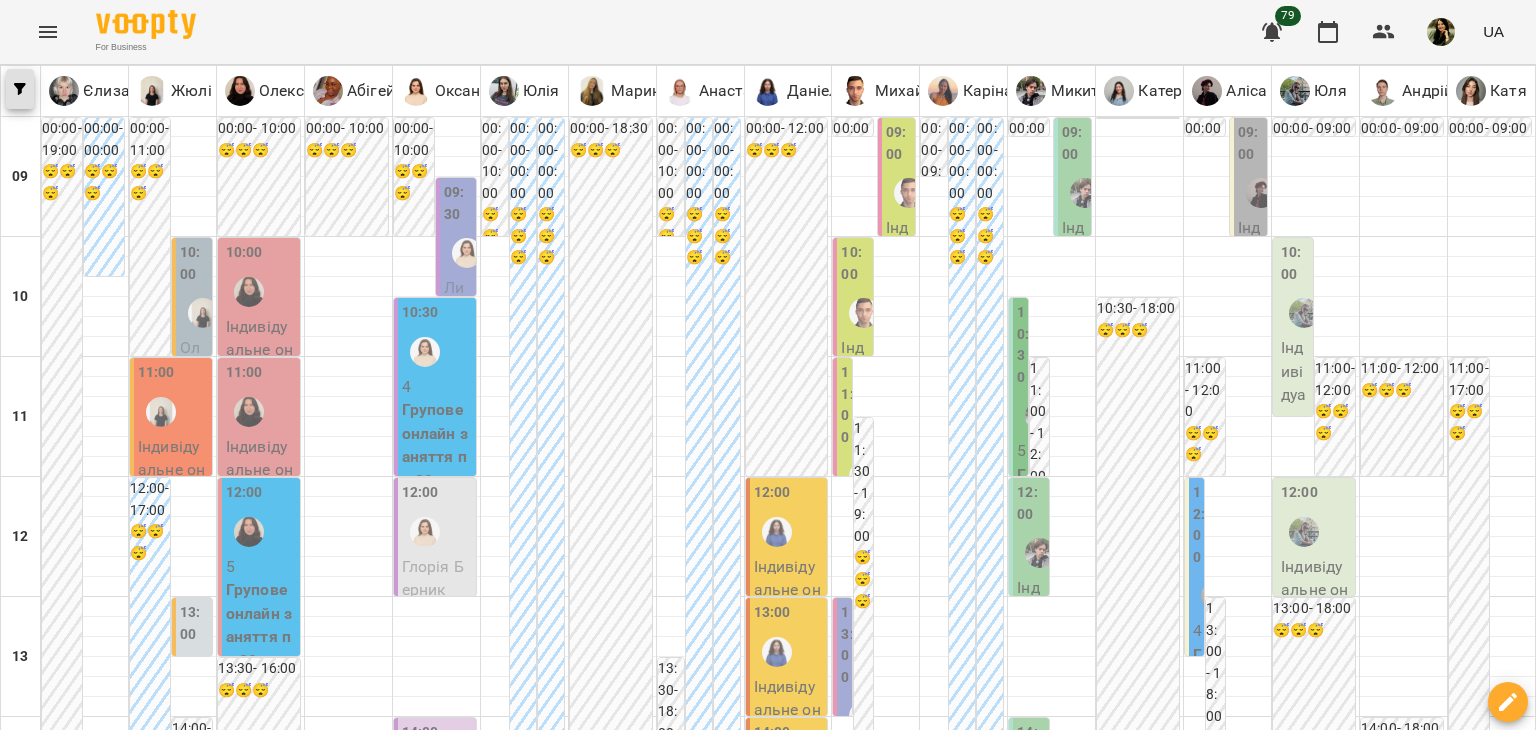 click 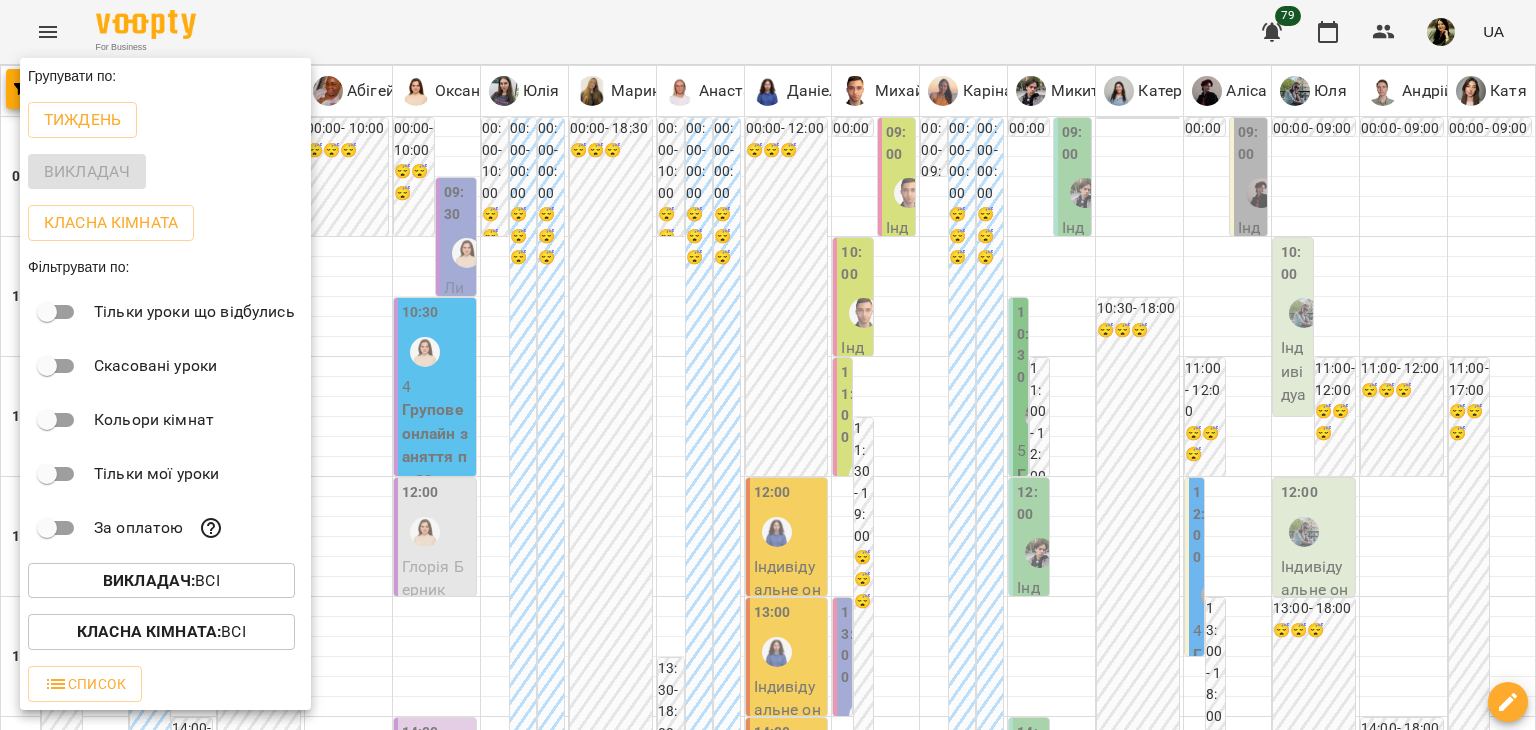 drag, startPoint x: 372, startPoint y: 16, endPoint x: 44, endPoint y: 29, distance: 328.2575 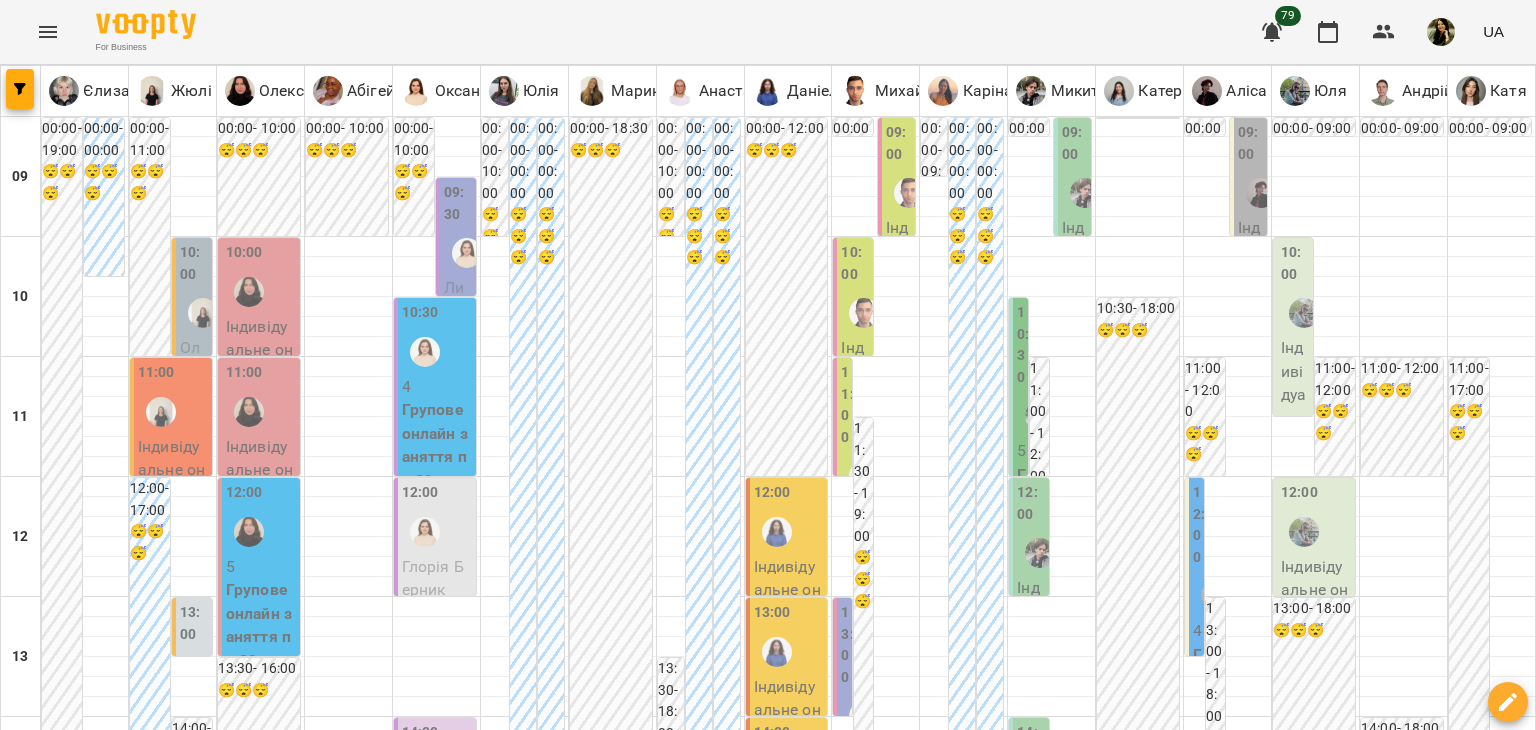 click on "Групувати по: Тиждень Викладач Класна кімната Фільтрувати по: Тільки уроки що відбулись Скасовані уроки Кольори кімнат Тільки мої уроки За оплатою Викладач :  Всі Класна кімната :  Всі Список" at bounding box center (768, 365) 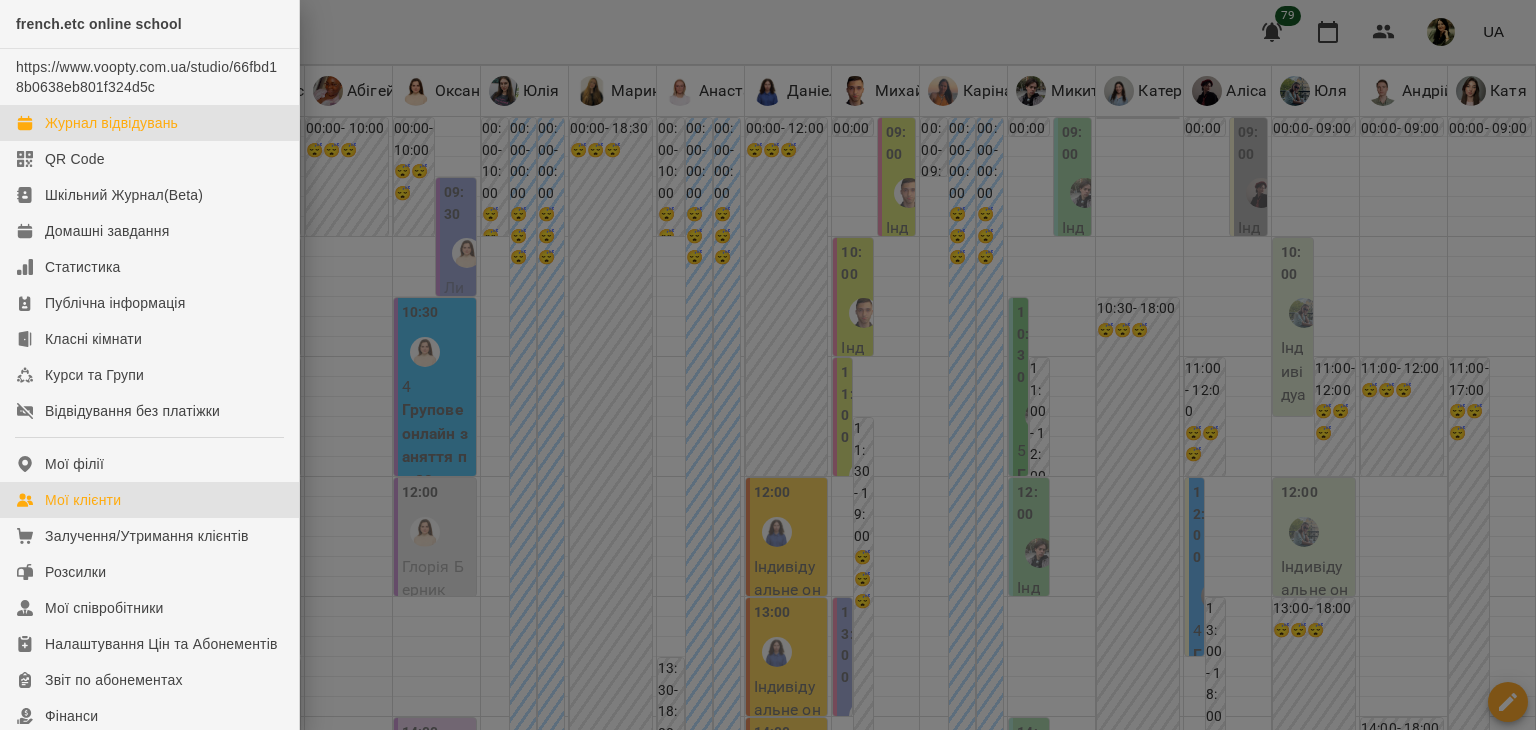 click on "Мої клієнти" at bounding box center (83, 500) 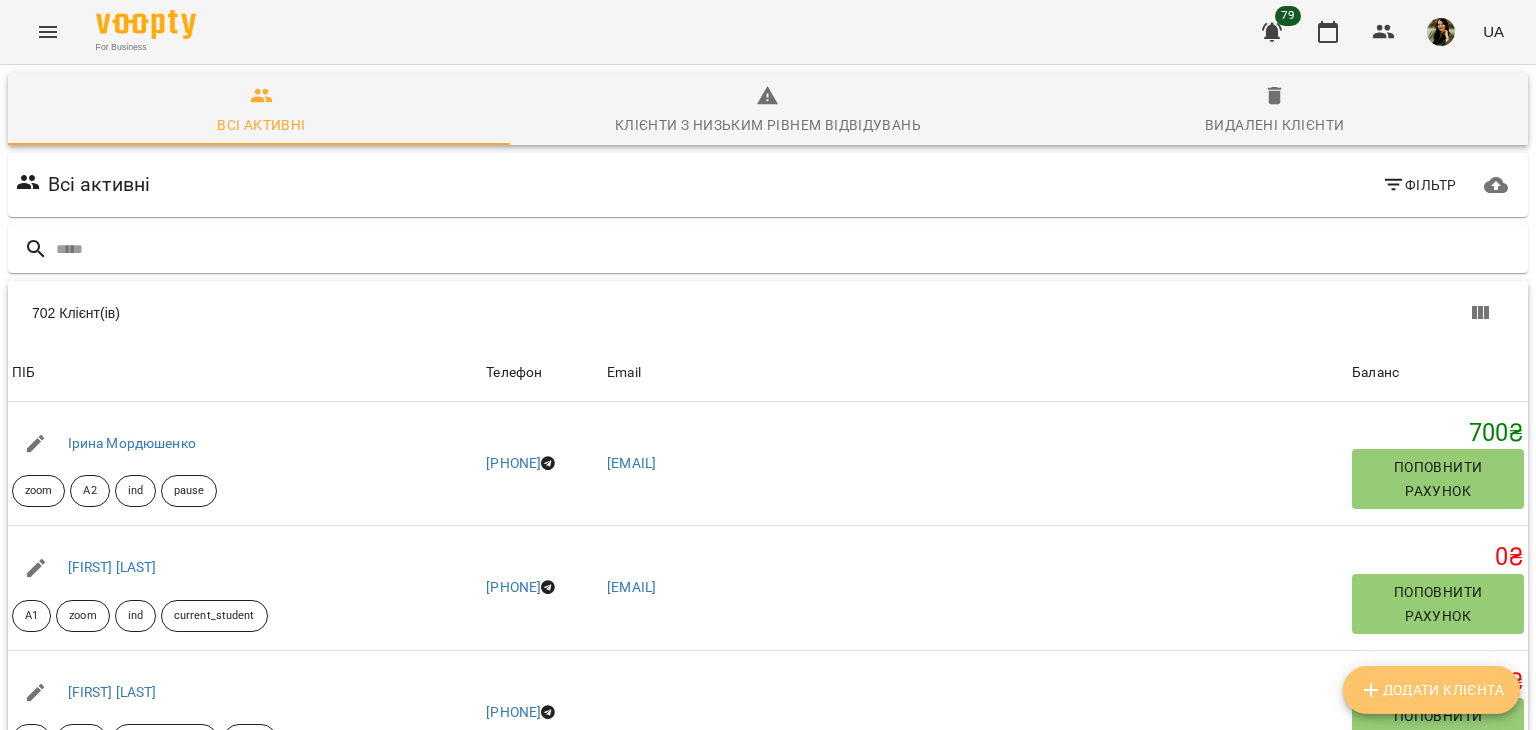 click on "Додати клієнта" at bounding box center (1431, 690) 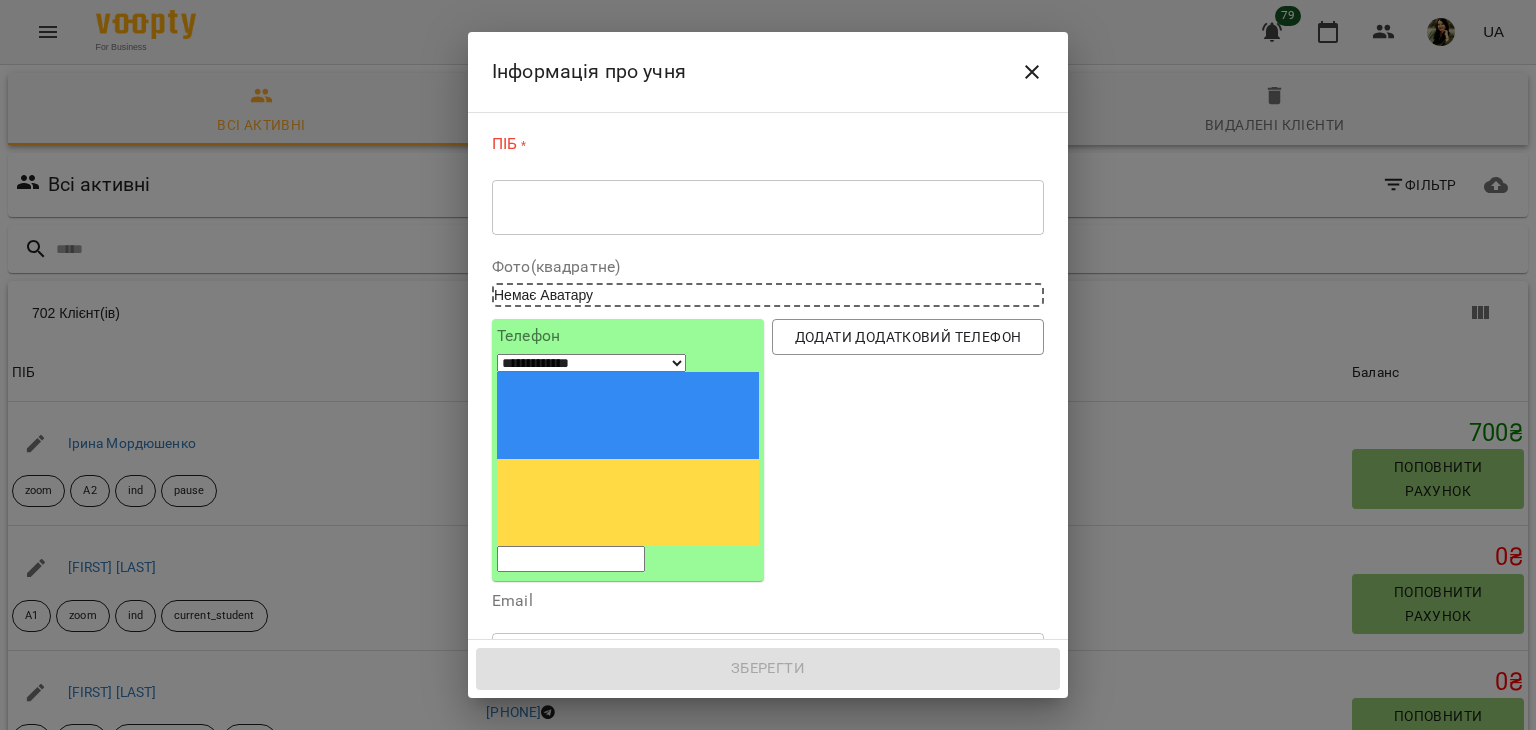 click on "* ​" at bounding box center (768, 207) 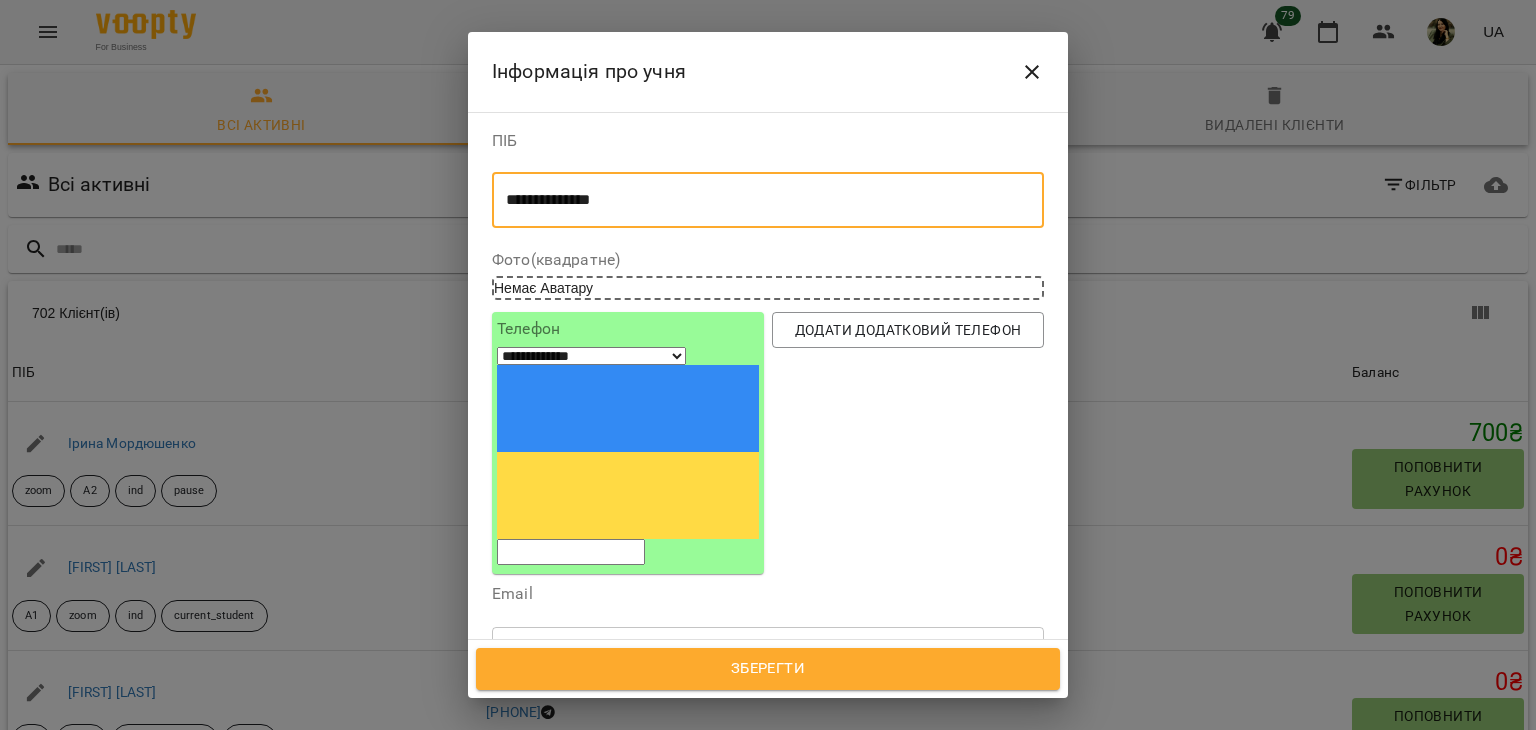 type on "**********" 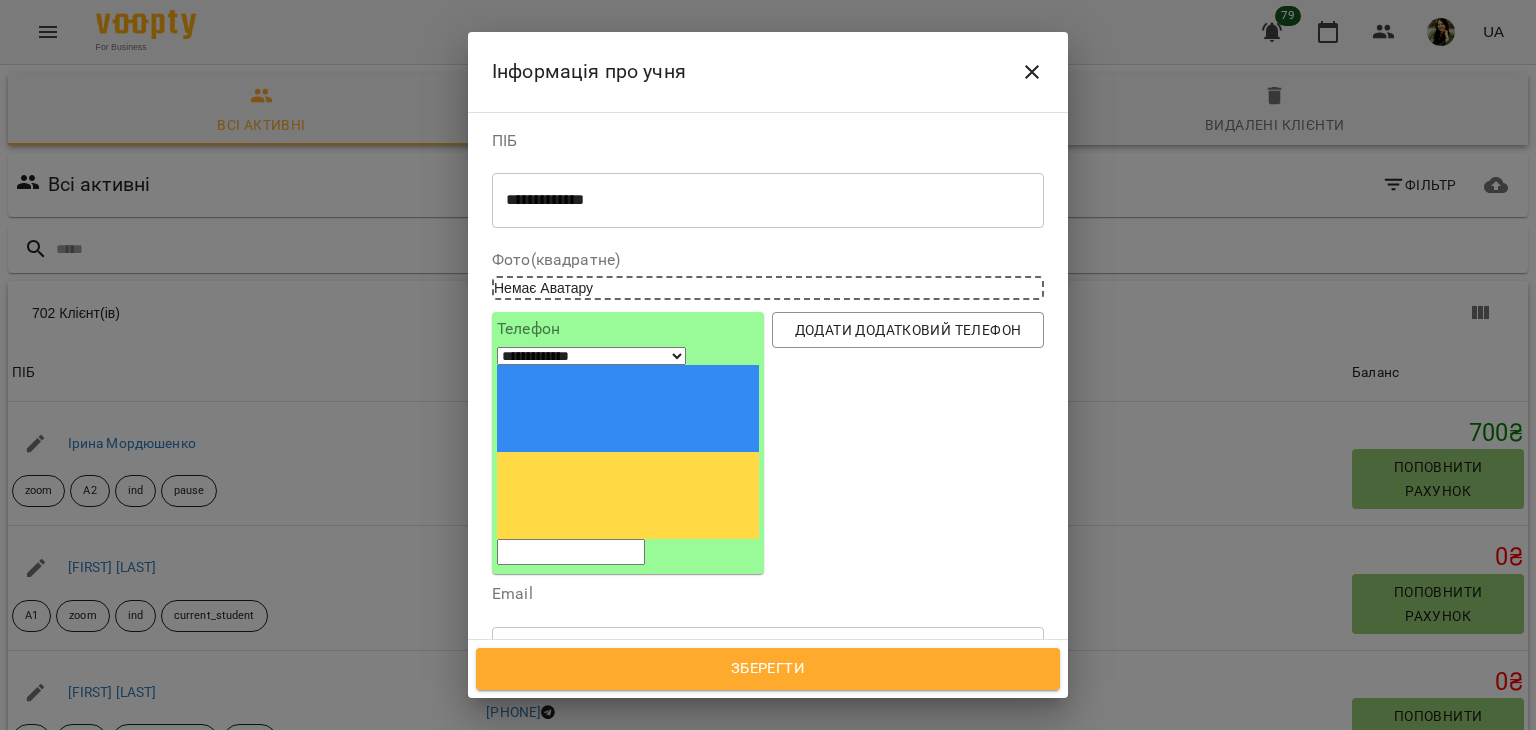 scroll, scrollTop: 160, scrollLeft: 0, axis: vertical 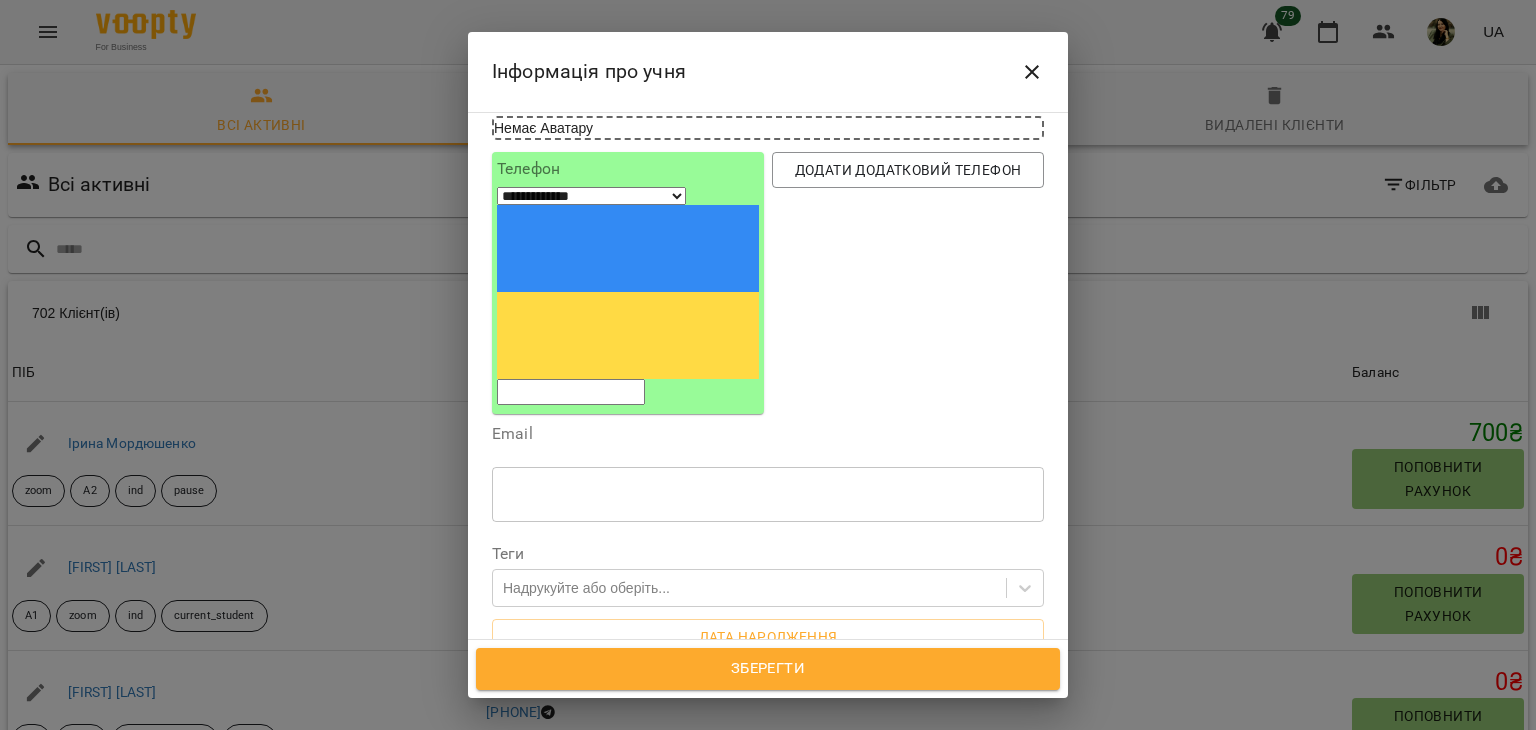 click at bounding box center (768, 735) 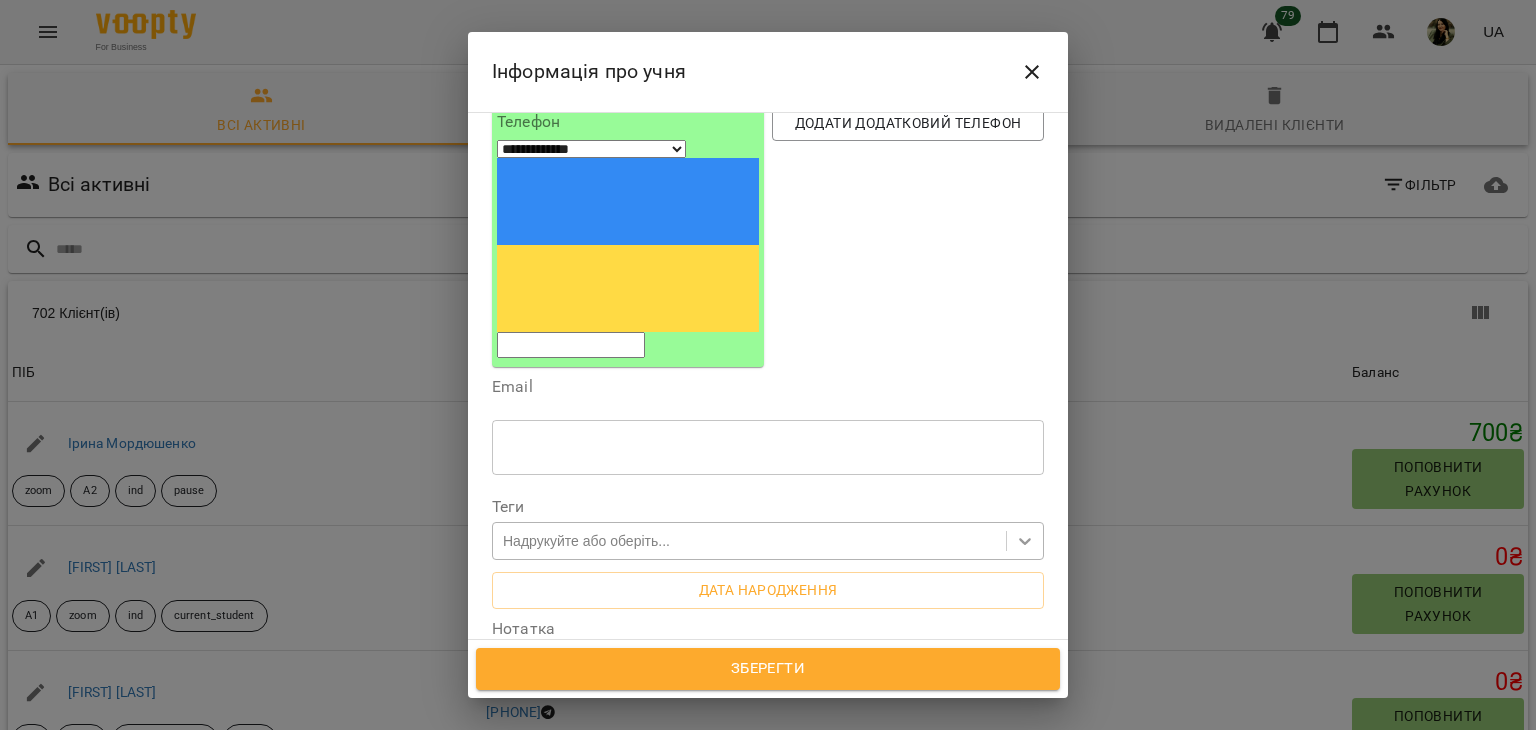 type on "**********" 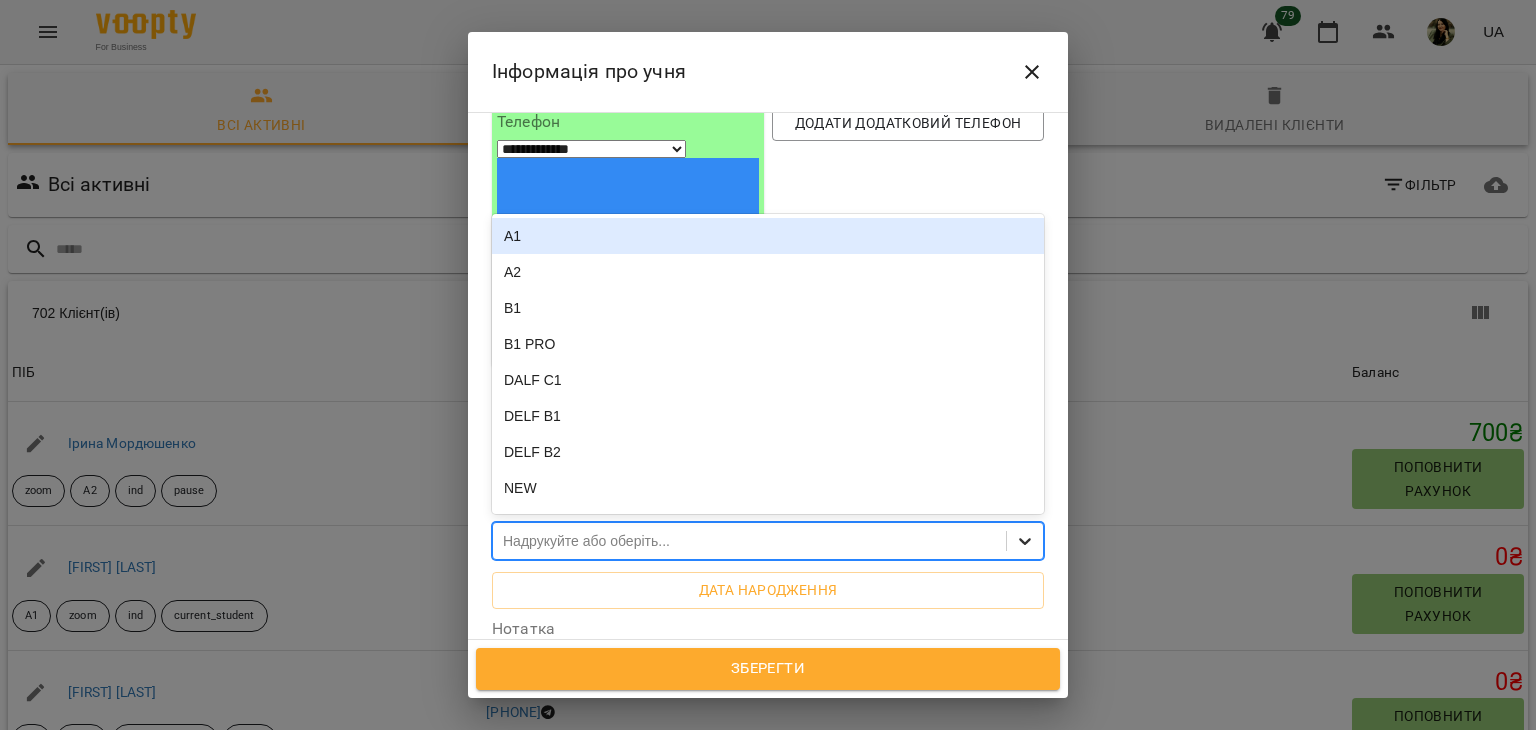 click 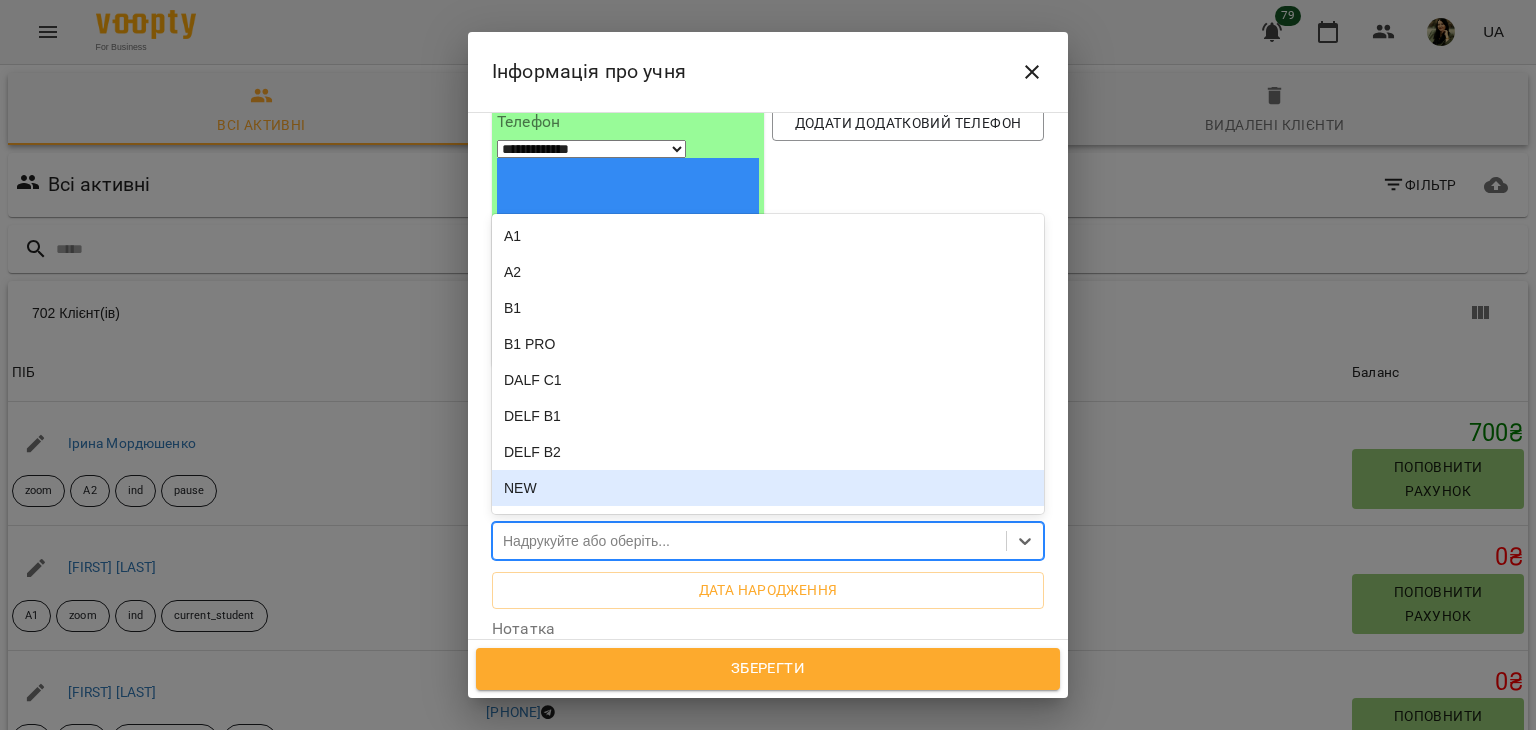 click on "NEW" at bounding box center [768, 488] 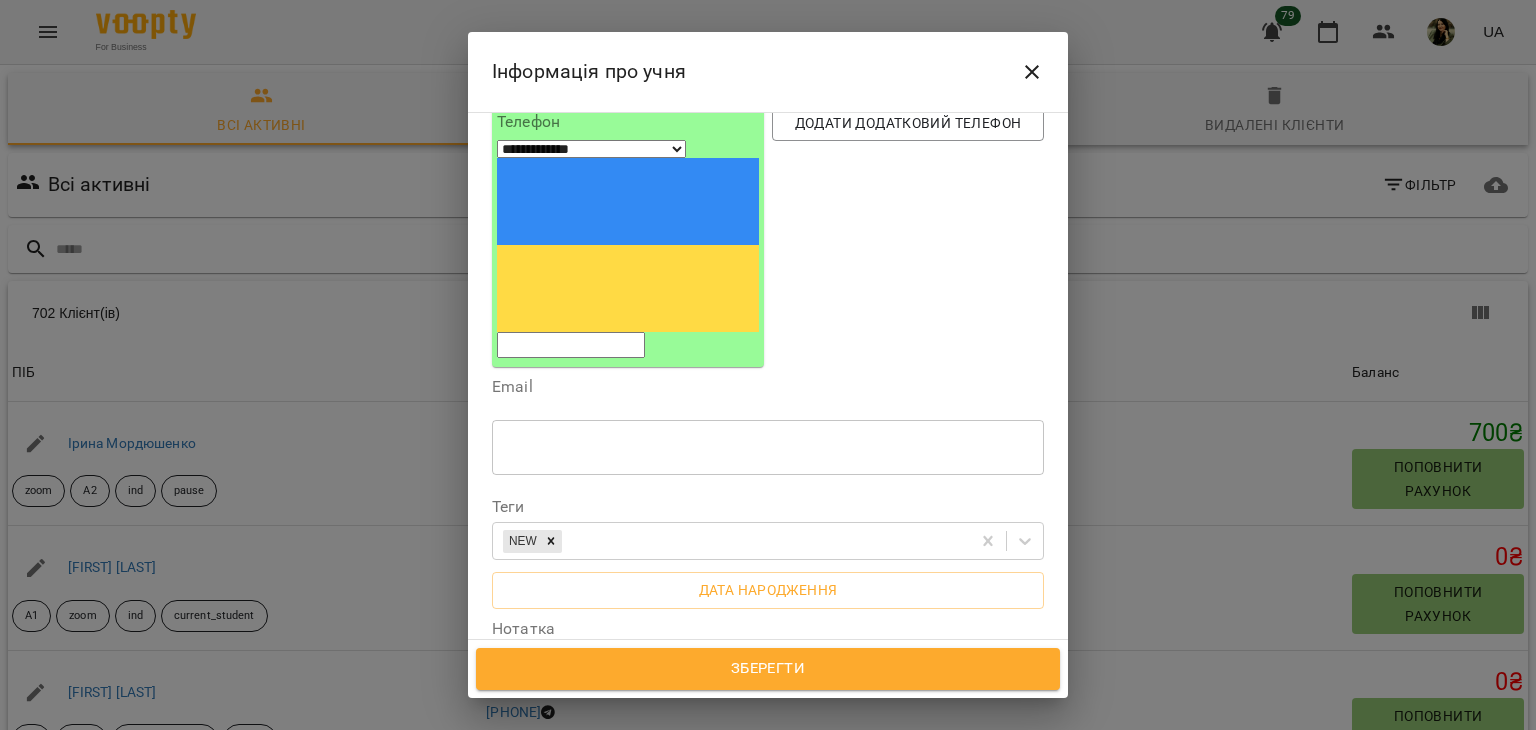scroll, scrollTop: 93, scrollLeft: 0, axis: vertical 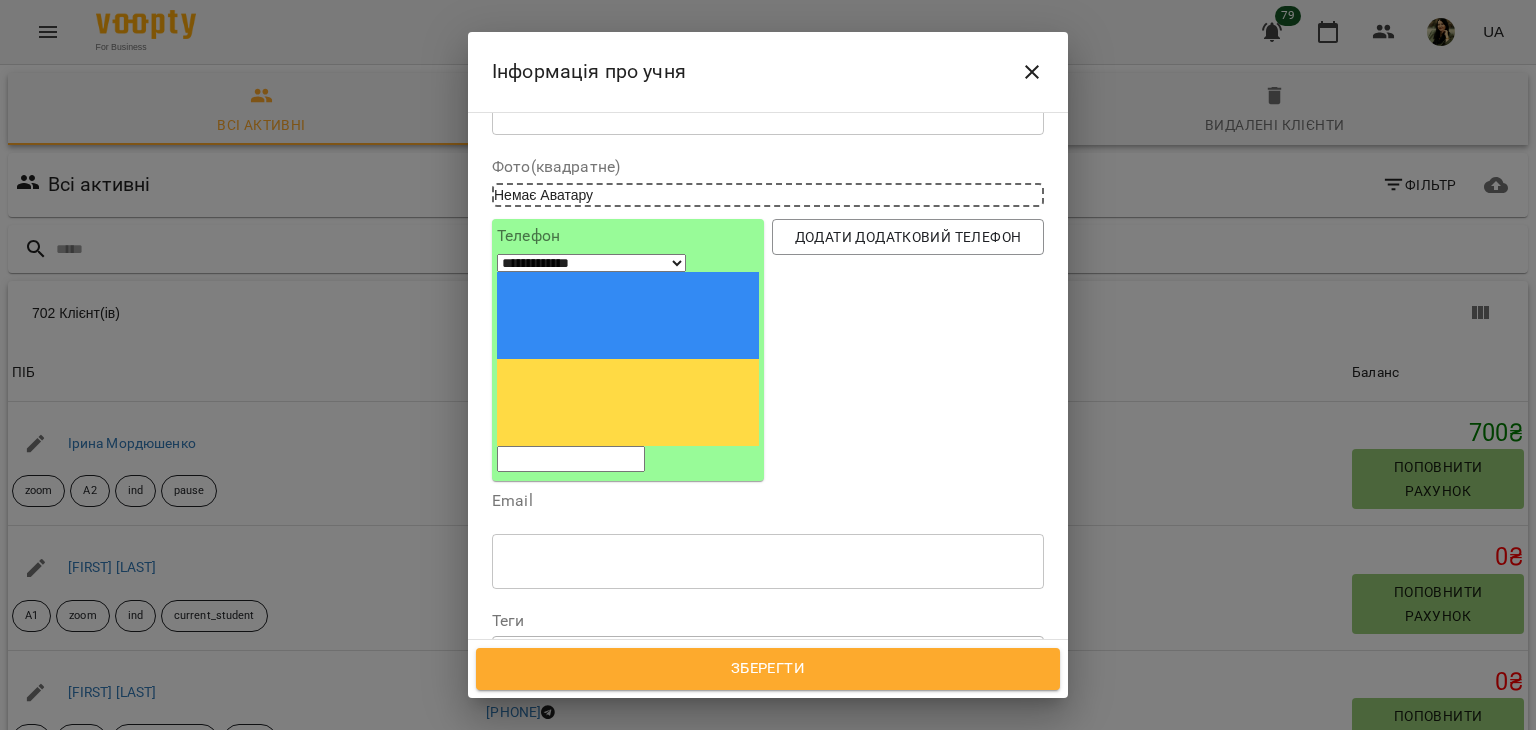 click 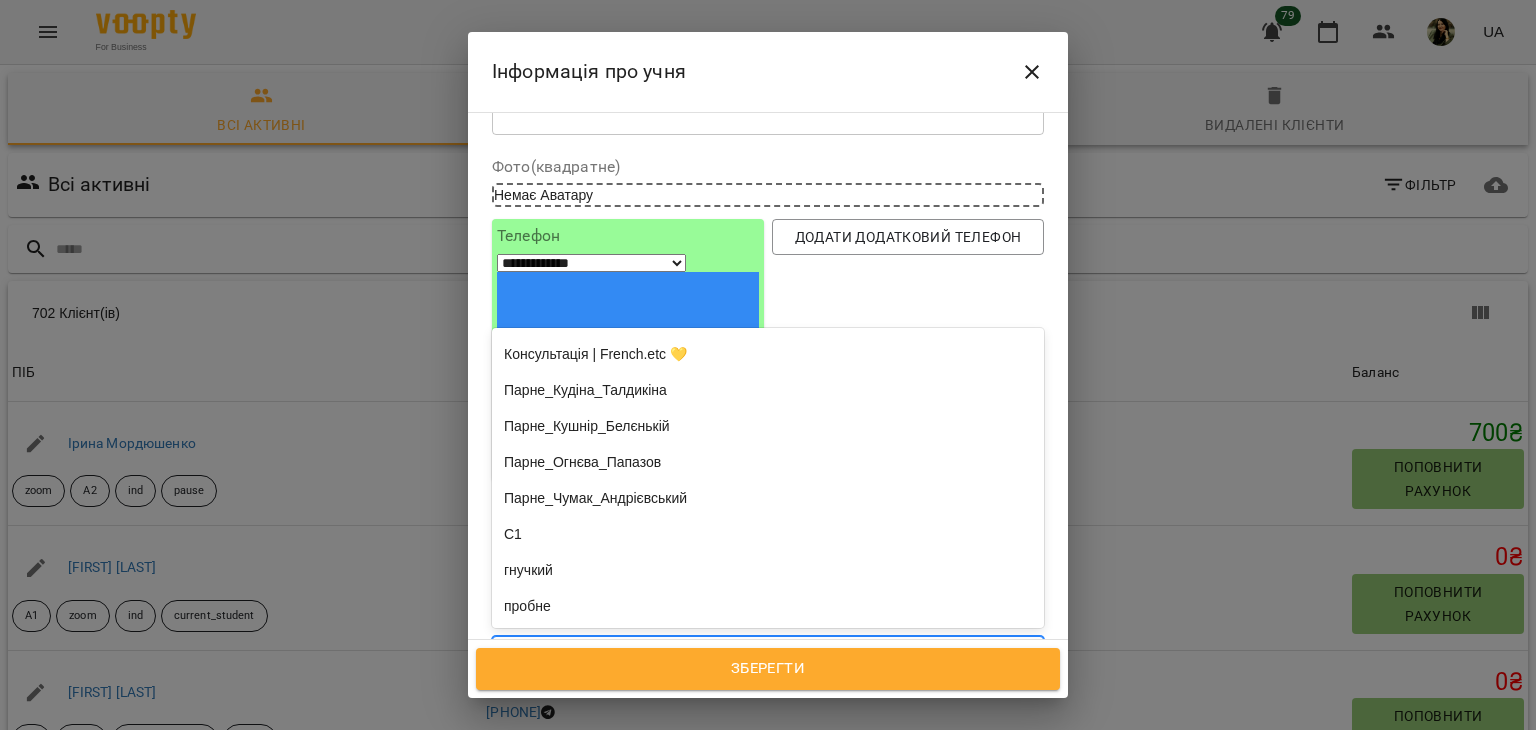 scroll, scrollTop: 1646, scrollLeft: 0, axis: vertical 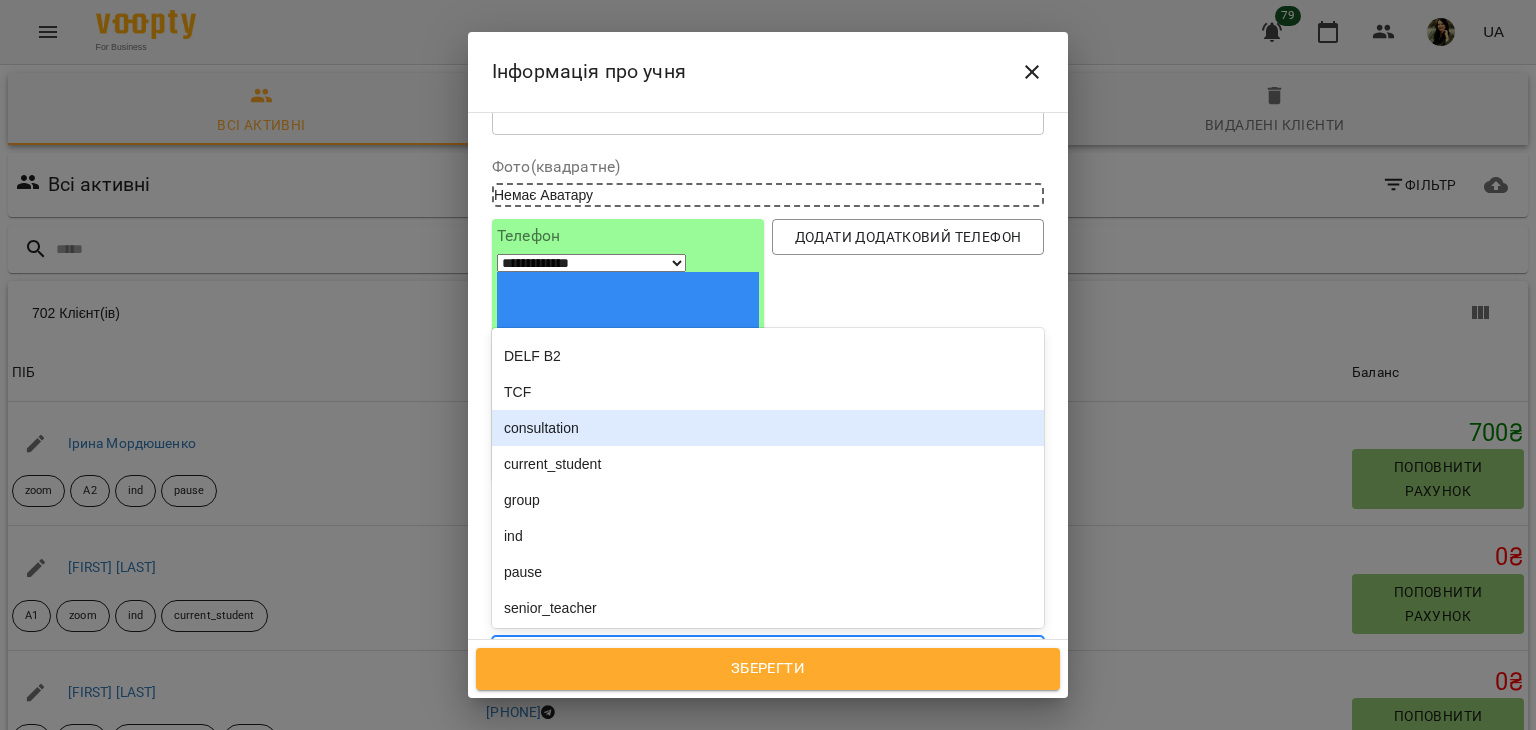 click on "consultation" at bounding box center (768, 428) 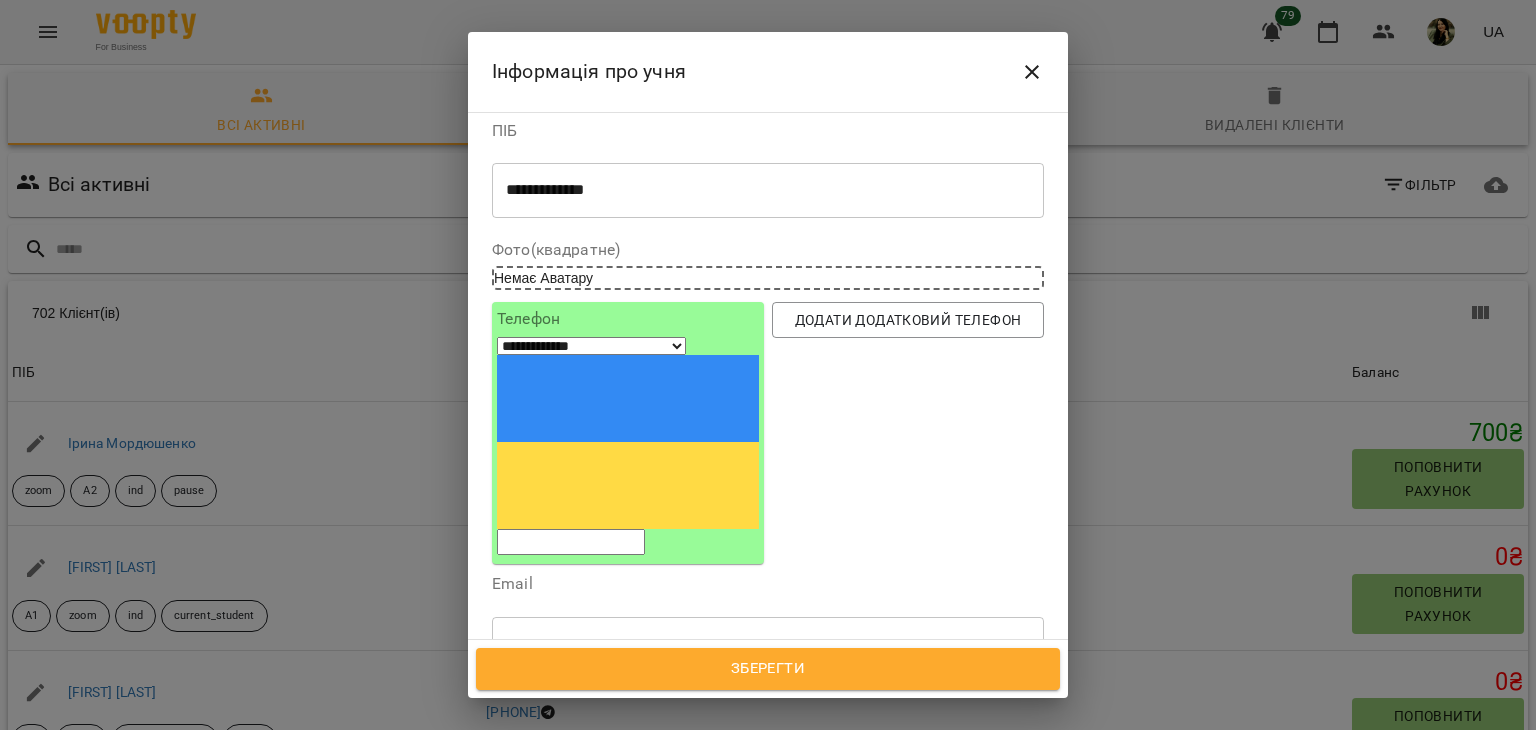 scroll, scrollTop: 0, scrollLeft: 0, axis: both 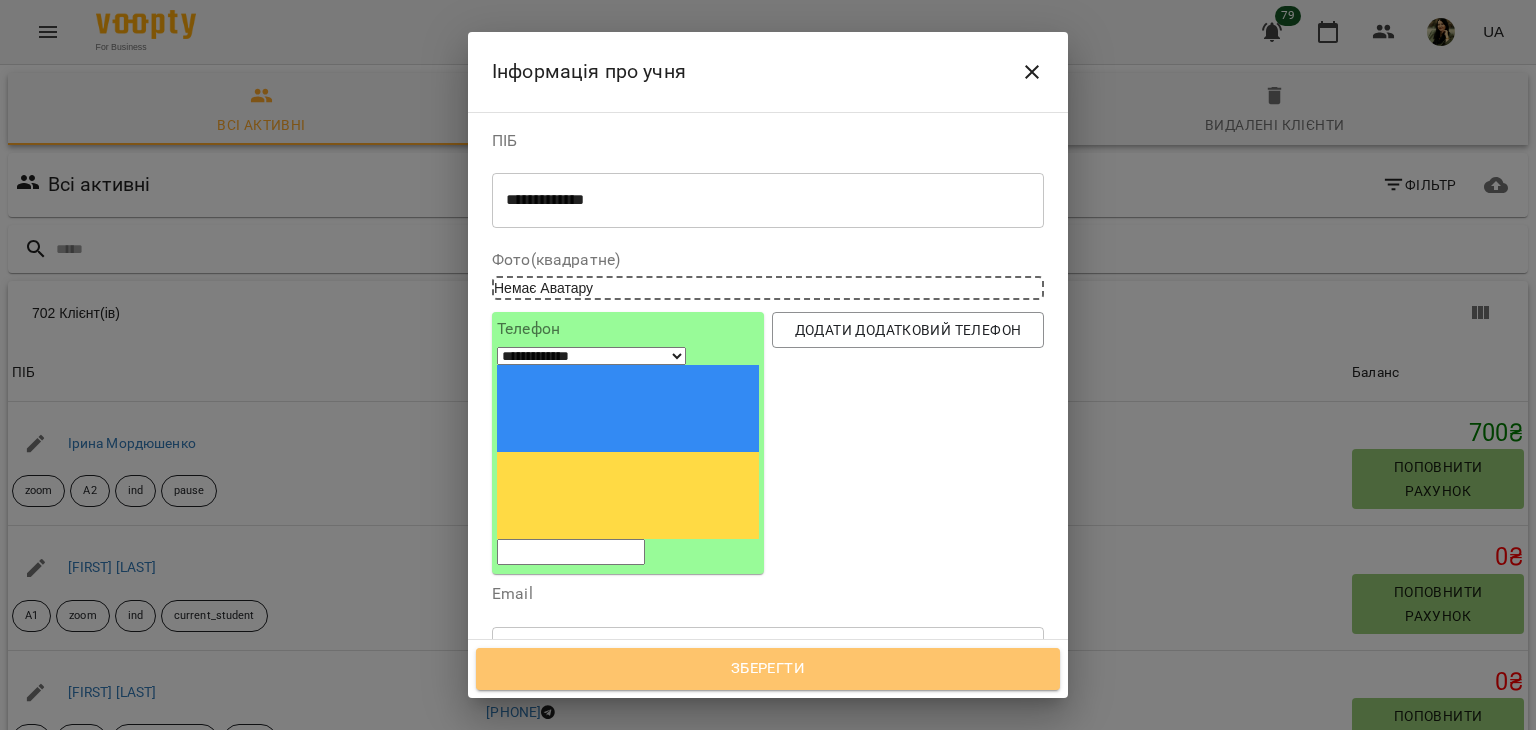 click on "Зберегти" at bounding box center [768, 669] 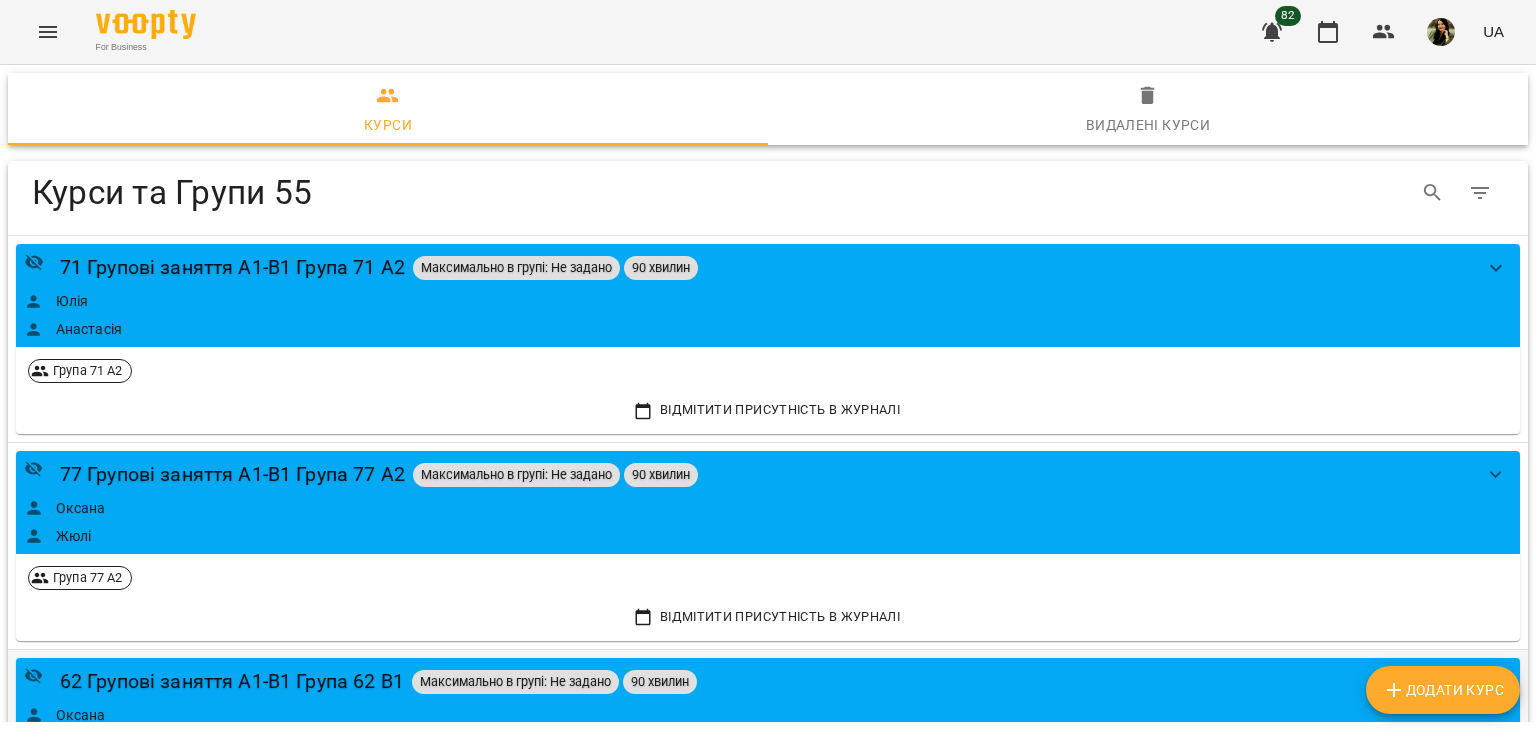 scroll, scrollTop: 0, scrollLeft: 0, axis: both 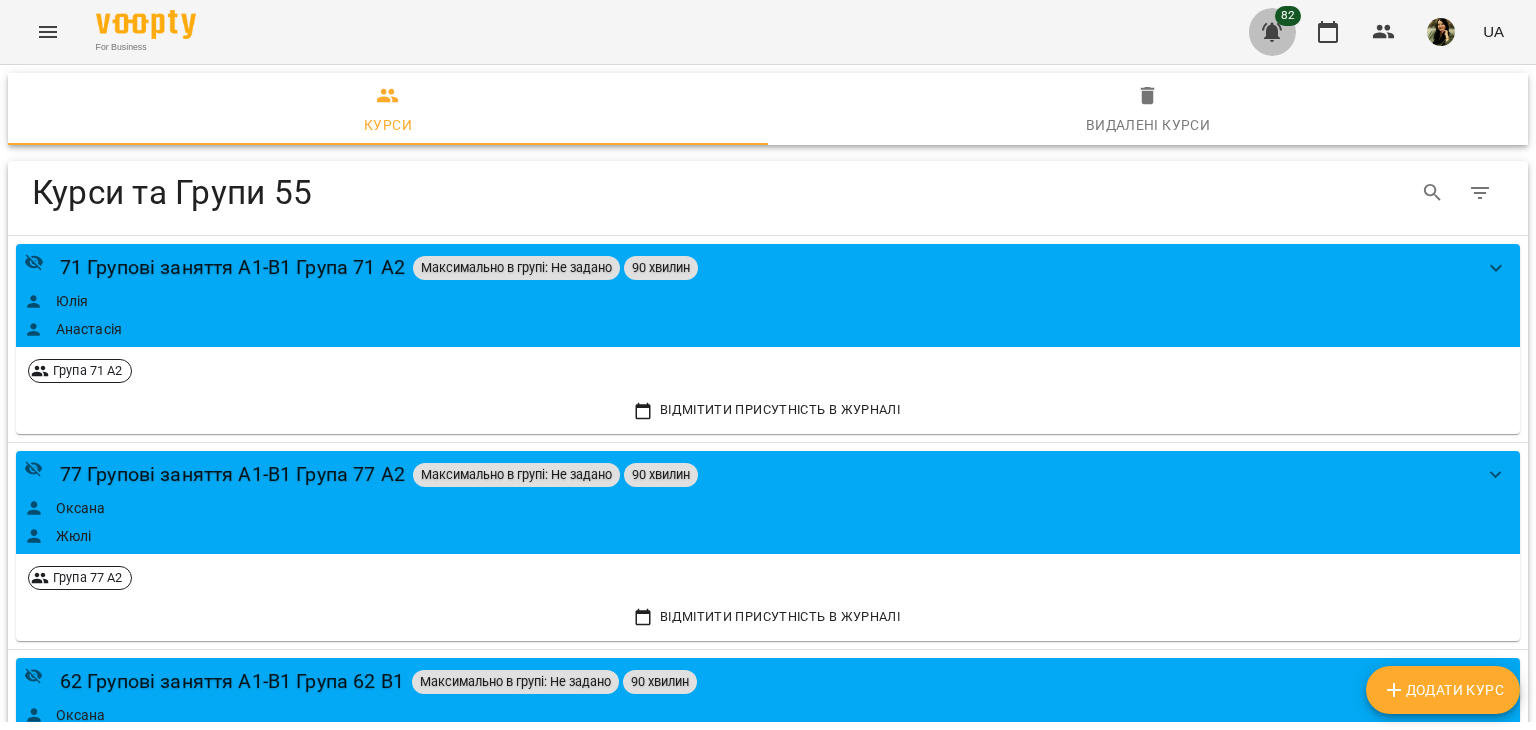 click 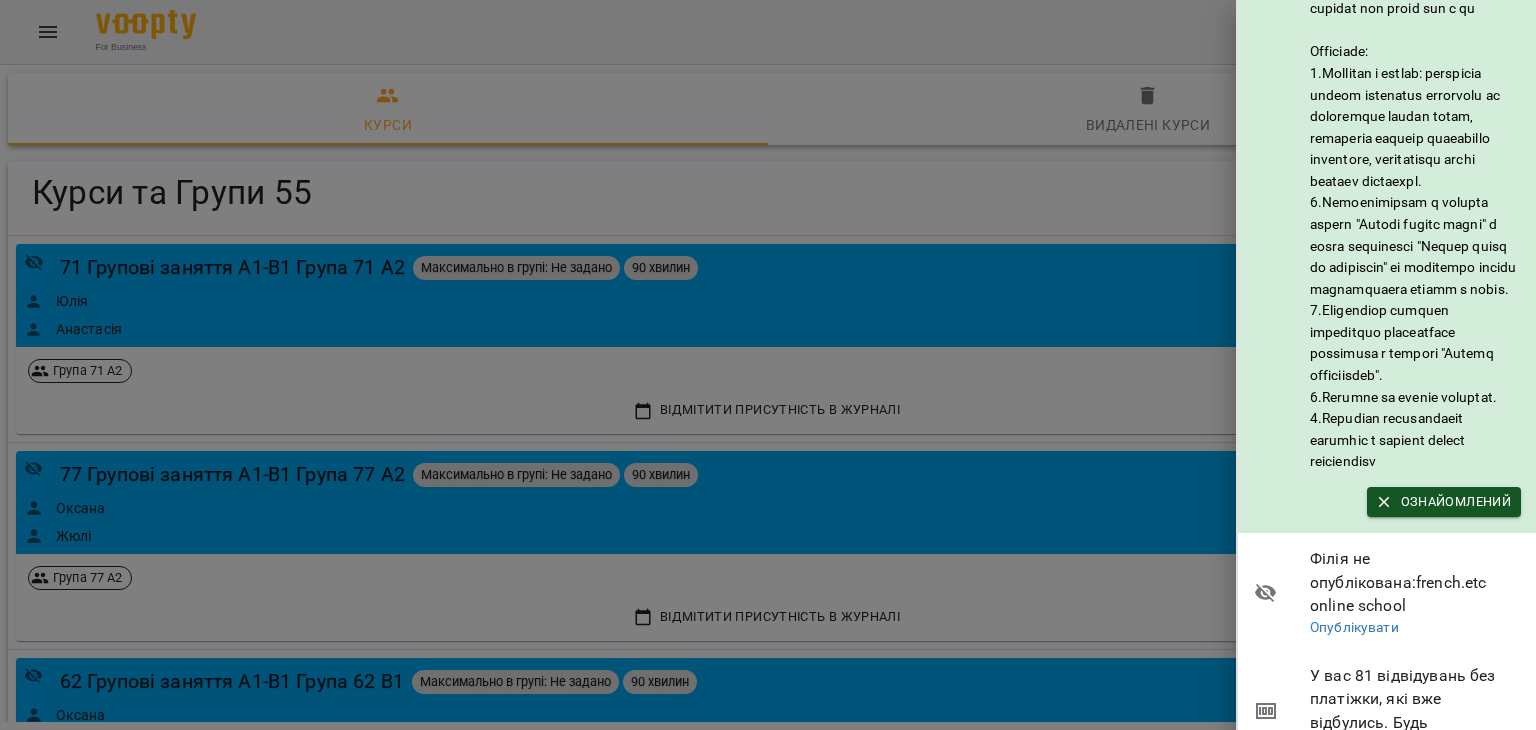 scroll, scrollTop: 364, scrollLeft: 0, axis: vertical 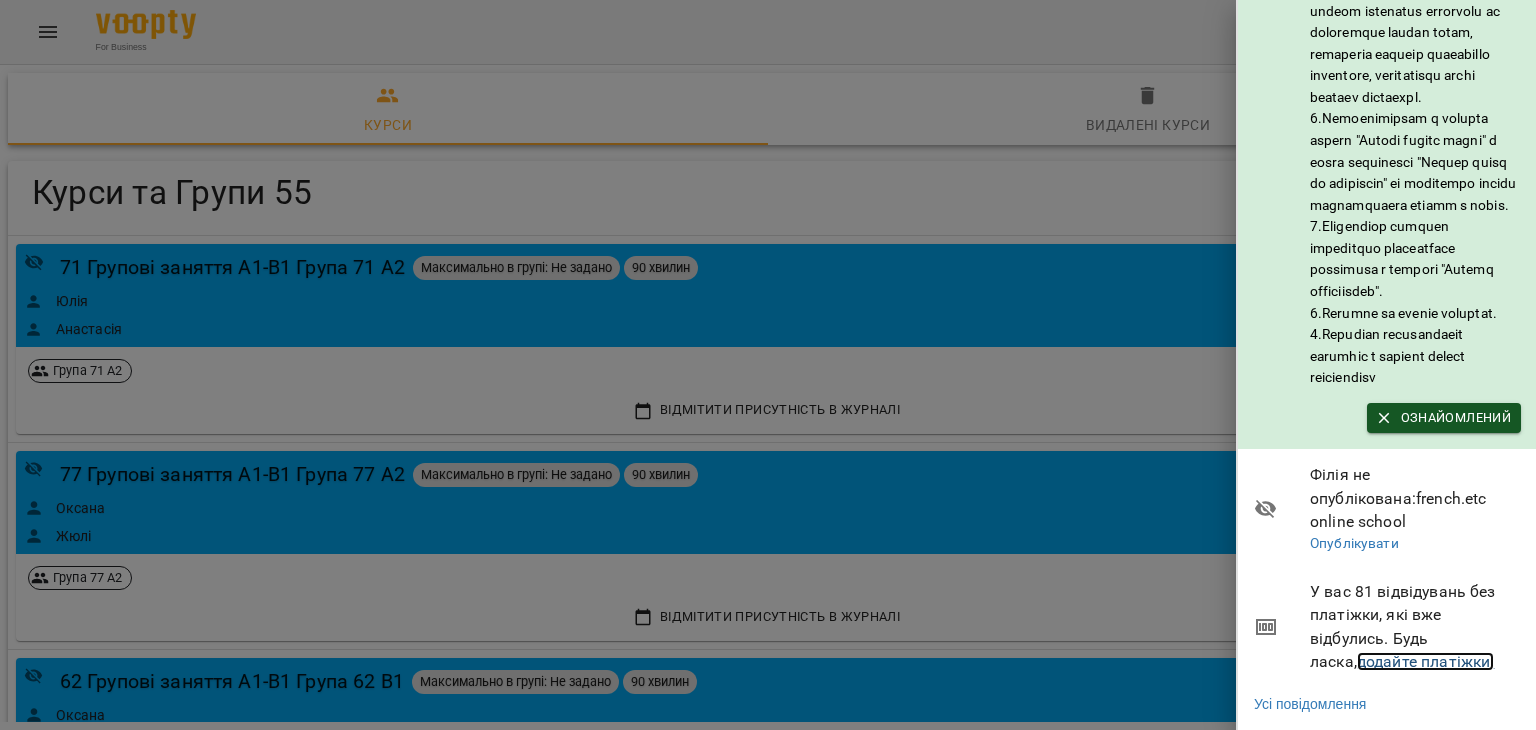 click on "додайте платіжки!" at bounding box center (1426, 661) 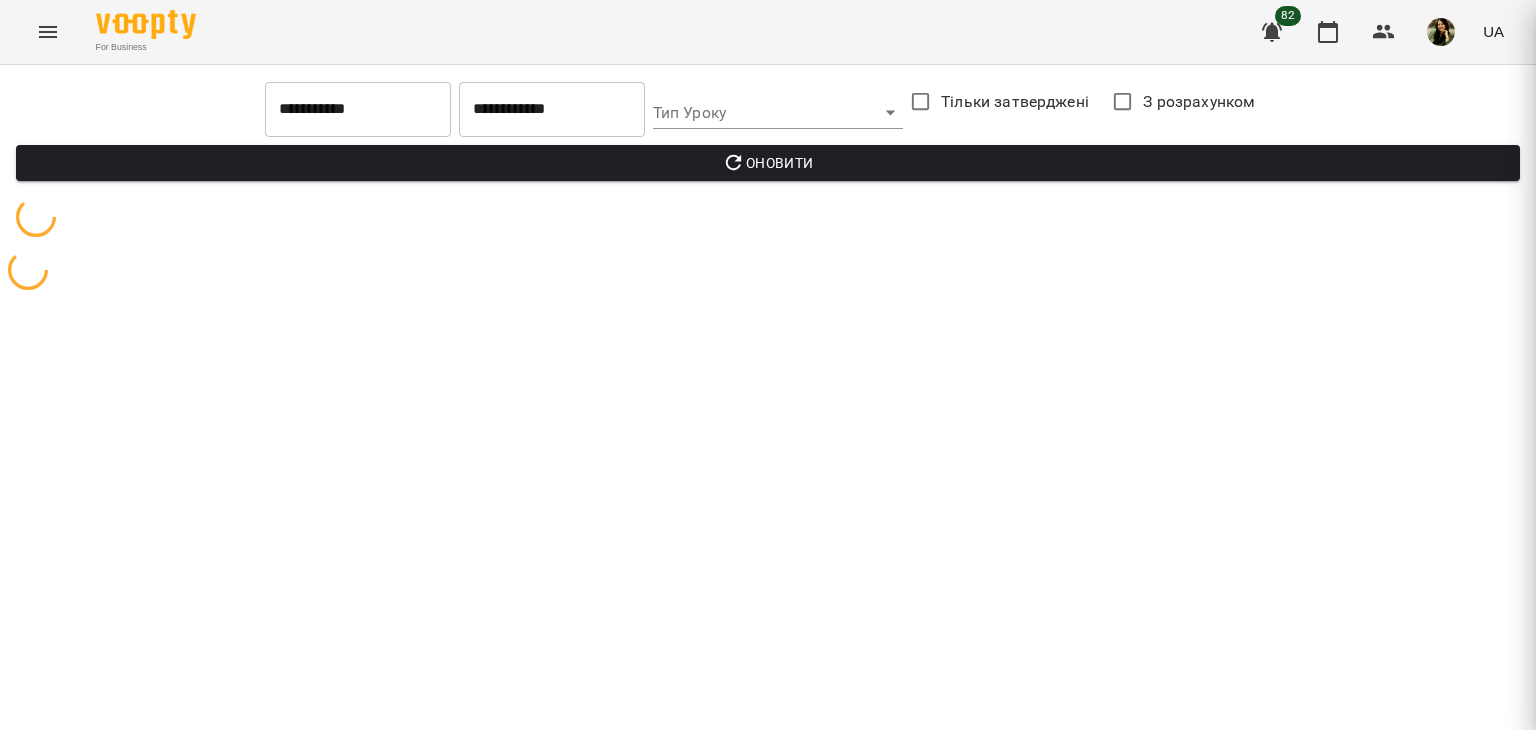 scroll, scrollTop: 0, scrollLeft: 0, axis: both 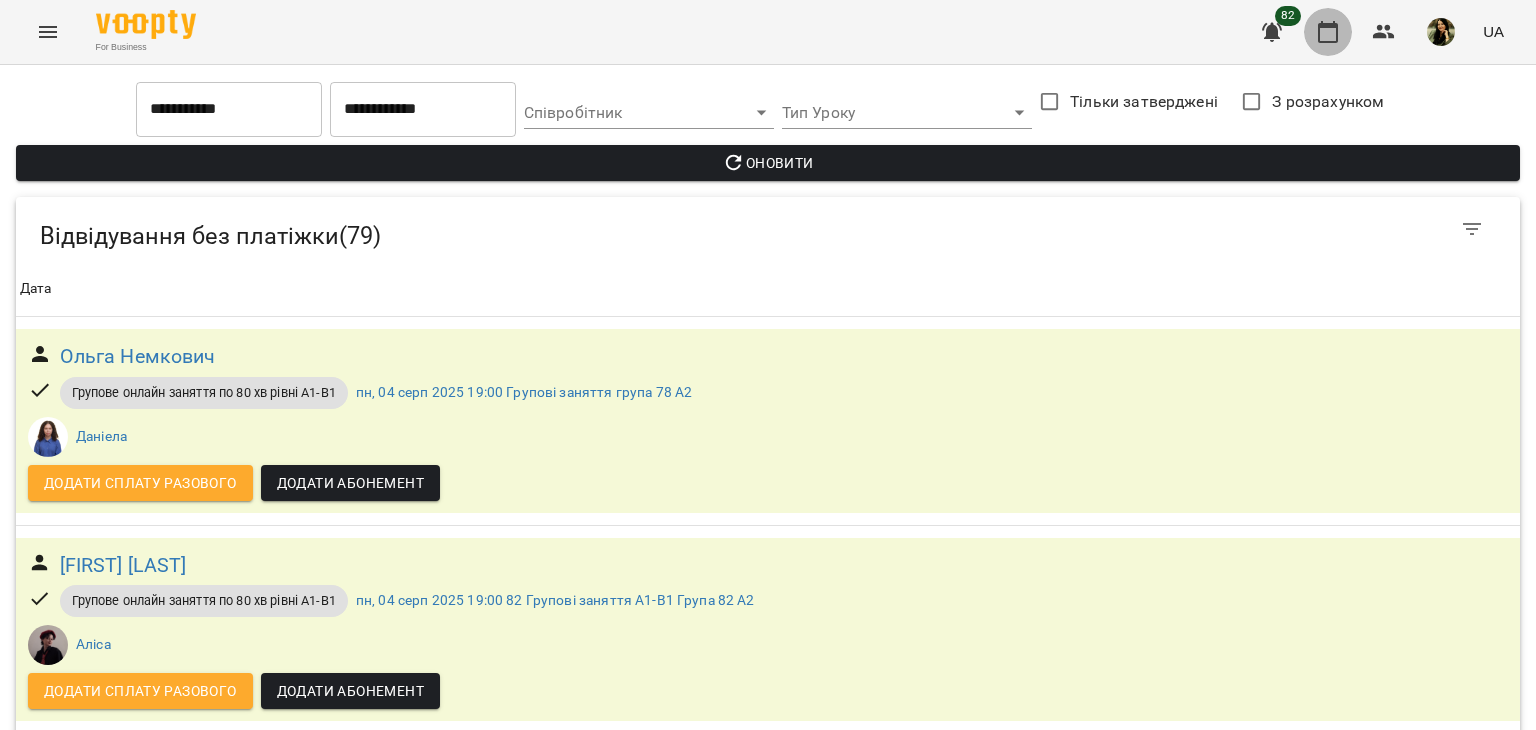 click 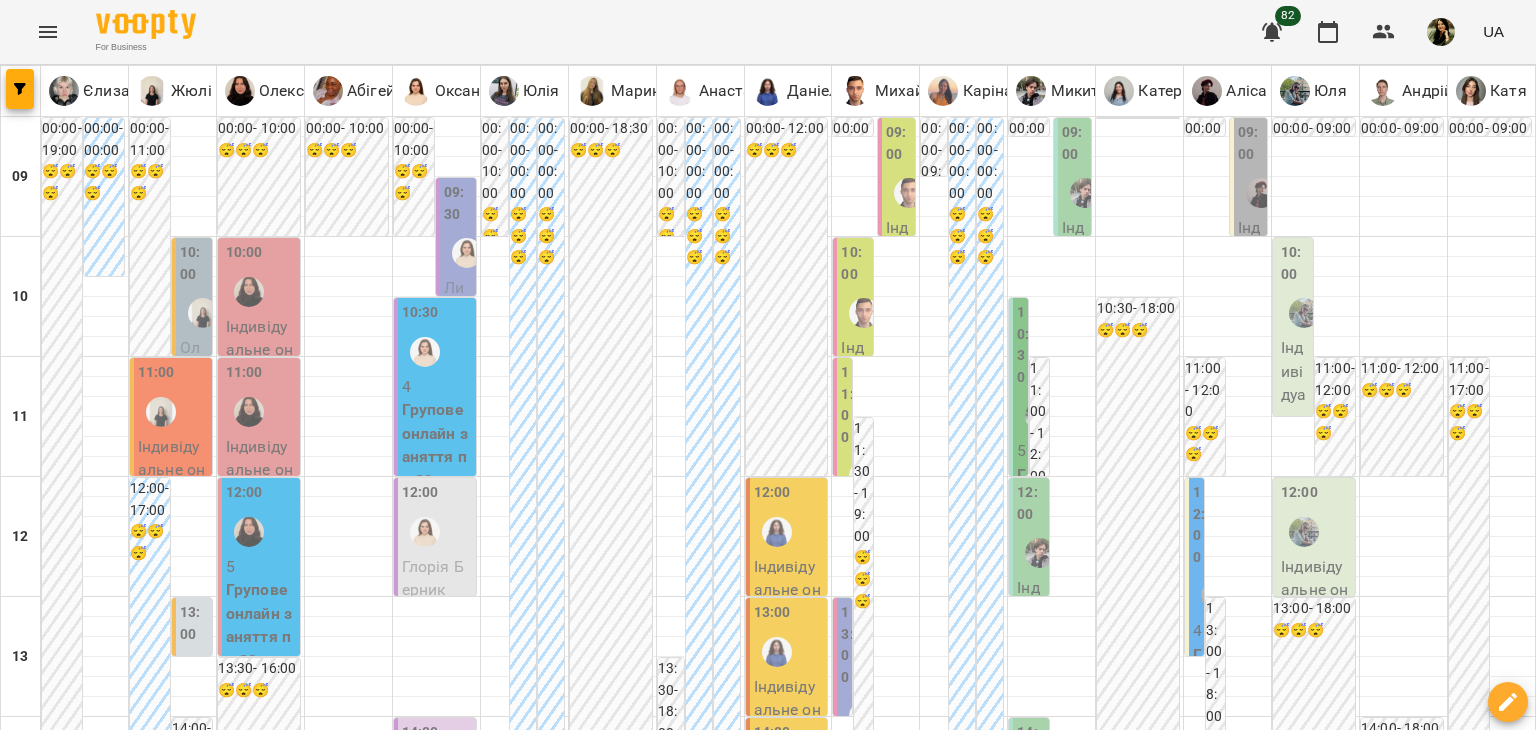 click at bounding box center (668, 1888) 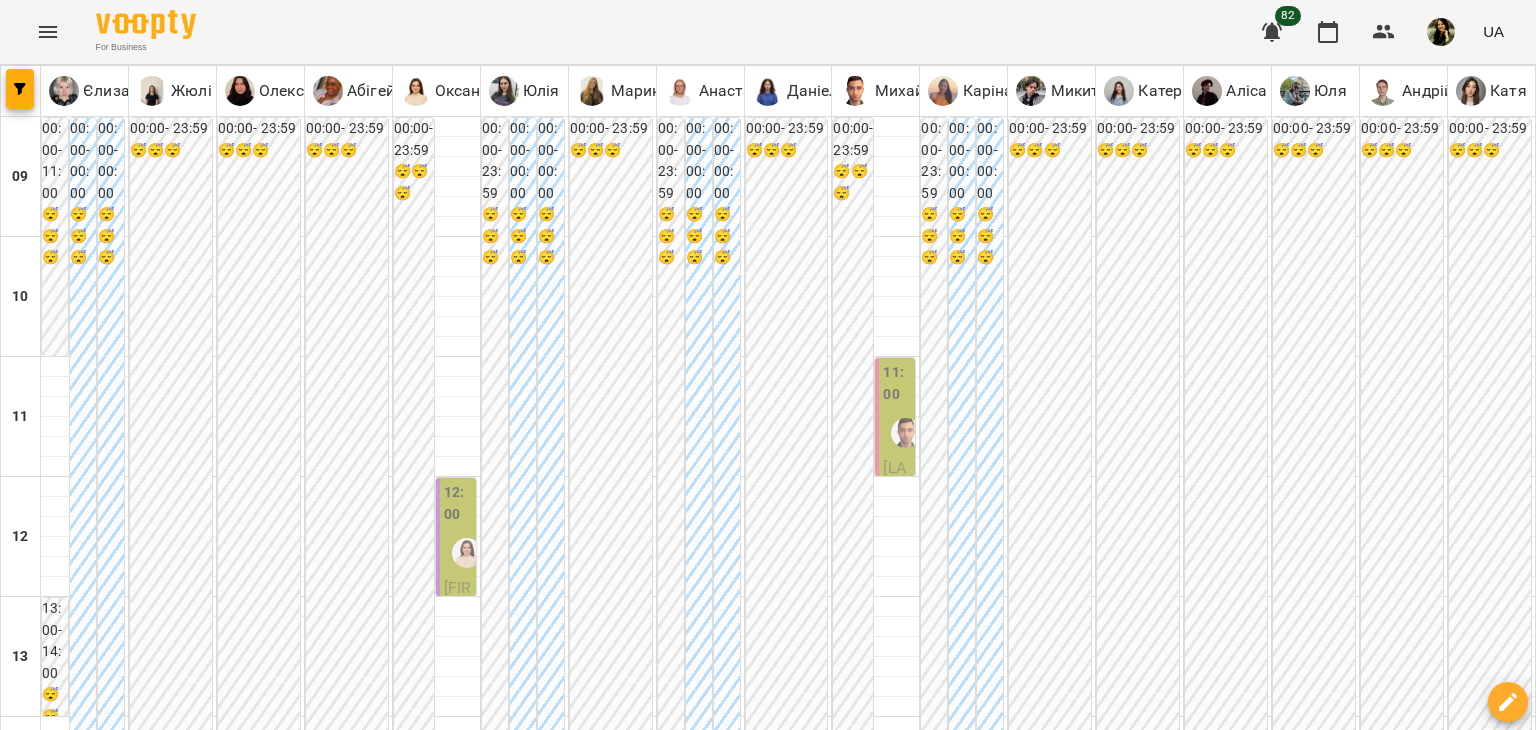 click on "04 серп" at bounding box center (41, 1842) 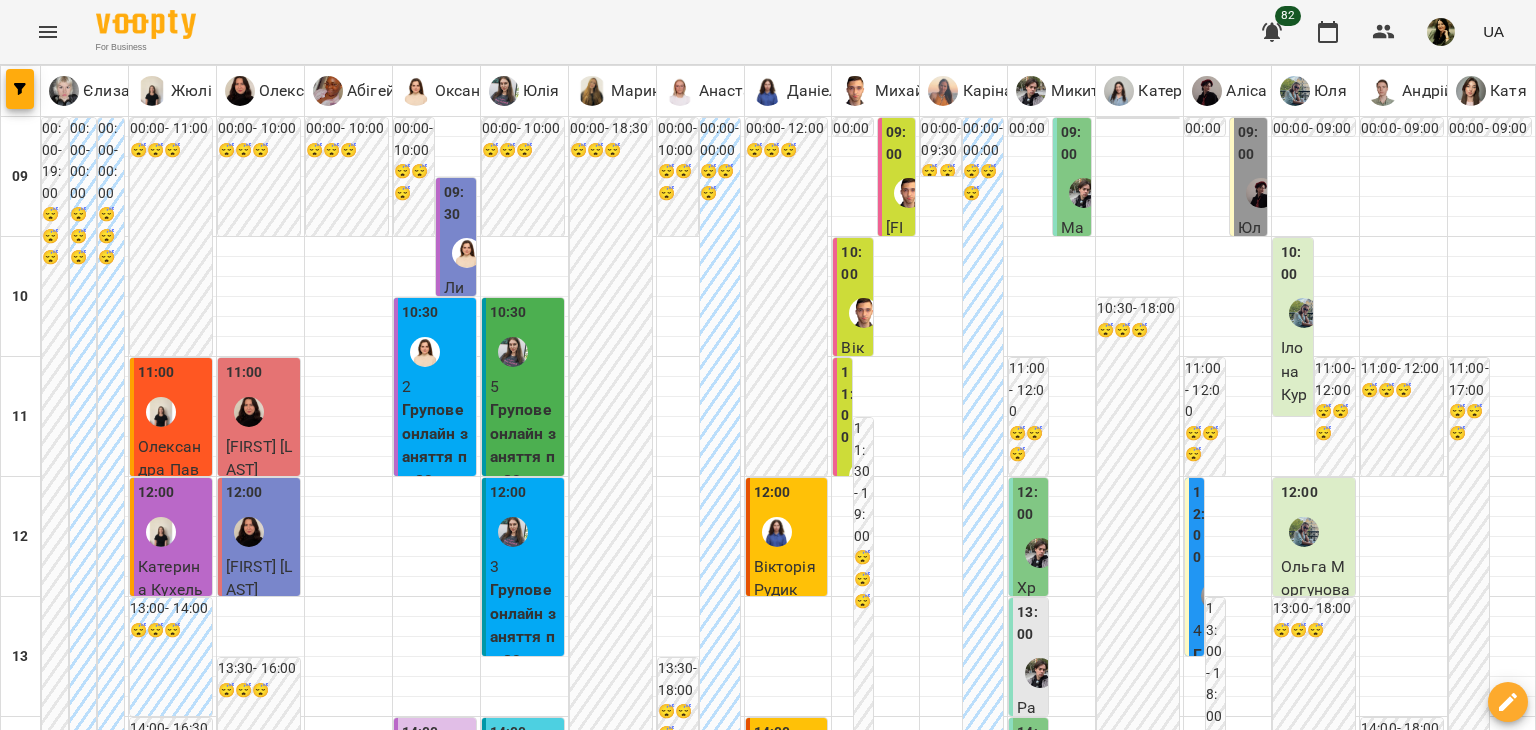 scroll, scrollTop: 41, scrollLeft: 0, axis: vertical 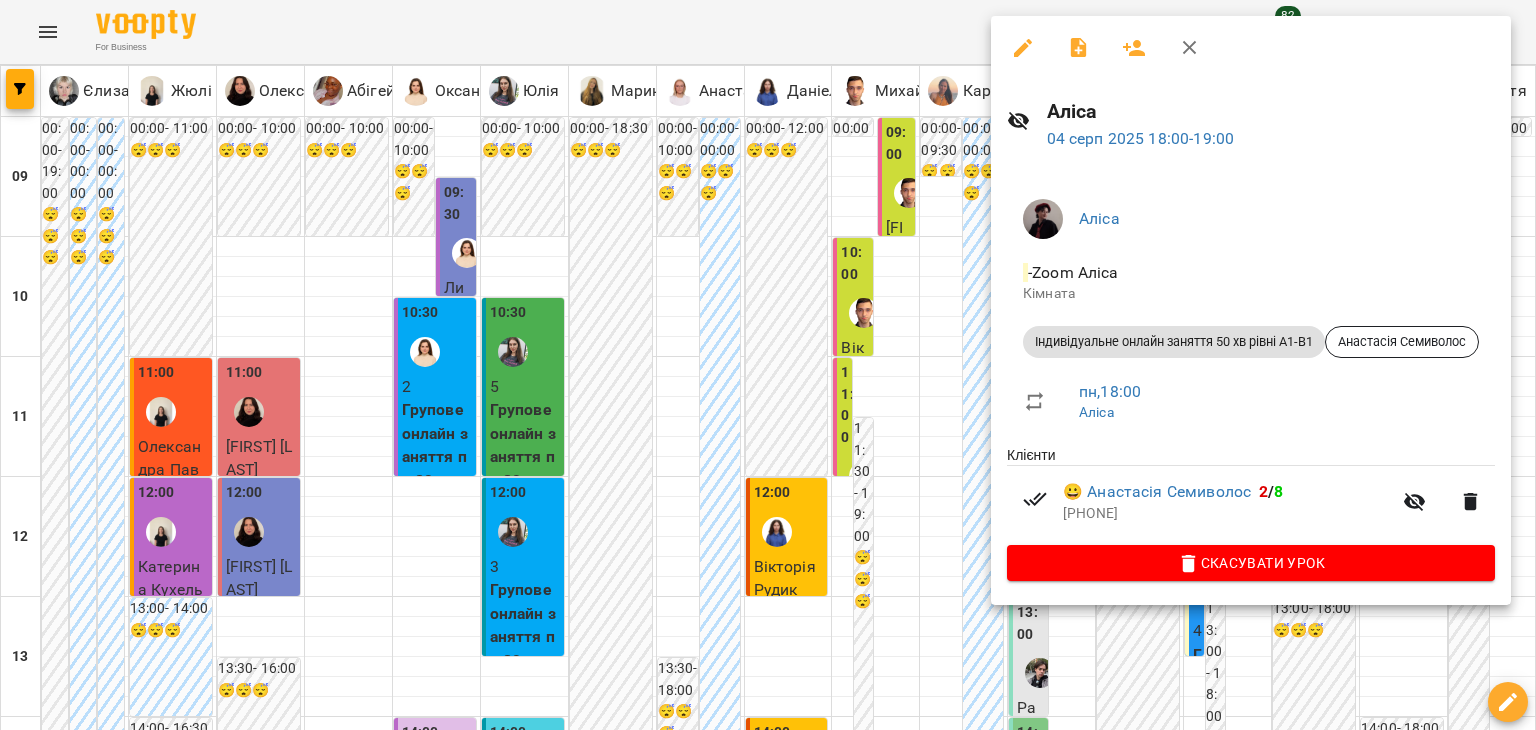 click at bounding box center (768, 365) 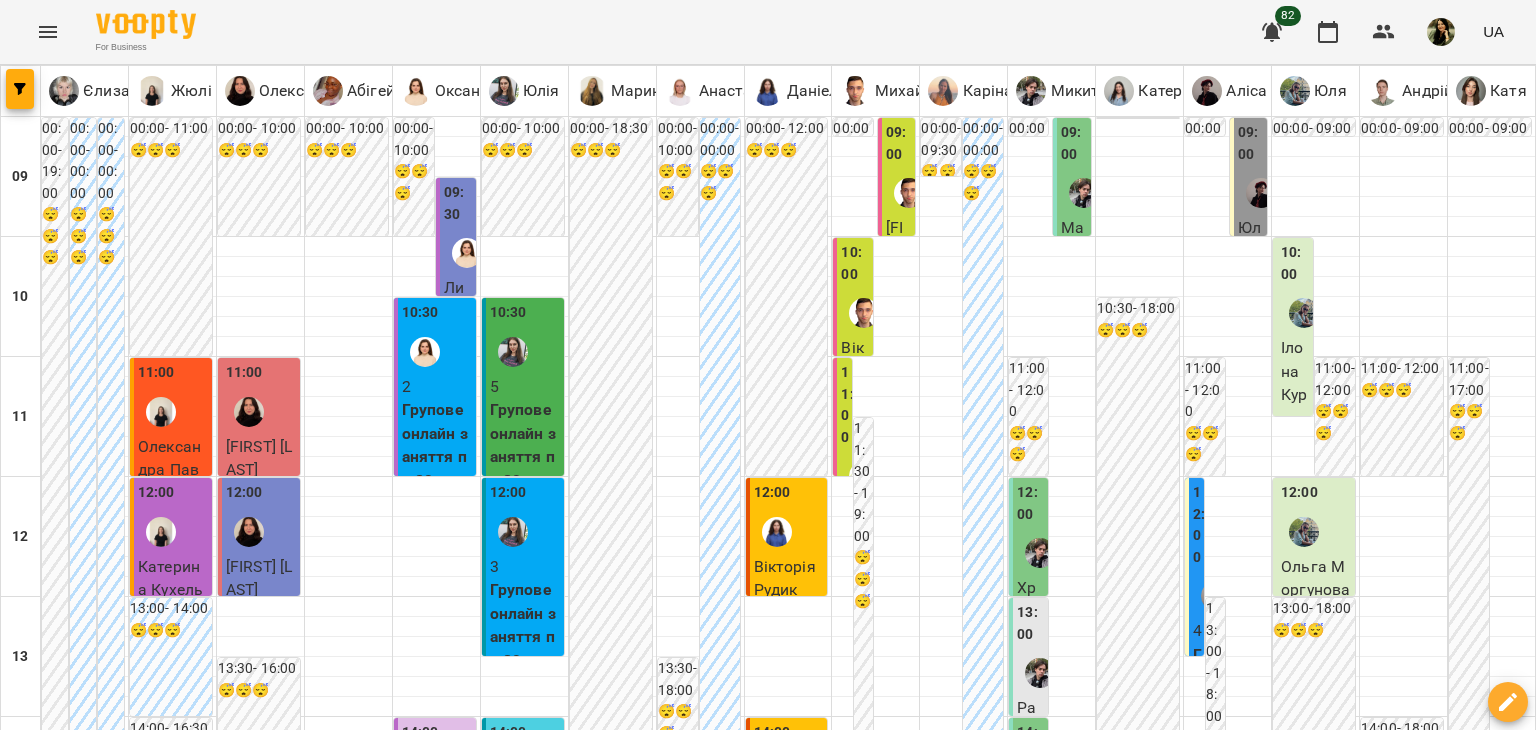 click on "19:00" at bounding box center (1199, 1367) 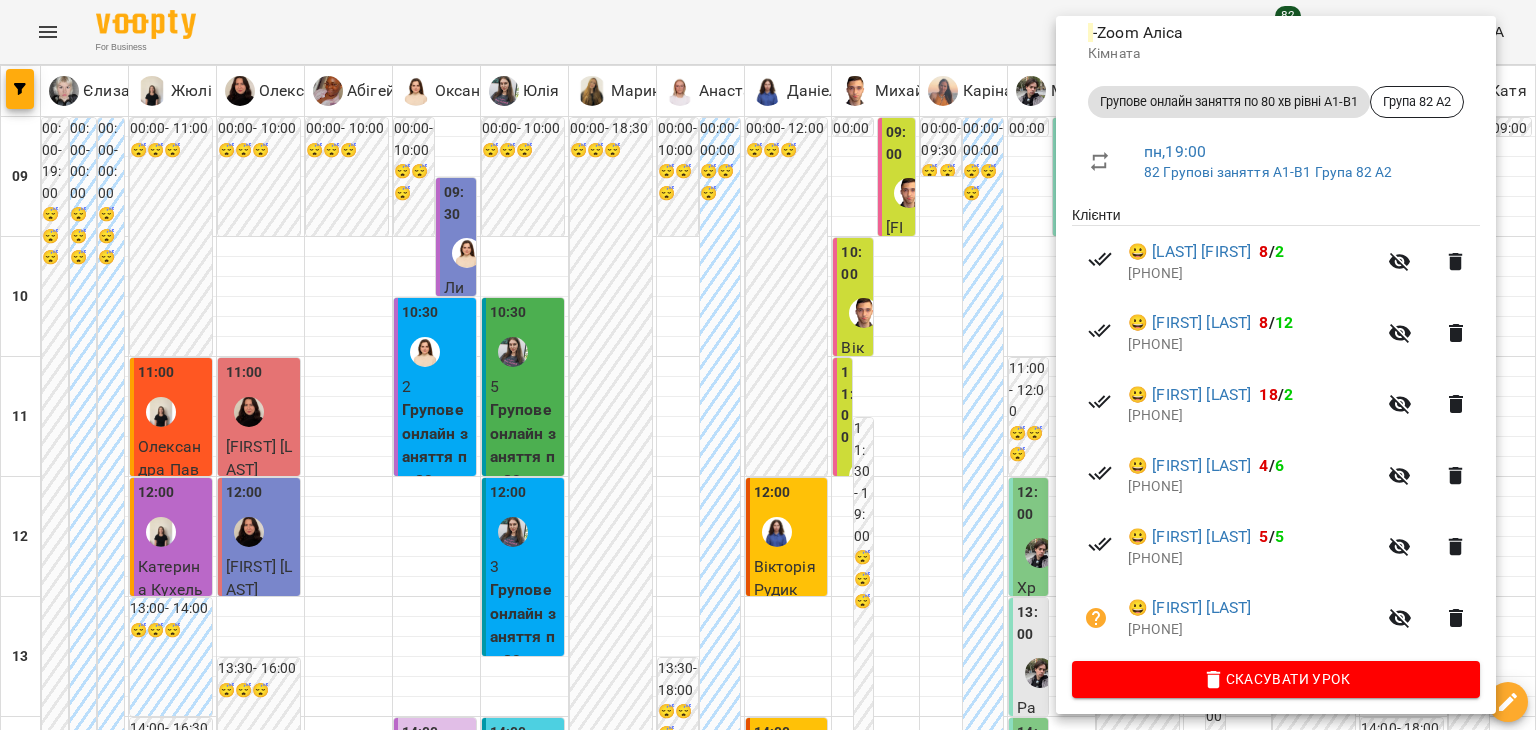 scroll, scrollTop: 250, scrollLeft: 0, axis: vertical 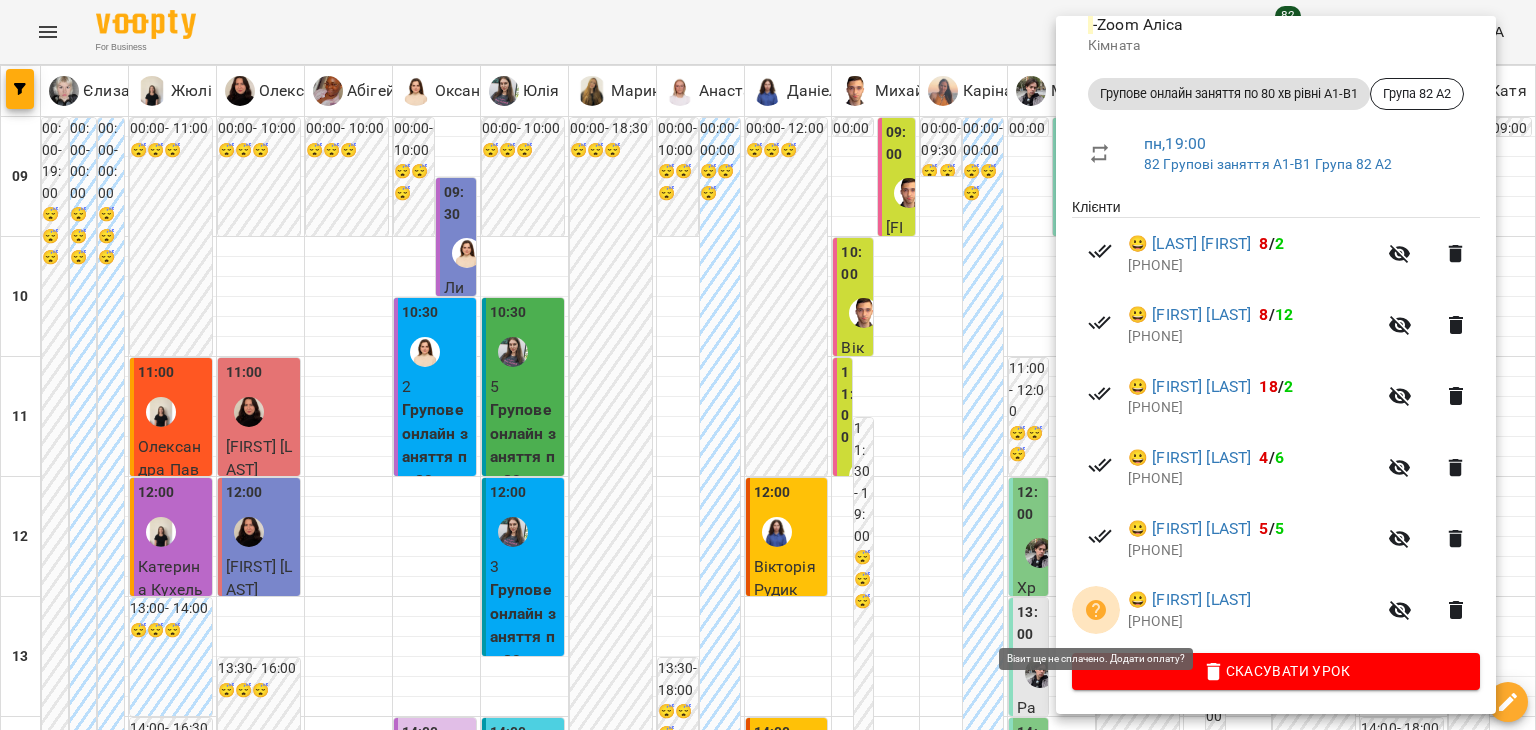 click 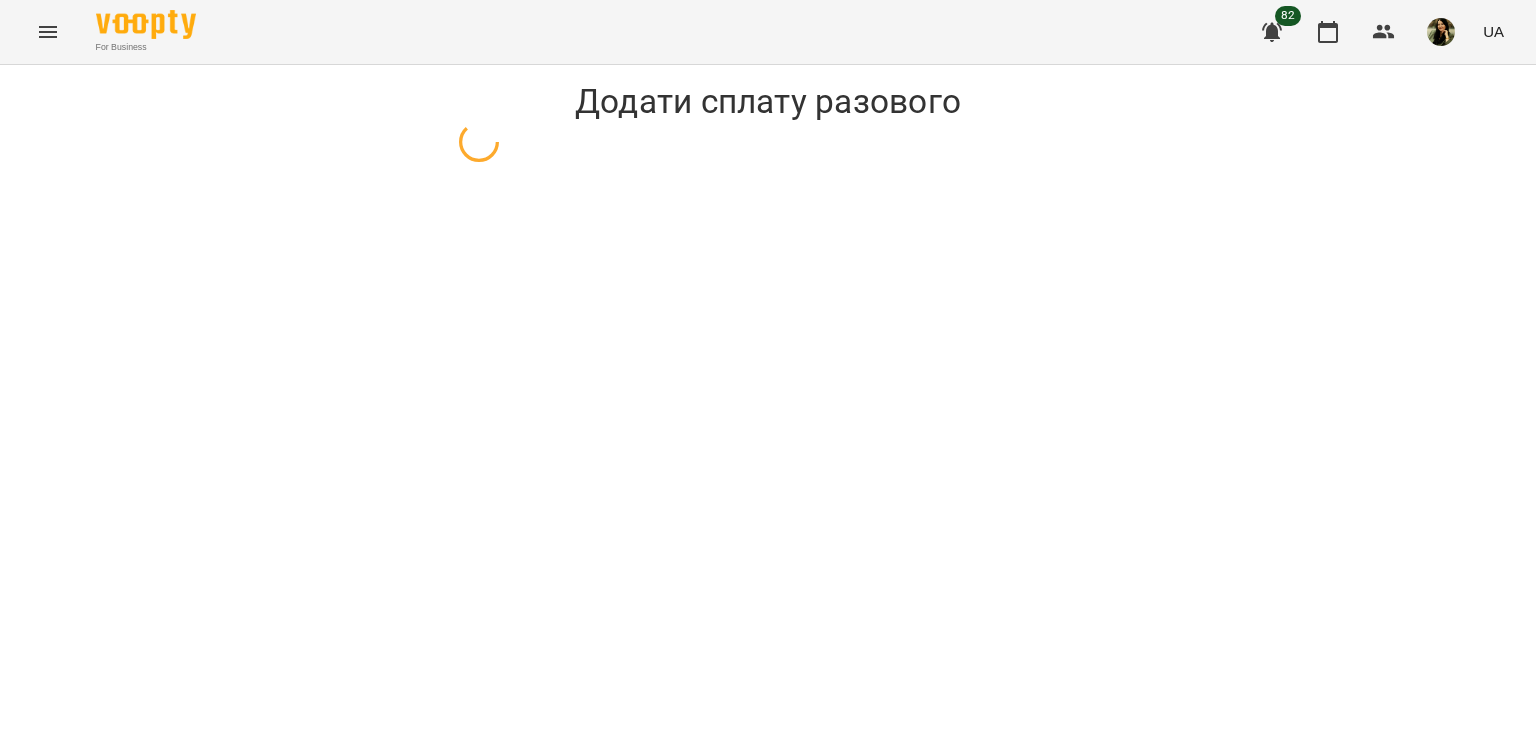 select on "**********" 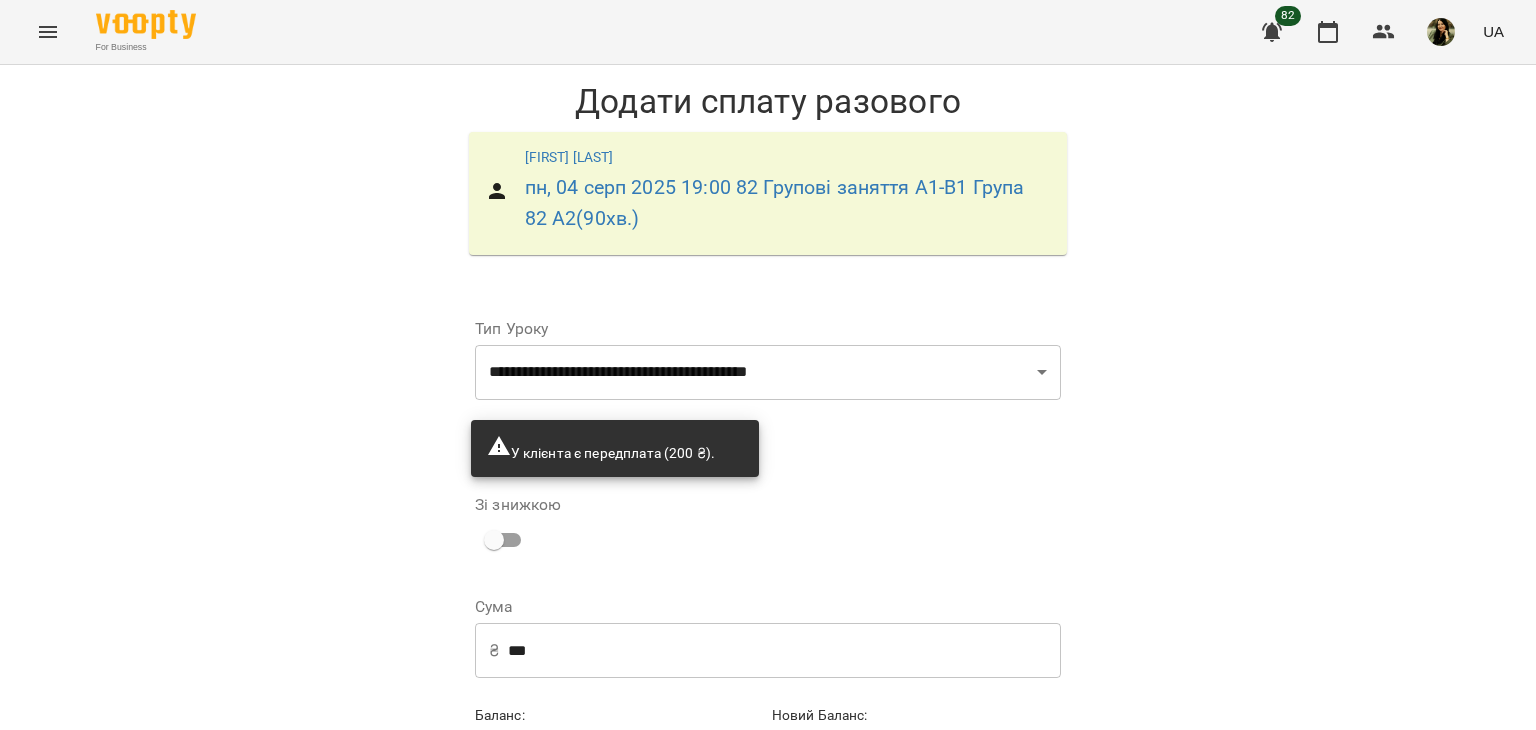 scroll, scrollTop: 102, scrollLeft: 0, axis: vertical 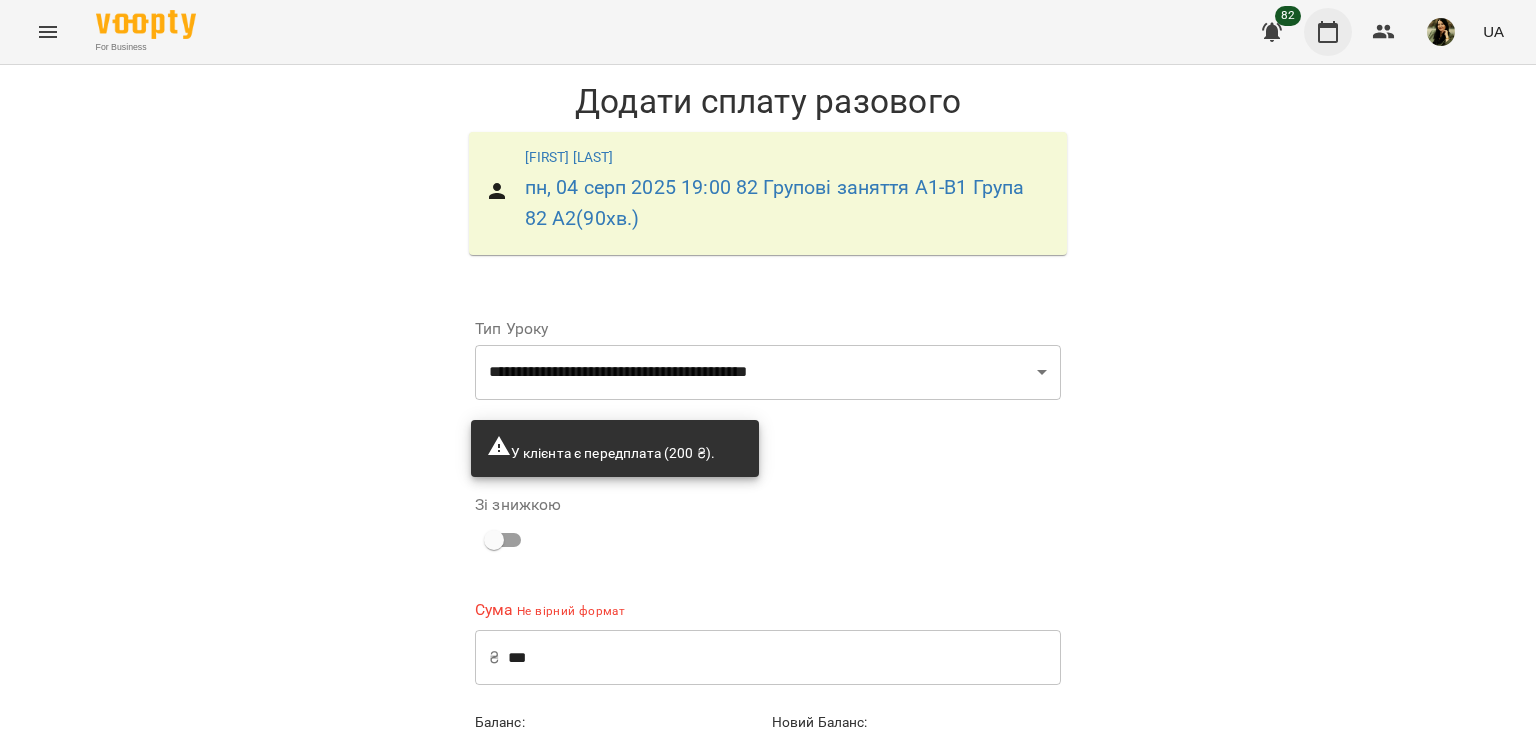 click 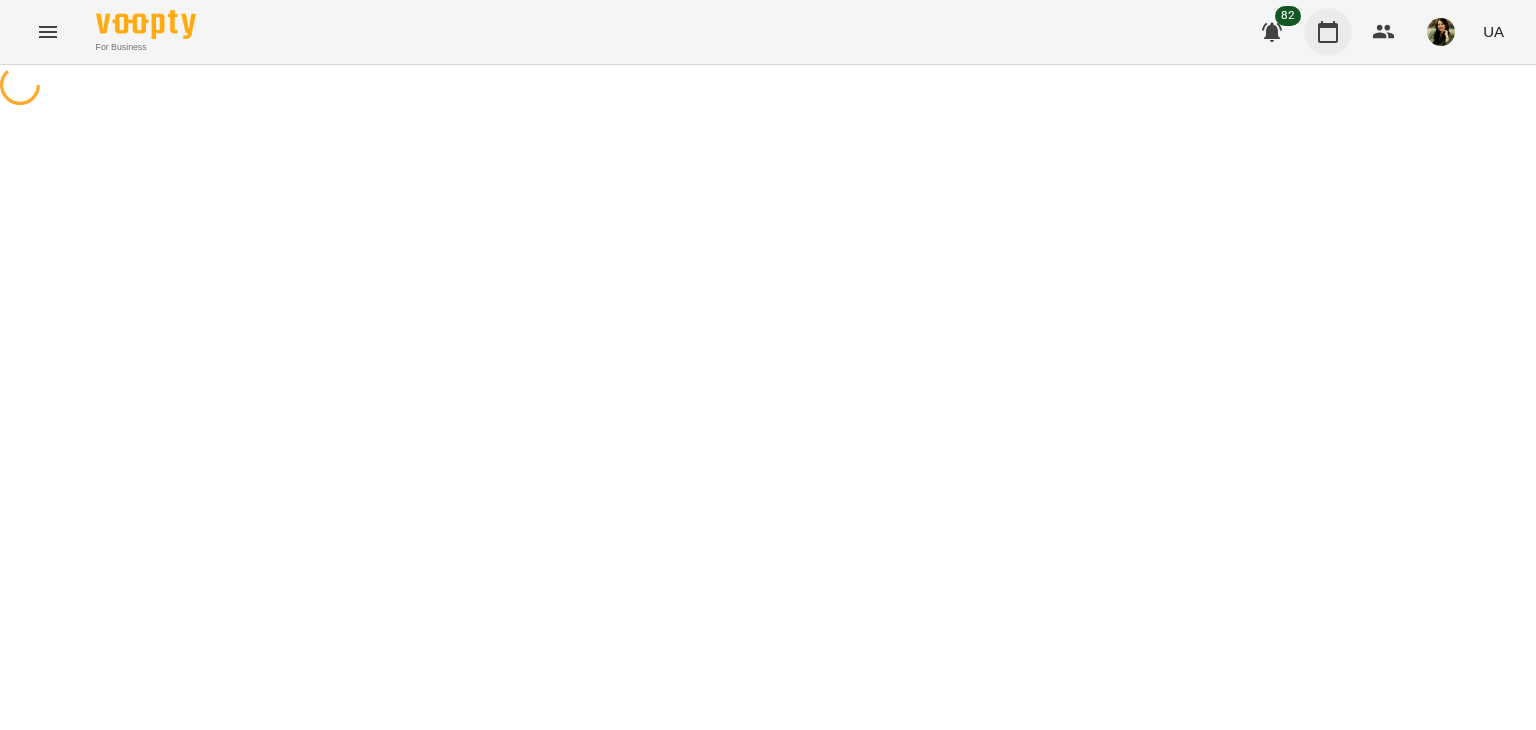 scroll, scrollTop: 0, scrollLeft: 0, axis: both 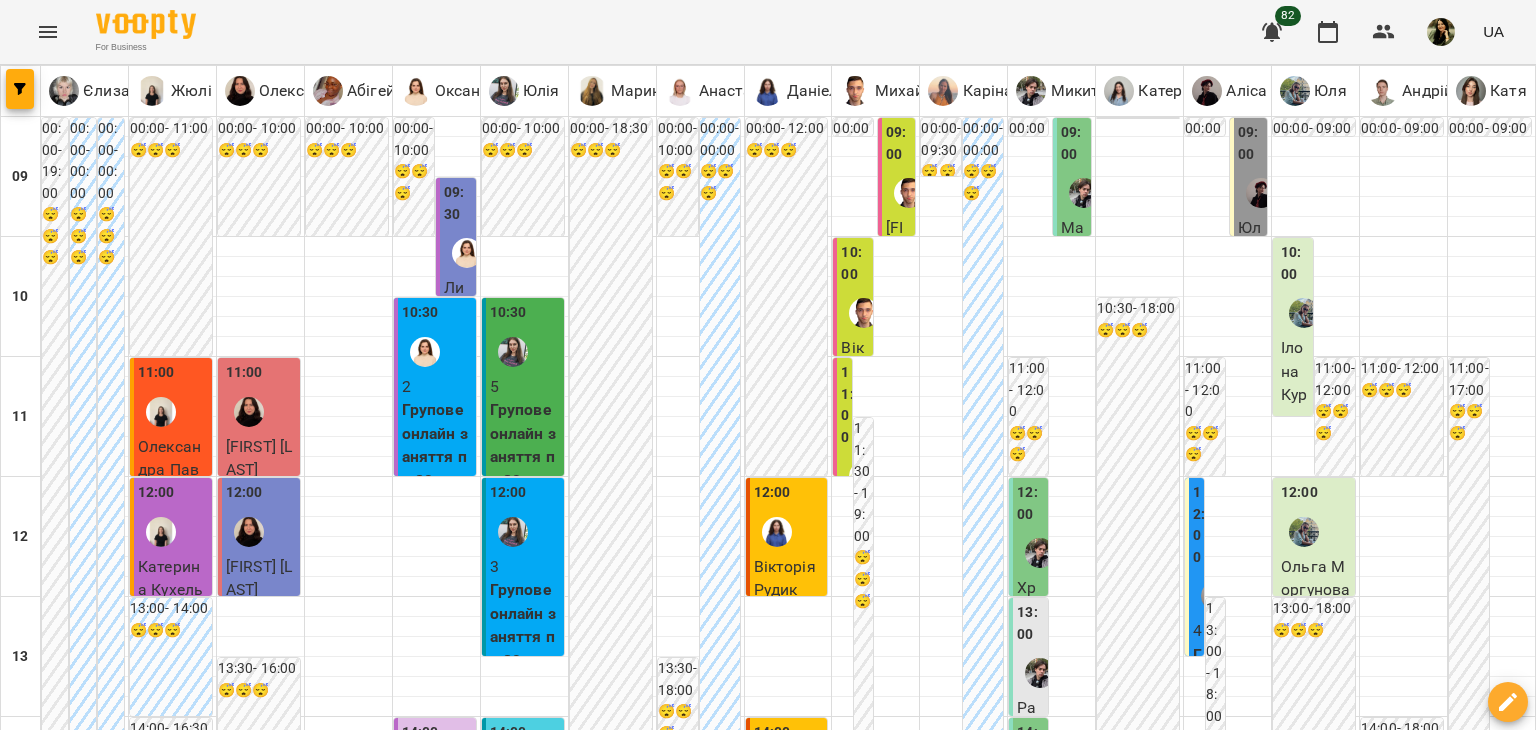 click at bounding box center [1216, 1436] 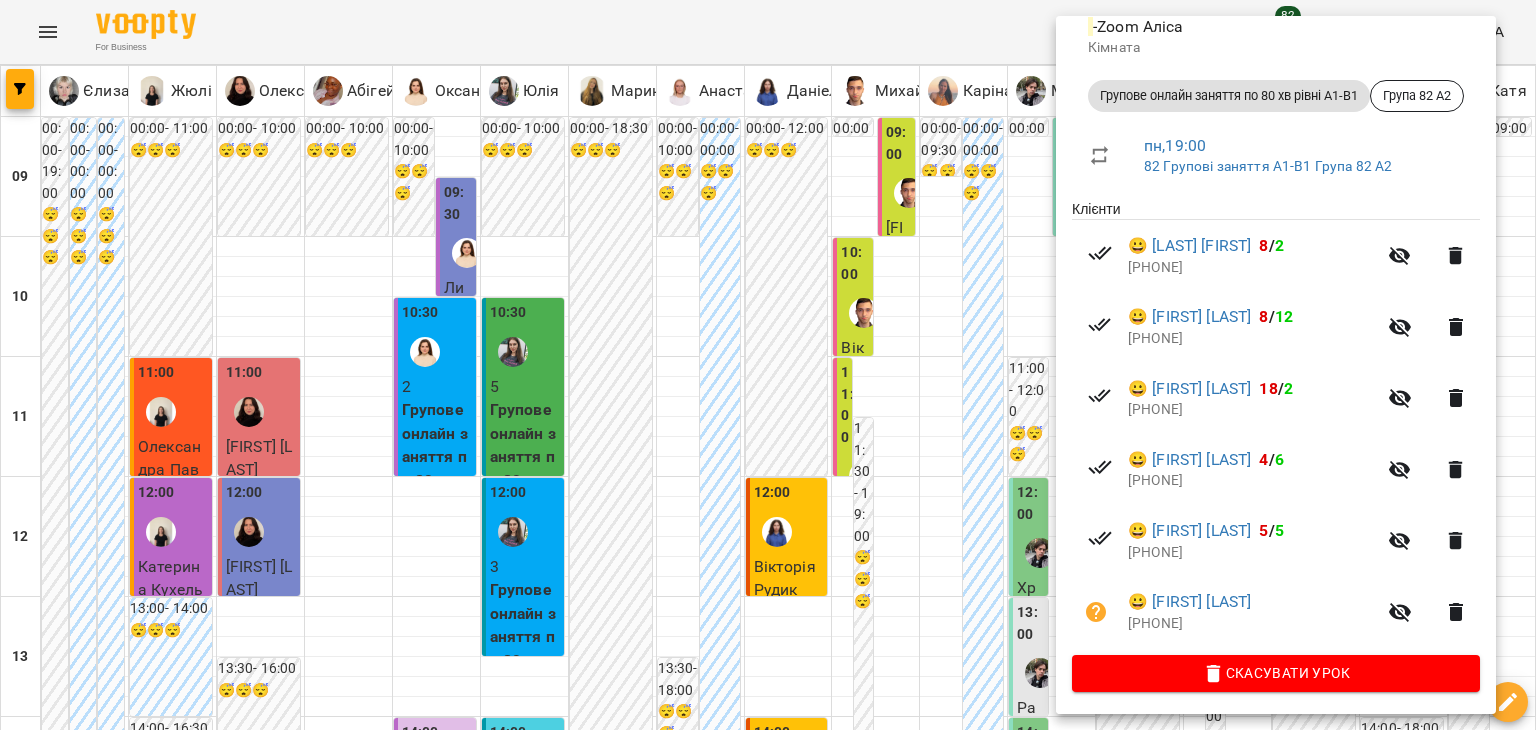 scroll, scrollTop: 250, scrollLeft: 0, axis: vertical 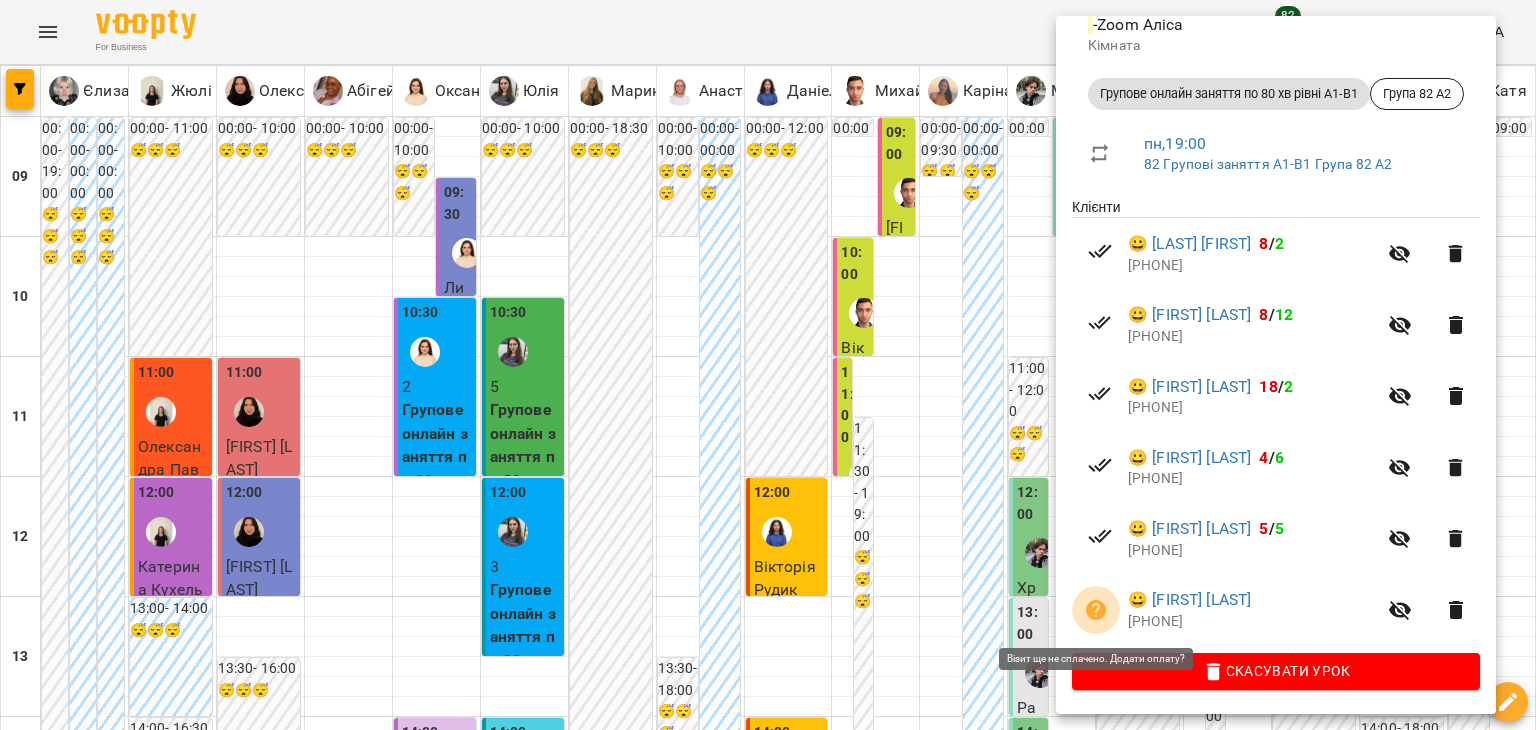 click 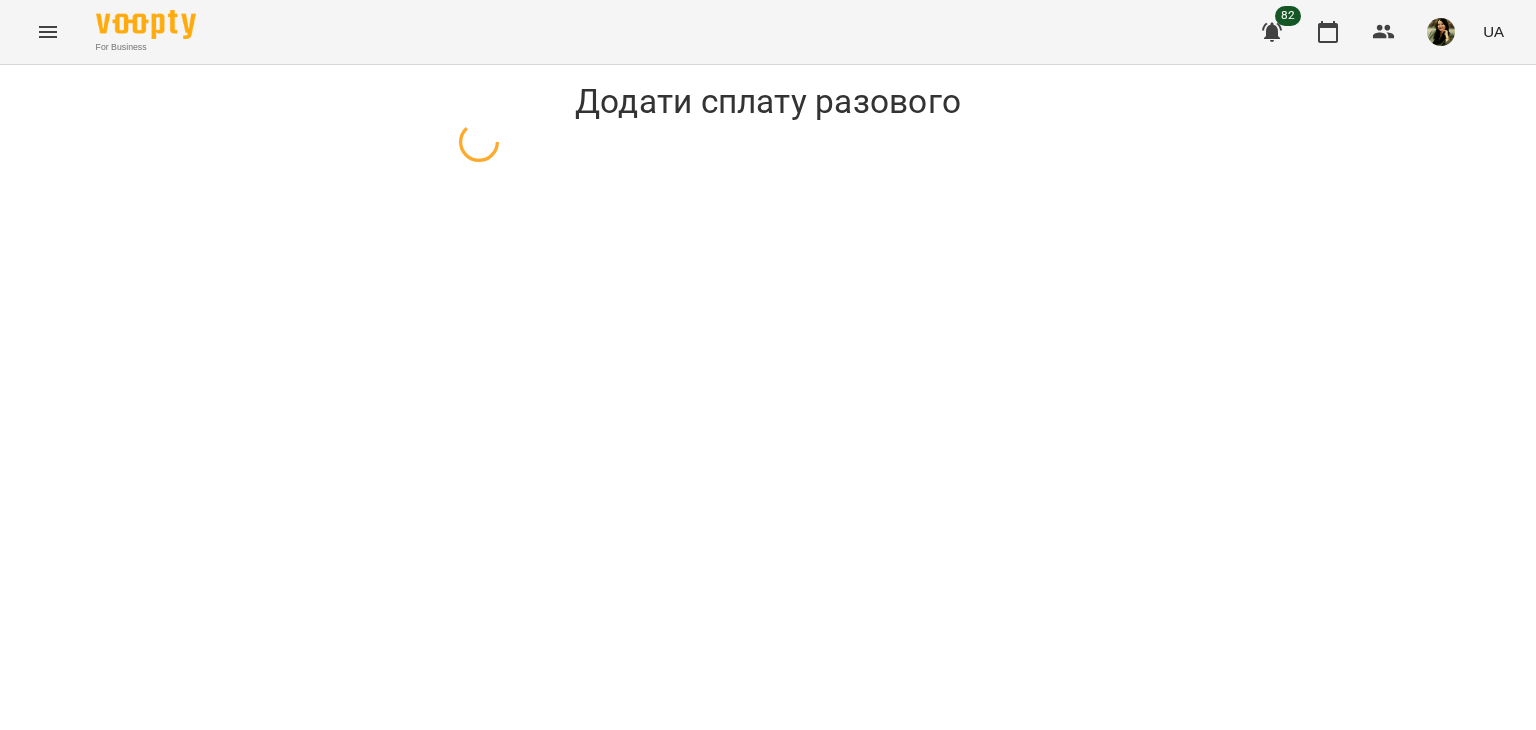 select on "**********" 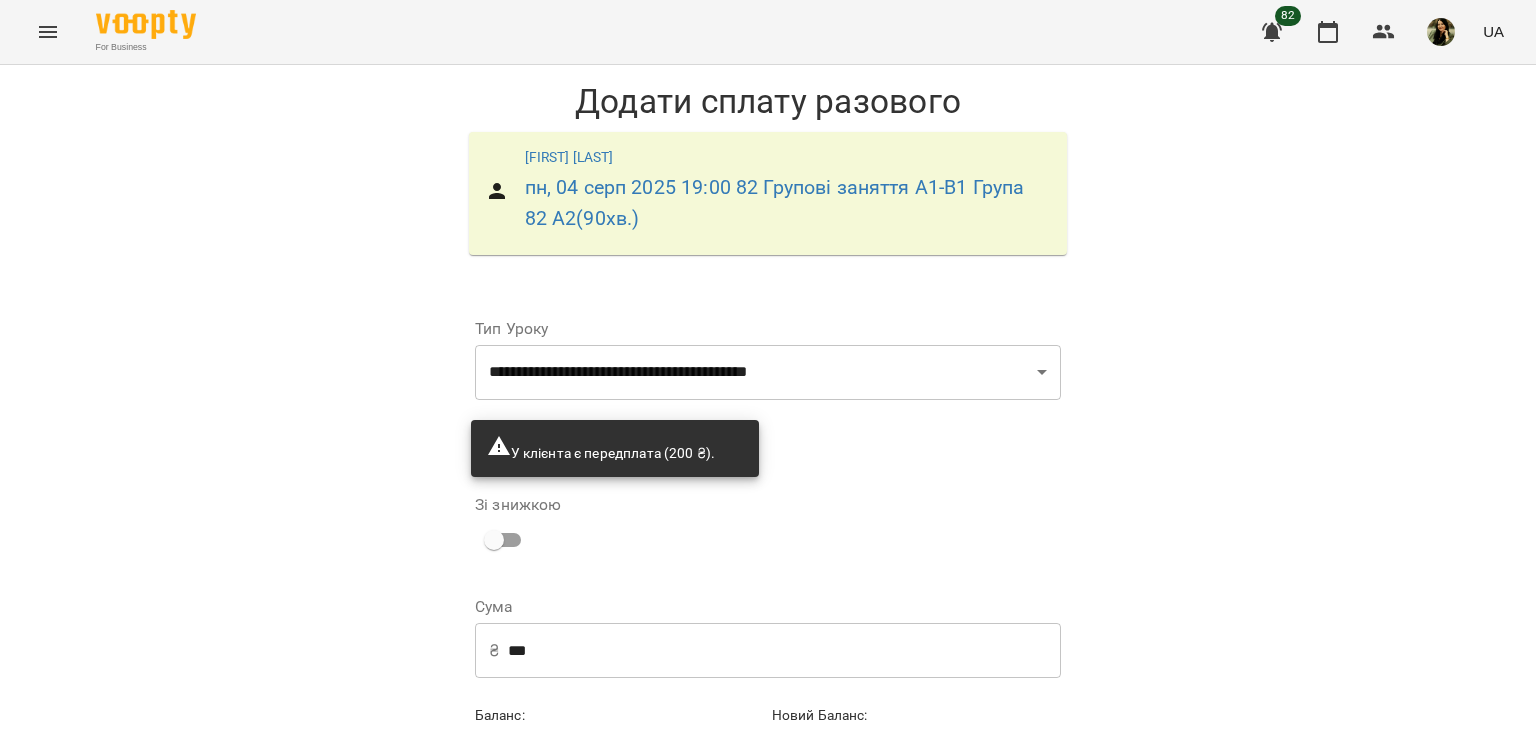 scroll, scrollTop: 102, scrollLeft: 0, axis: vertical 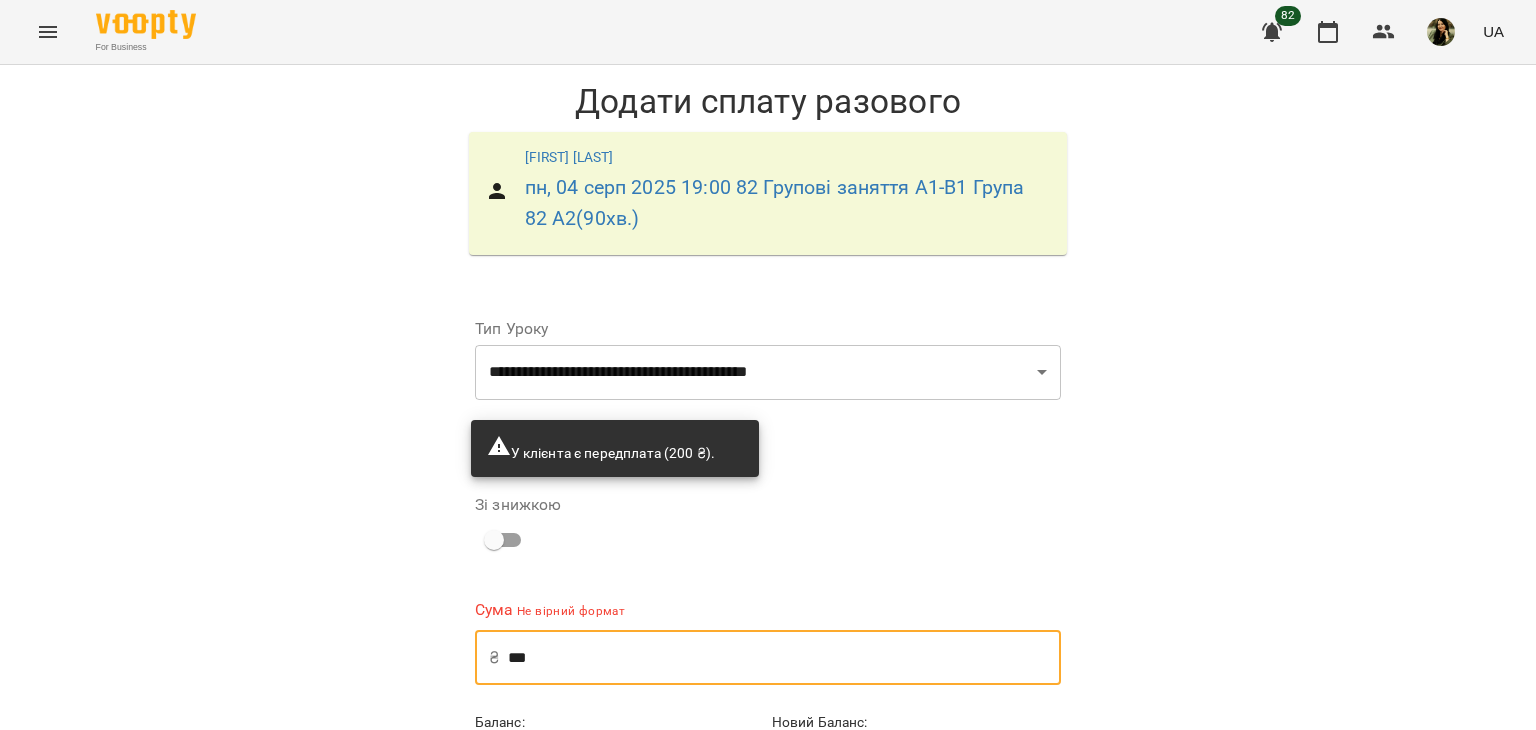 click on "***" at bounding box center (784, 658) 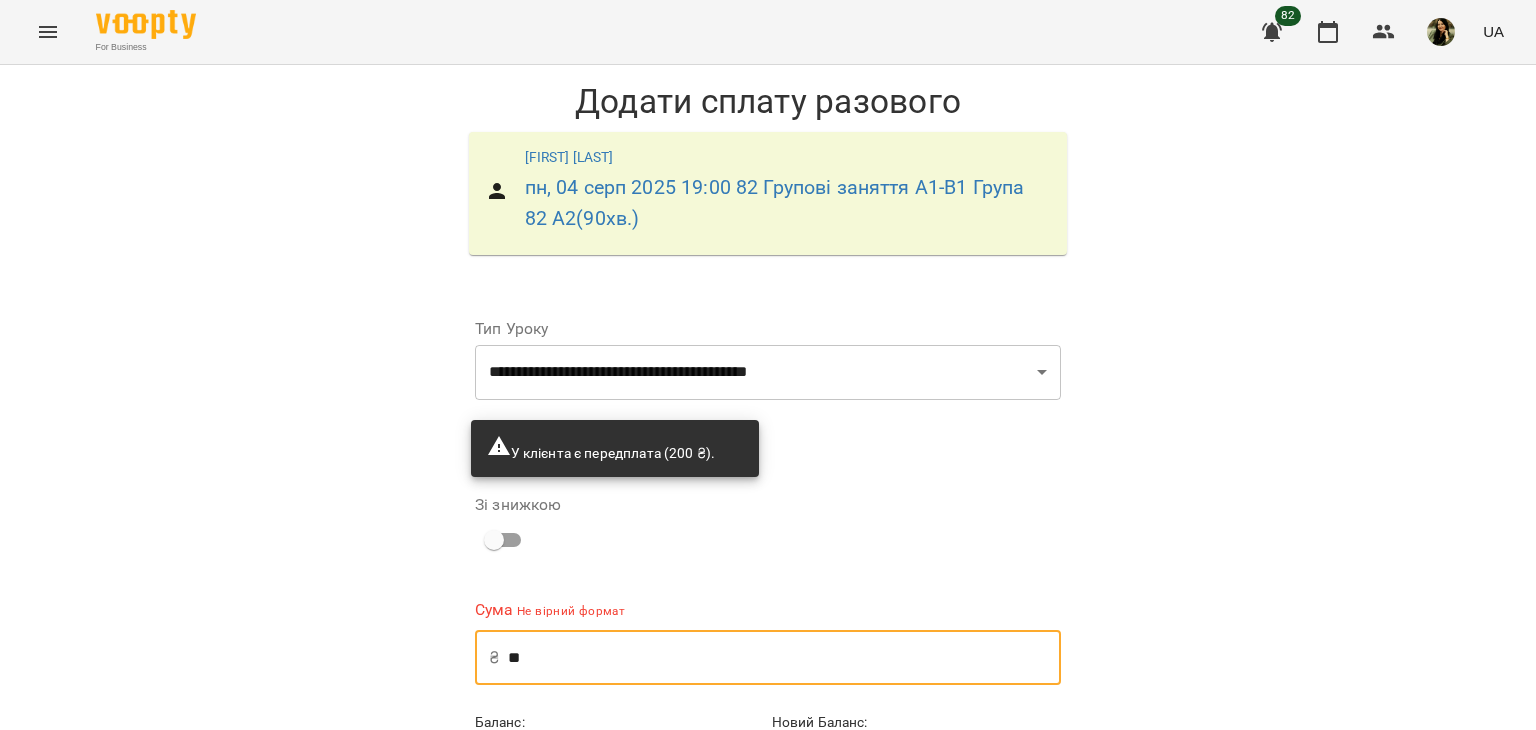 type on "*" 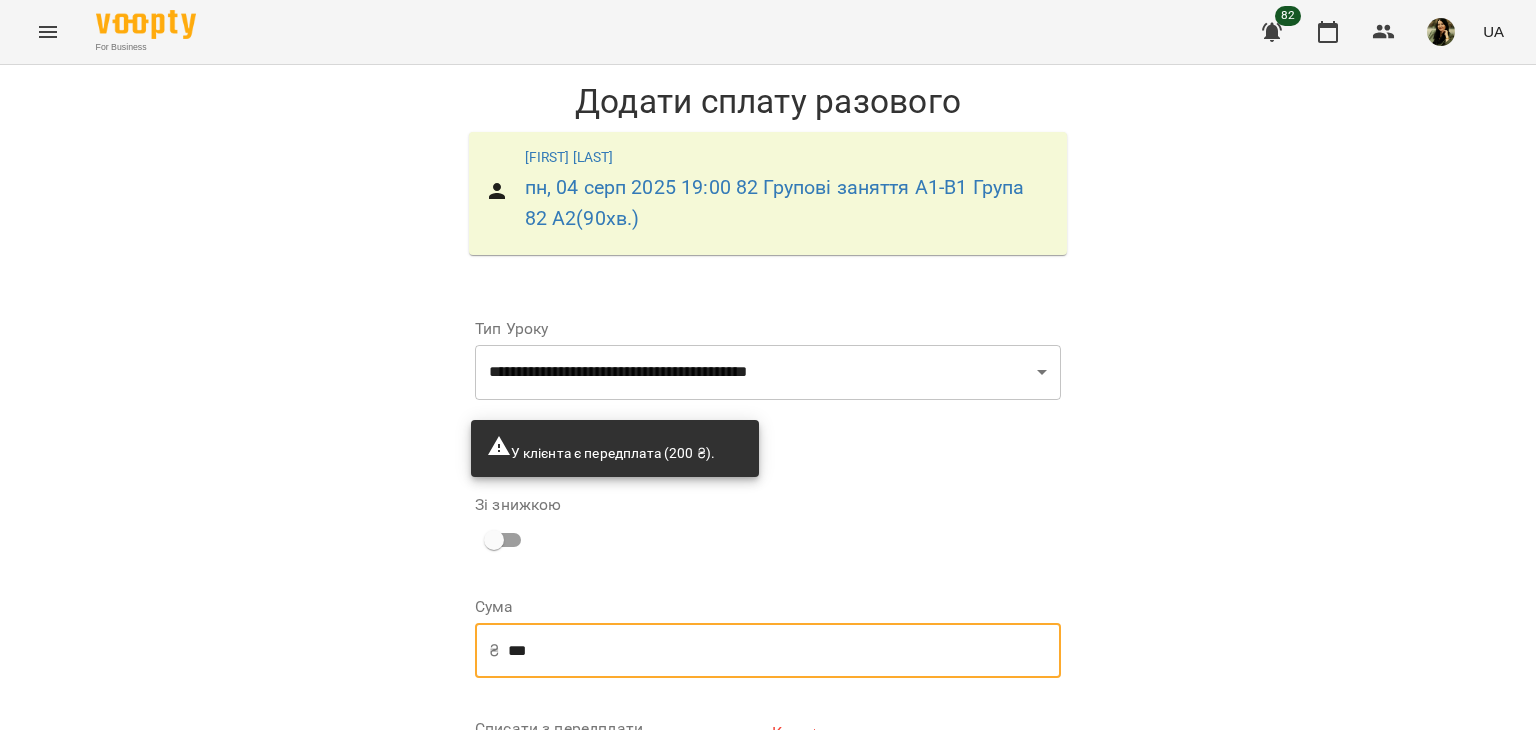 scroll, scrollTop: 276, scrollLeft: 0, axis: vertical 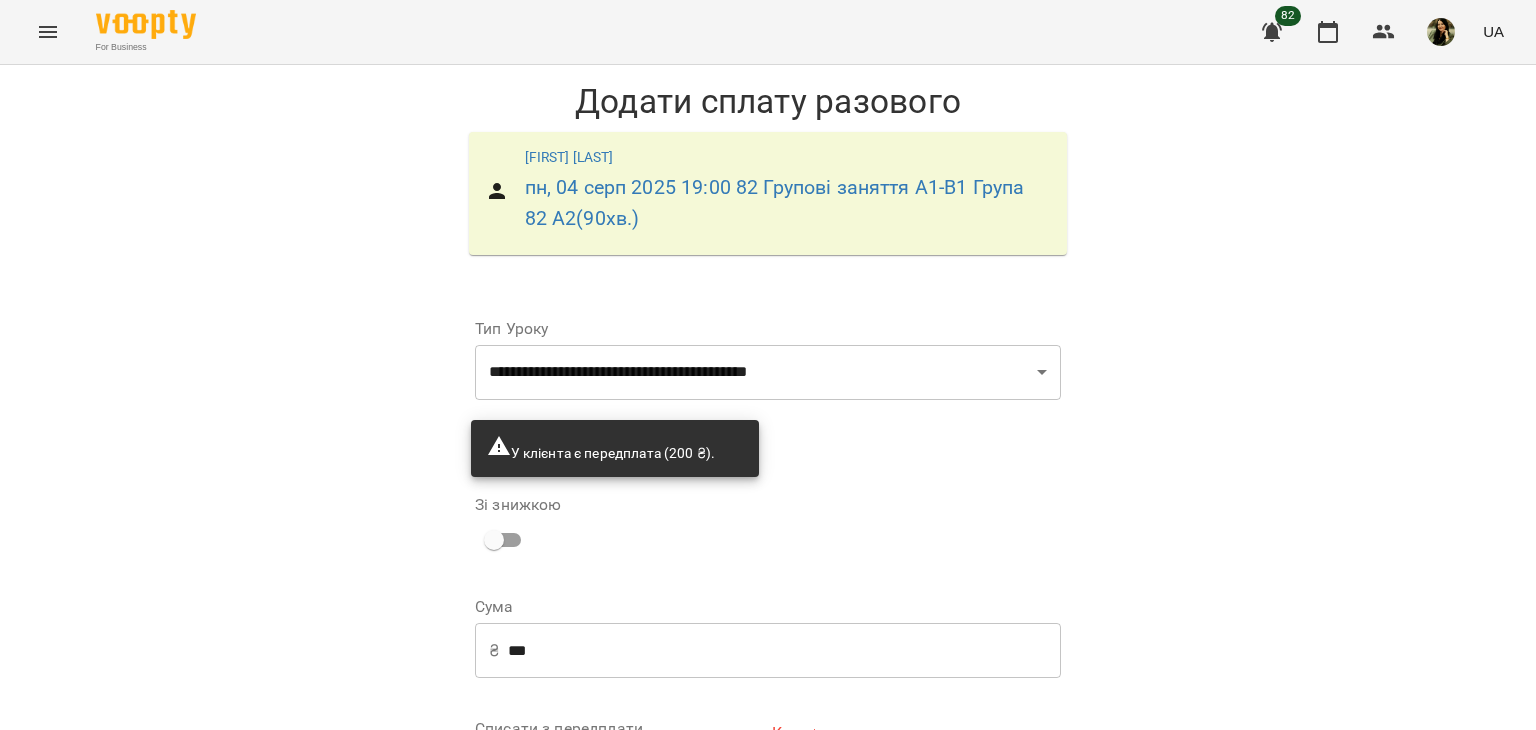 click on "Додати сплату разового" at bounding box center (934, 954) 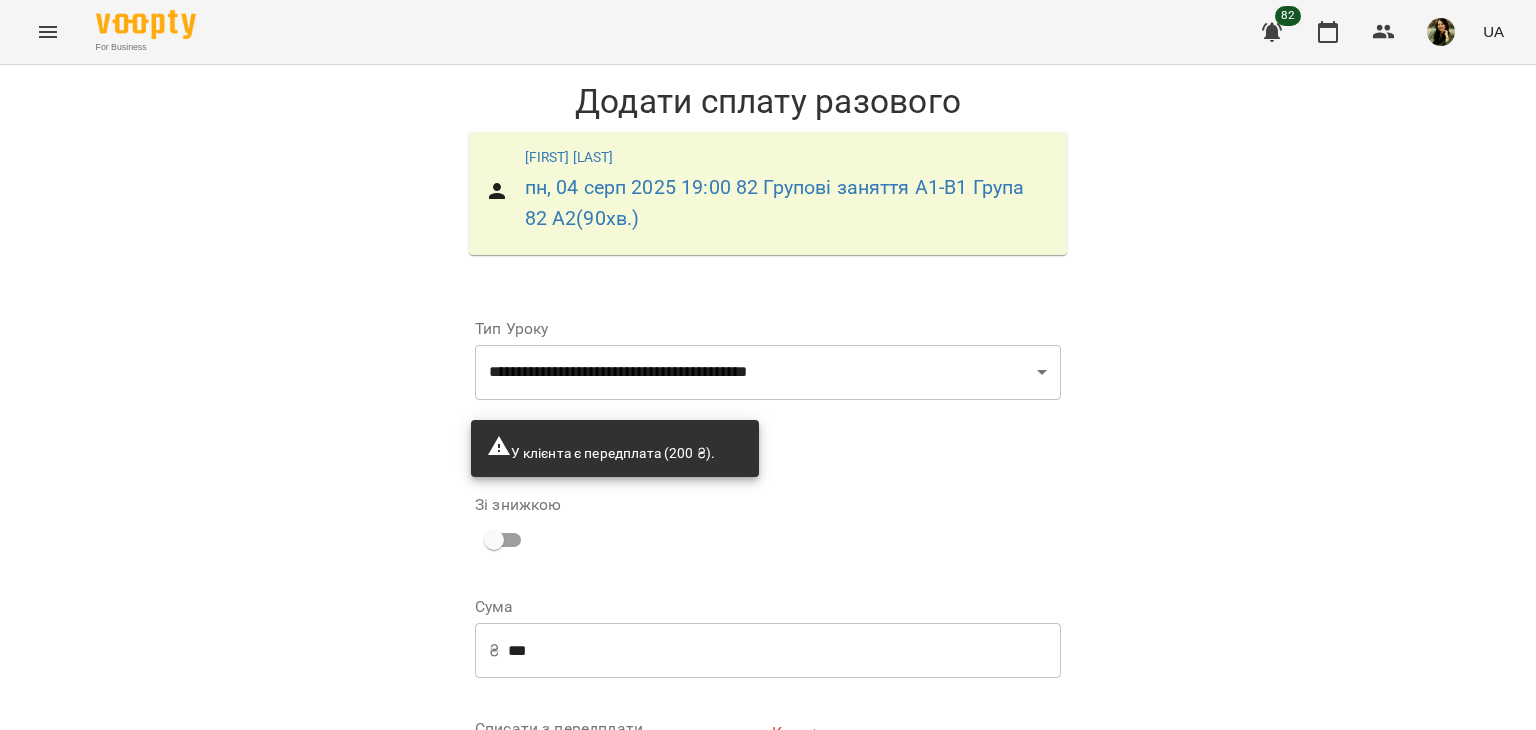 scroll, scrollTop: 276, scrollLeft: 0, axis: vertical 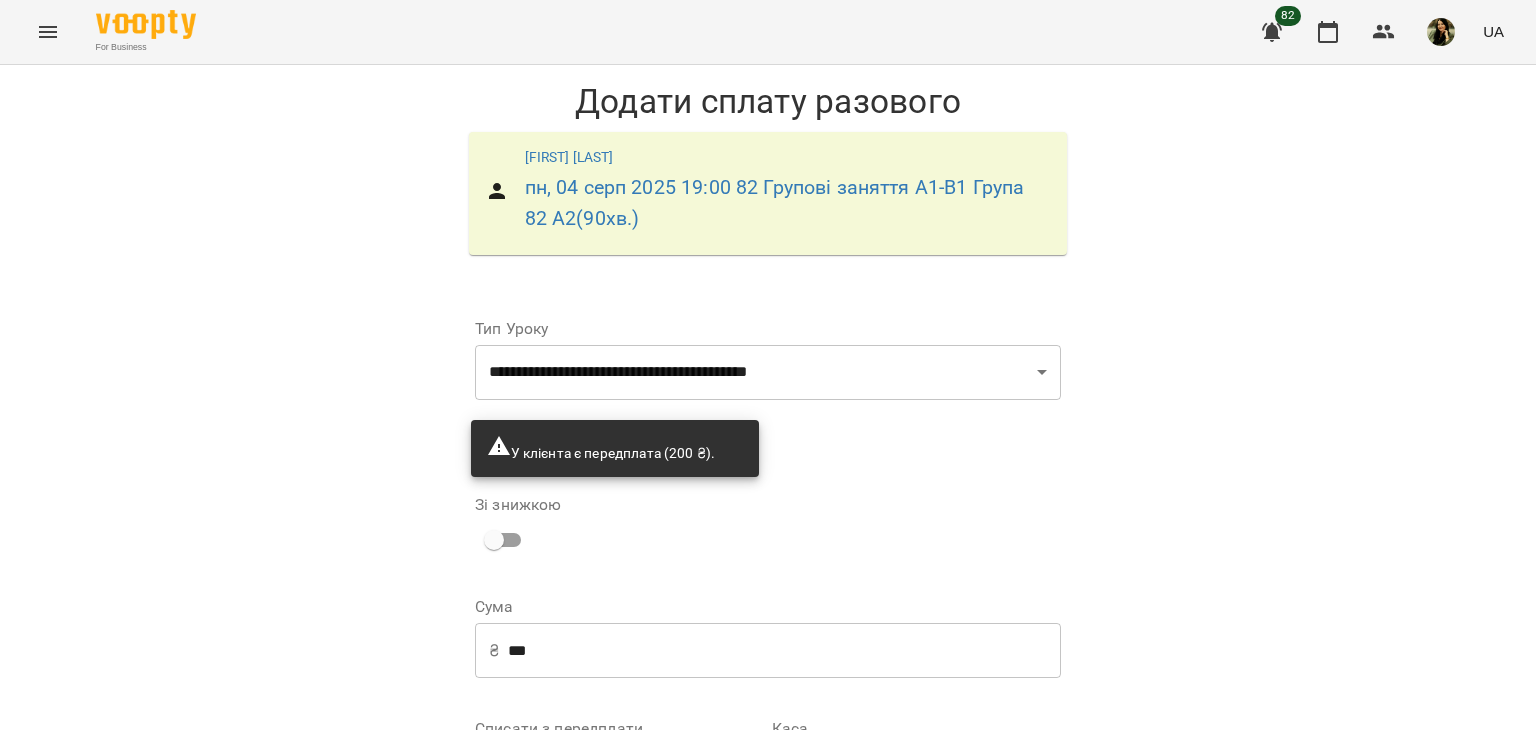 click on "Додати сплату разового" at bounding box center (934, 948) 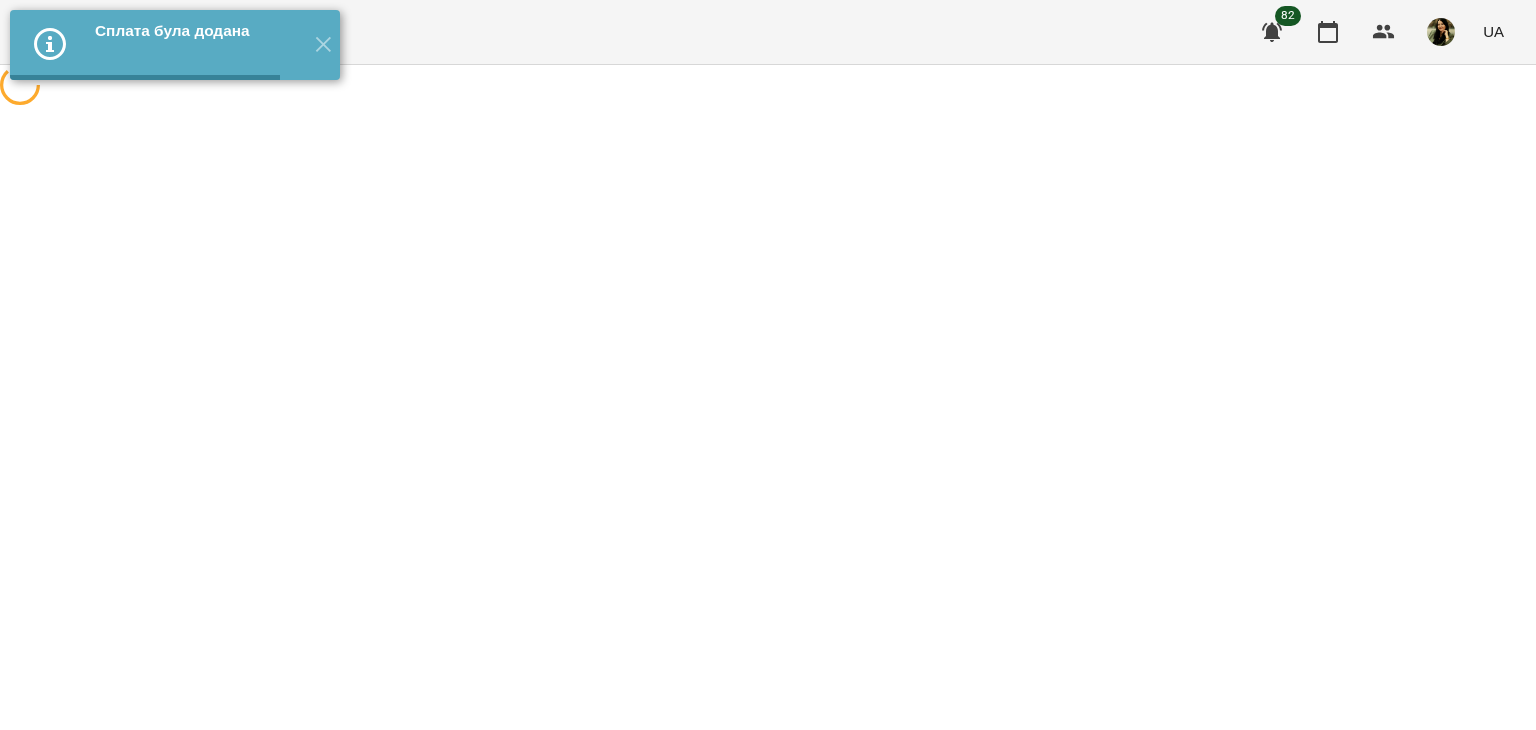 scroll, scrollTop: 0, scrollLeft: 0, axis: both 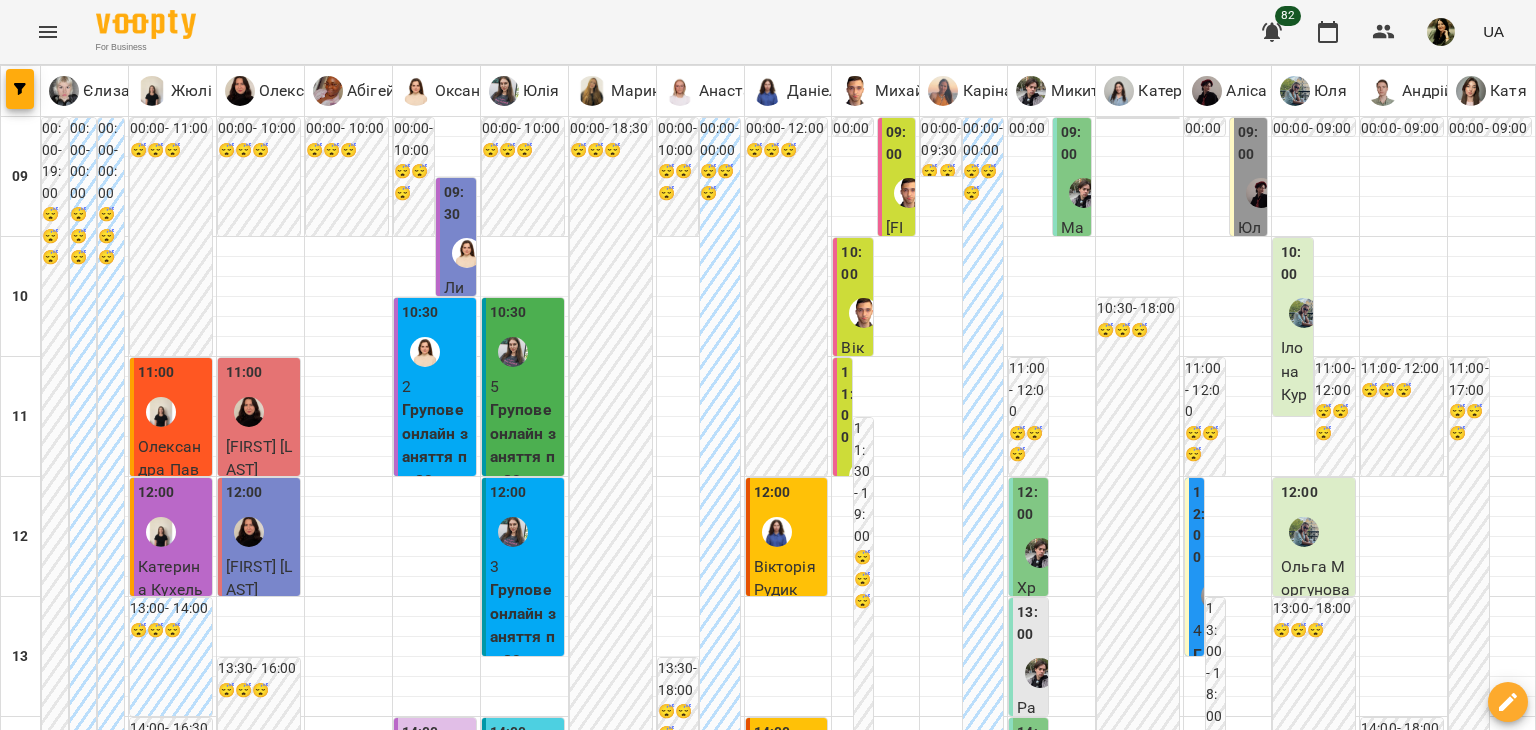 click on "Групове онлайн заняття по 80 хв рівні А1-В1 (Група 70 А2)" at bounding box center (525, 1500) 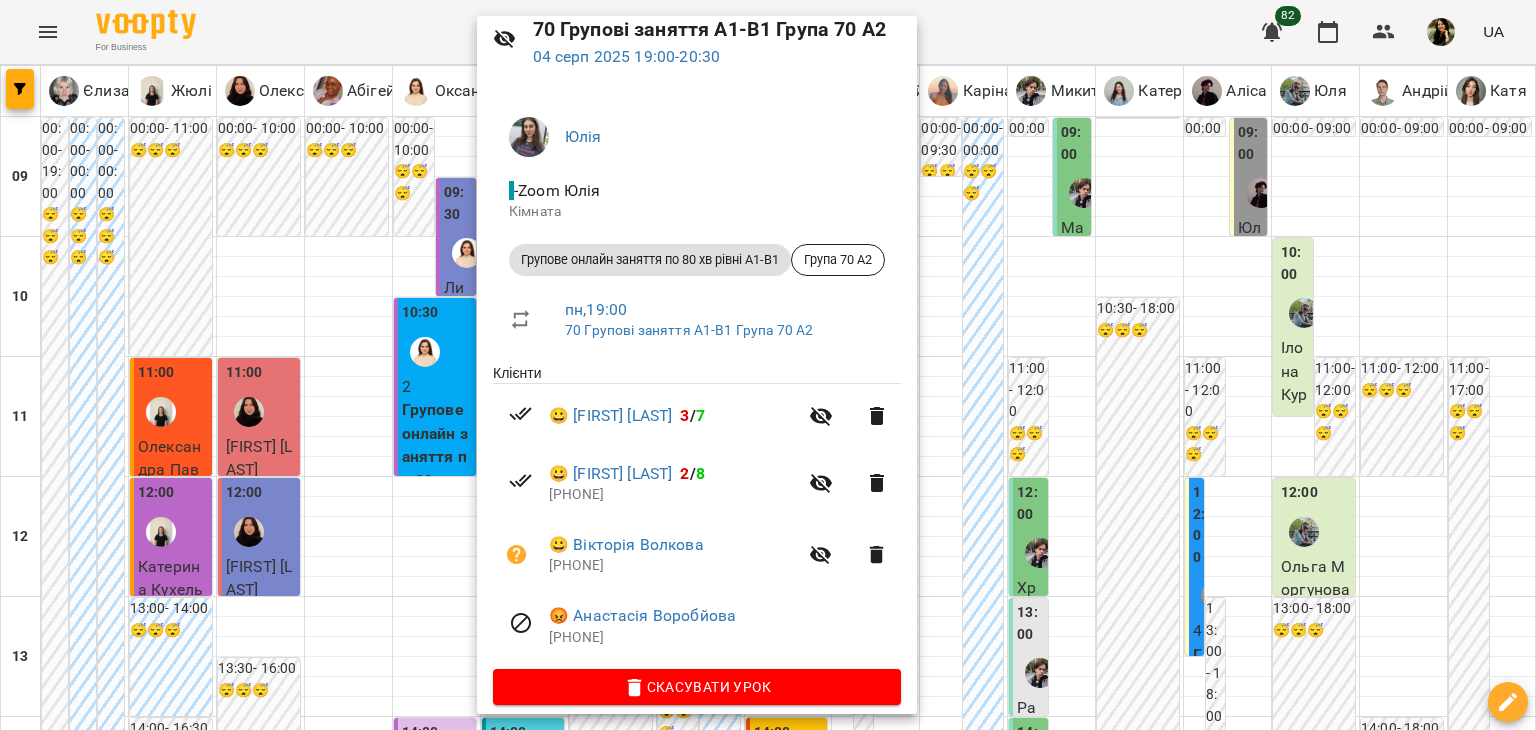 scroll, scrollTop: 100, scrollLeft: 0, axis: vertical 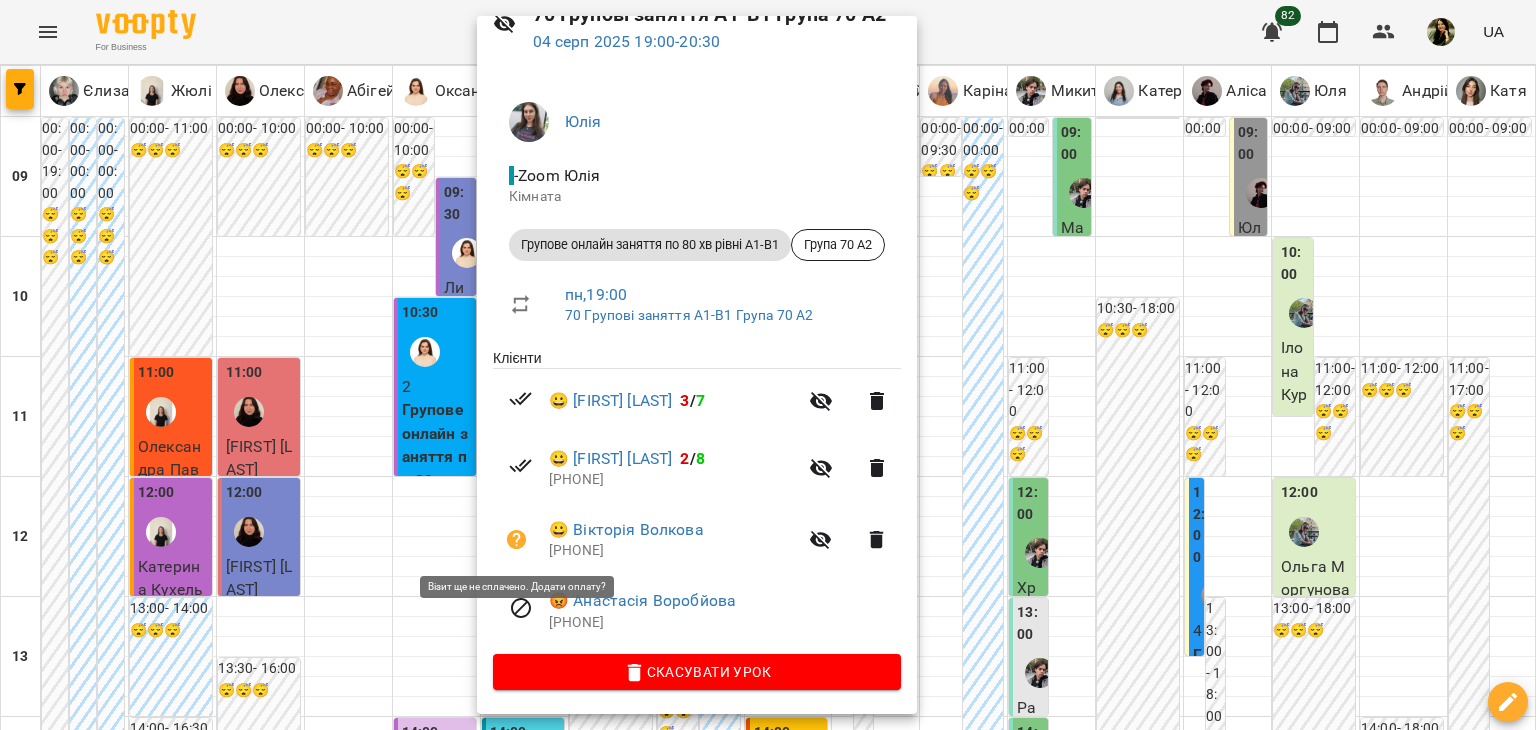 click 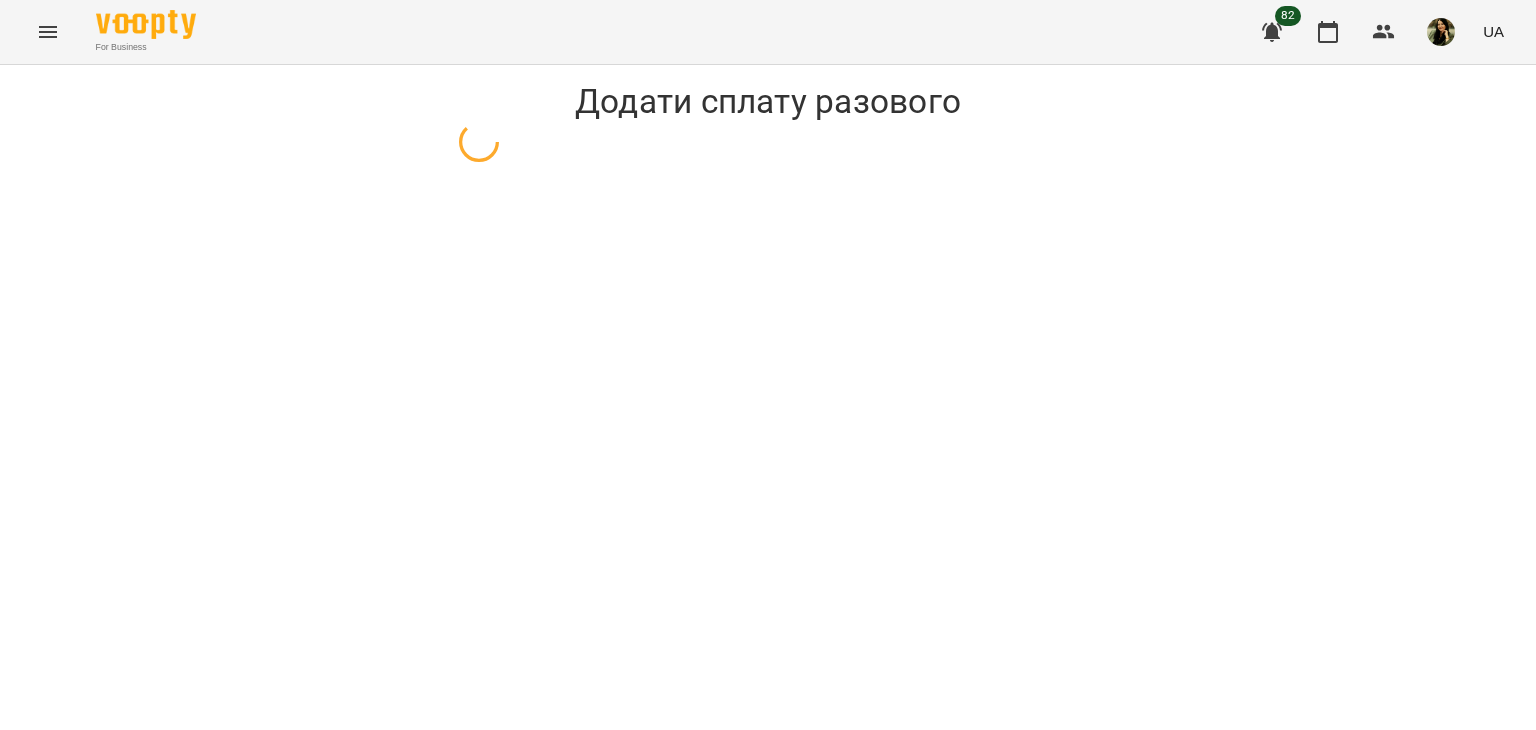 select on "**********" 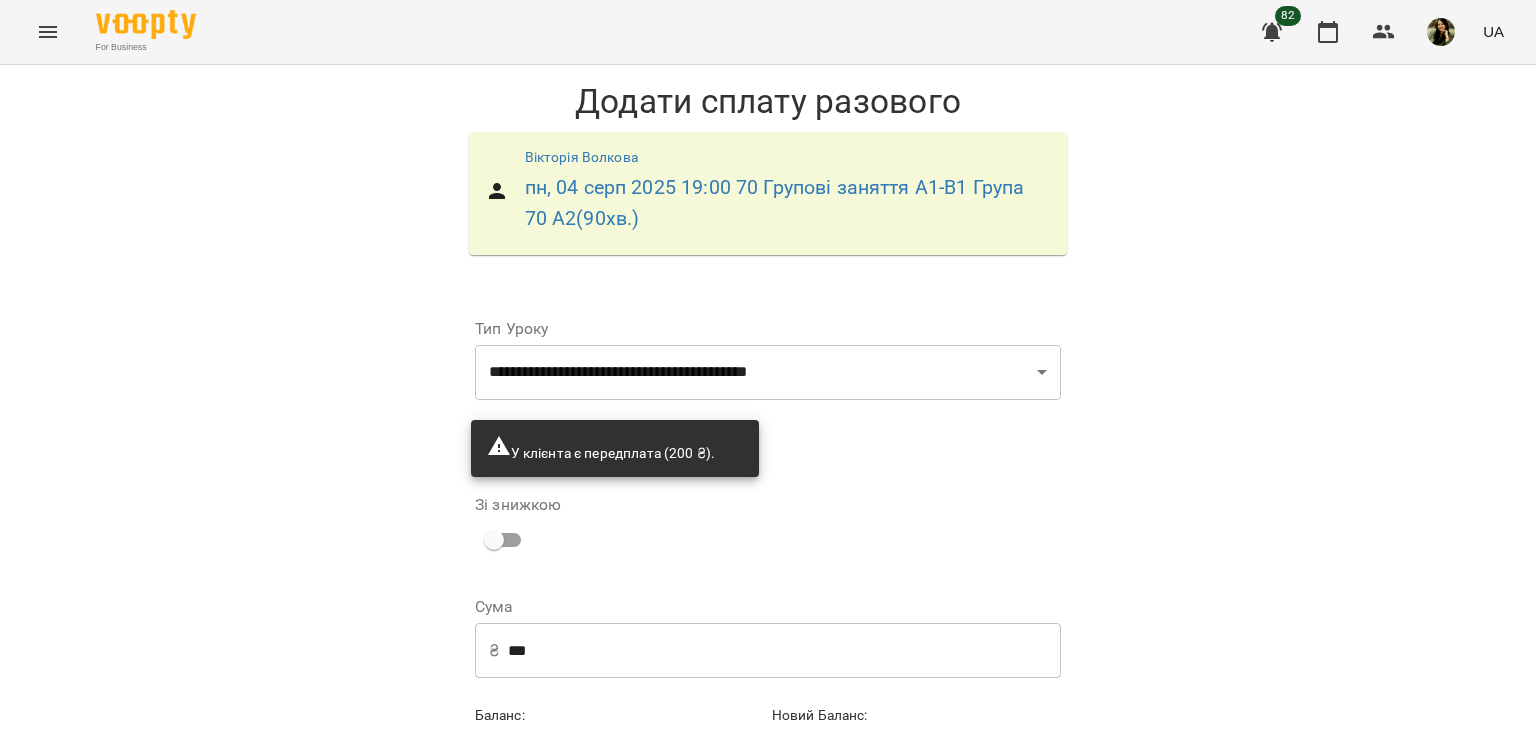 scroll, scrollTop: 102, scrollLeft: 0, axis: vertical 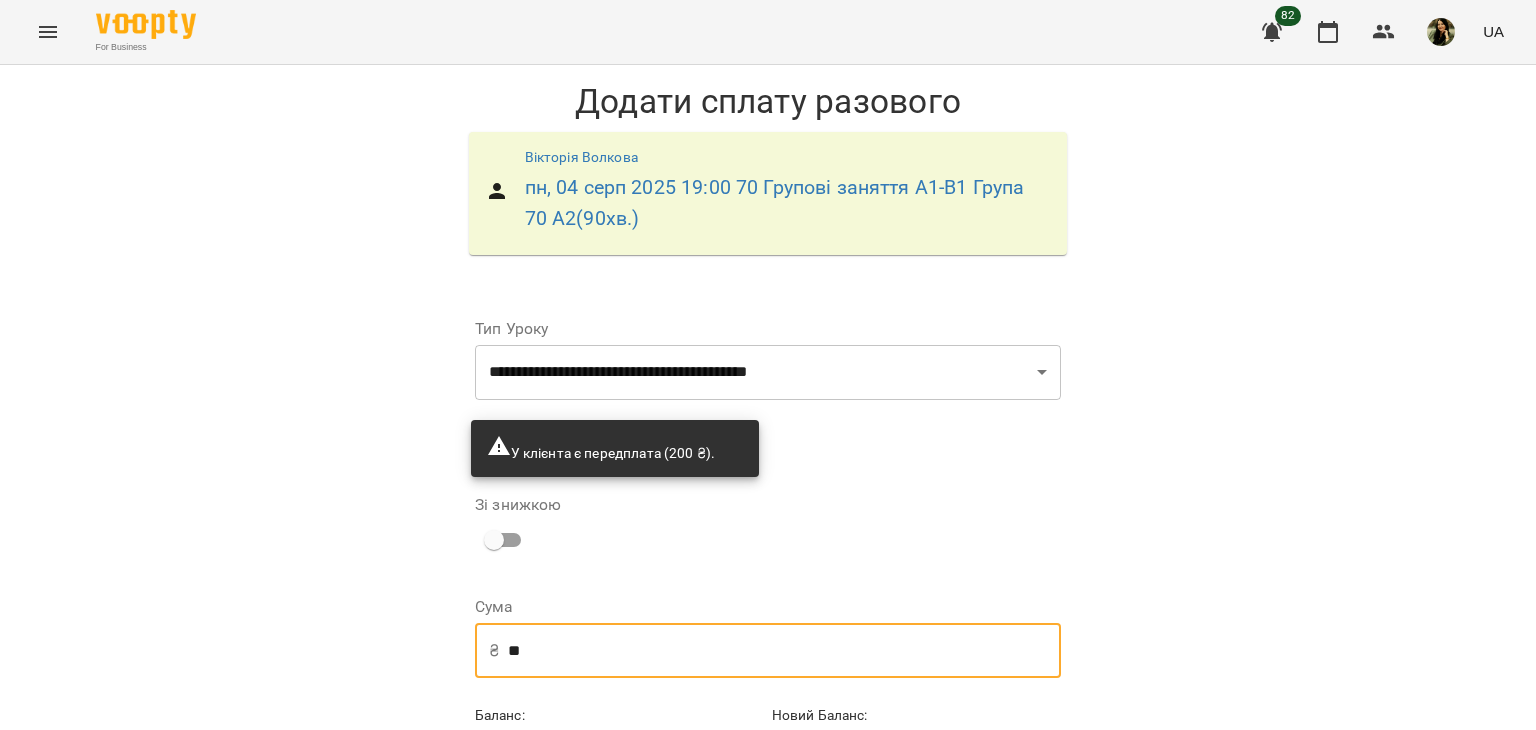 type on "*" 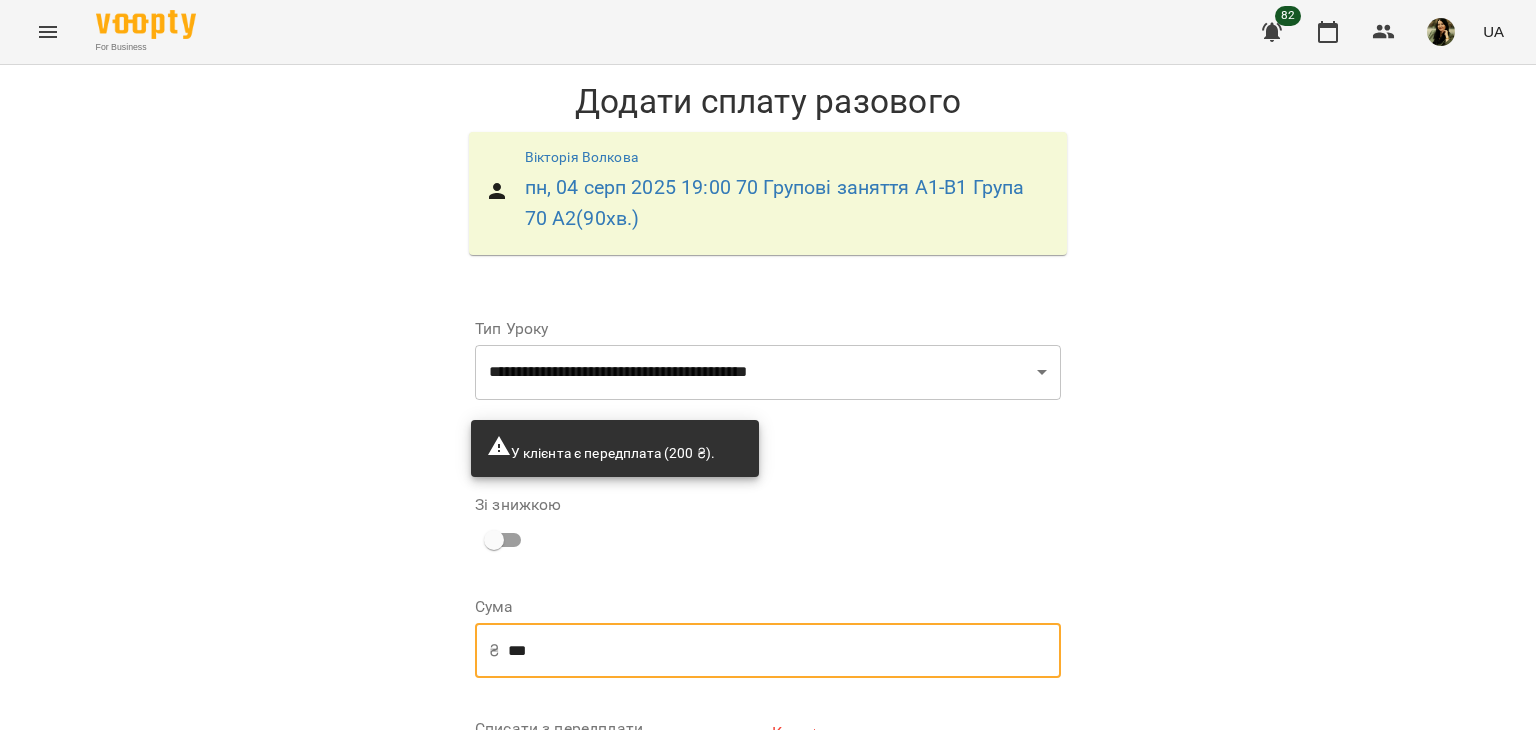 type on "***" 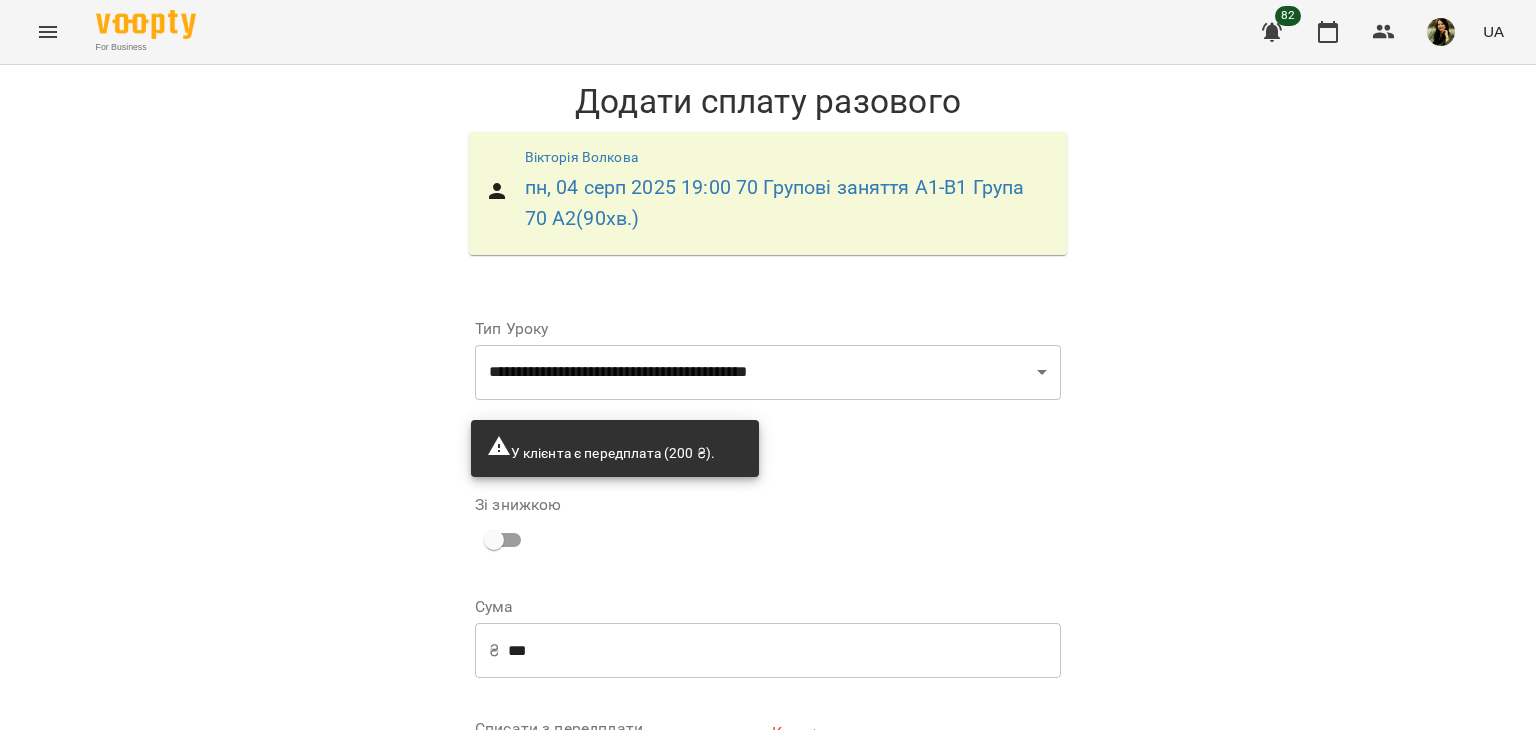 click on "**********" at bounding box center (916, 780) 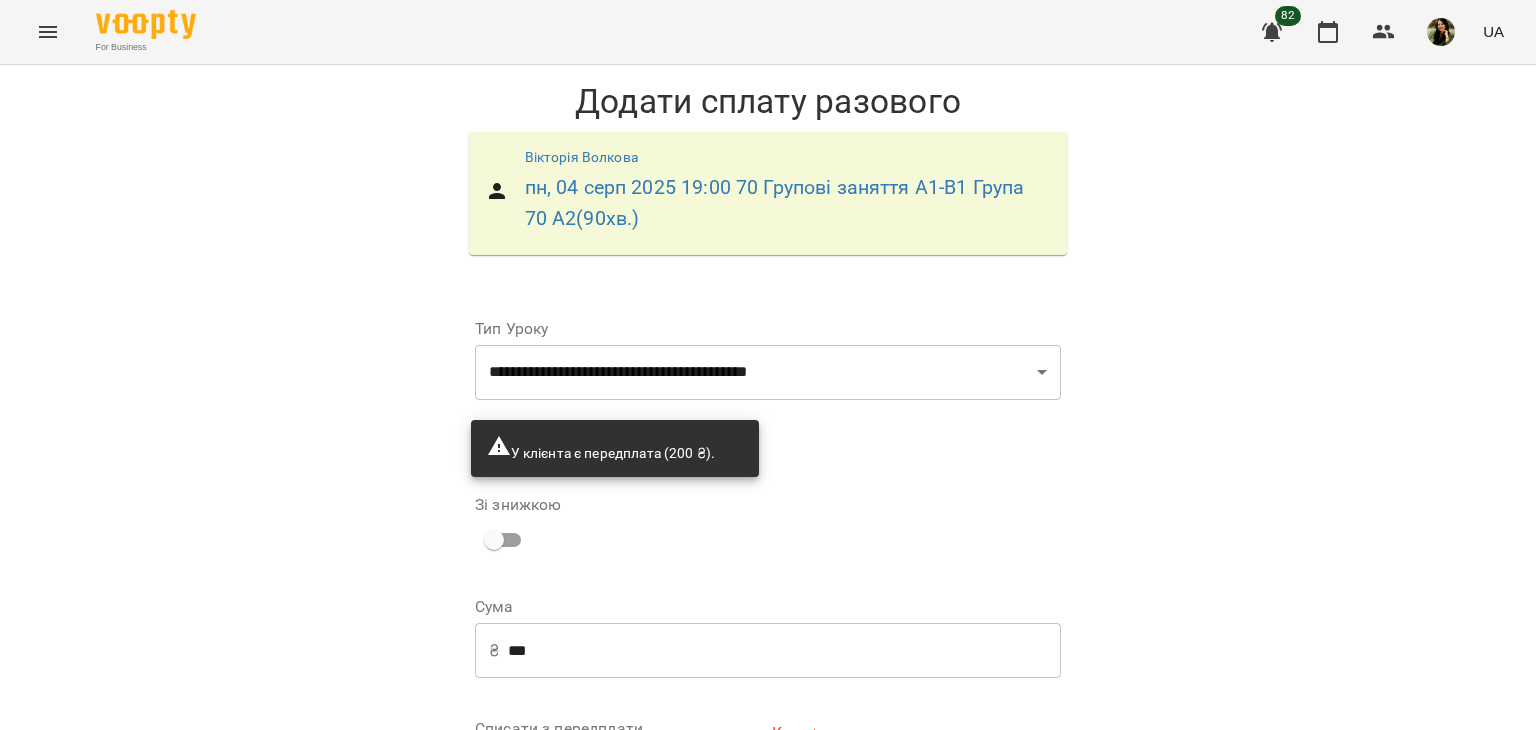 select on "****" 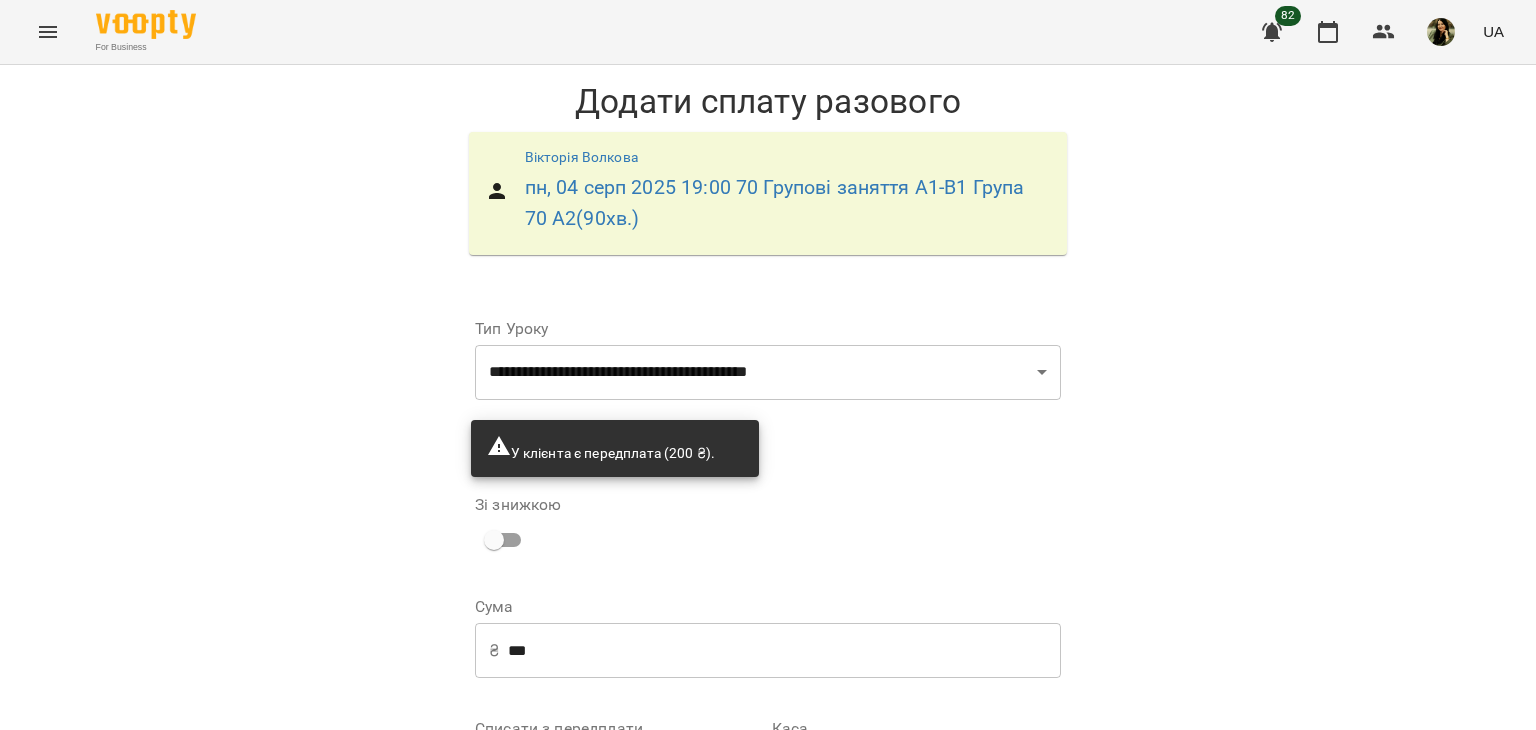 scroll, scrollTop: 270, scrollLeft: 0, axis: vertical 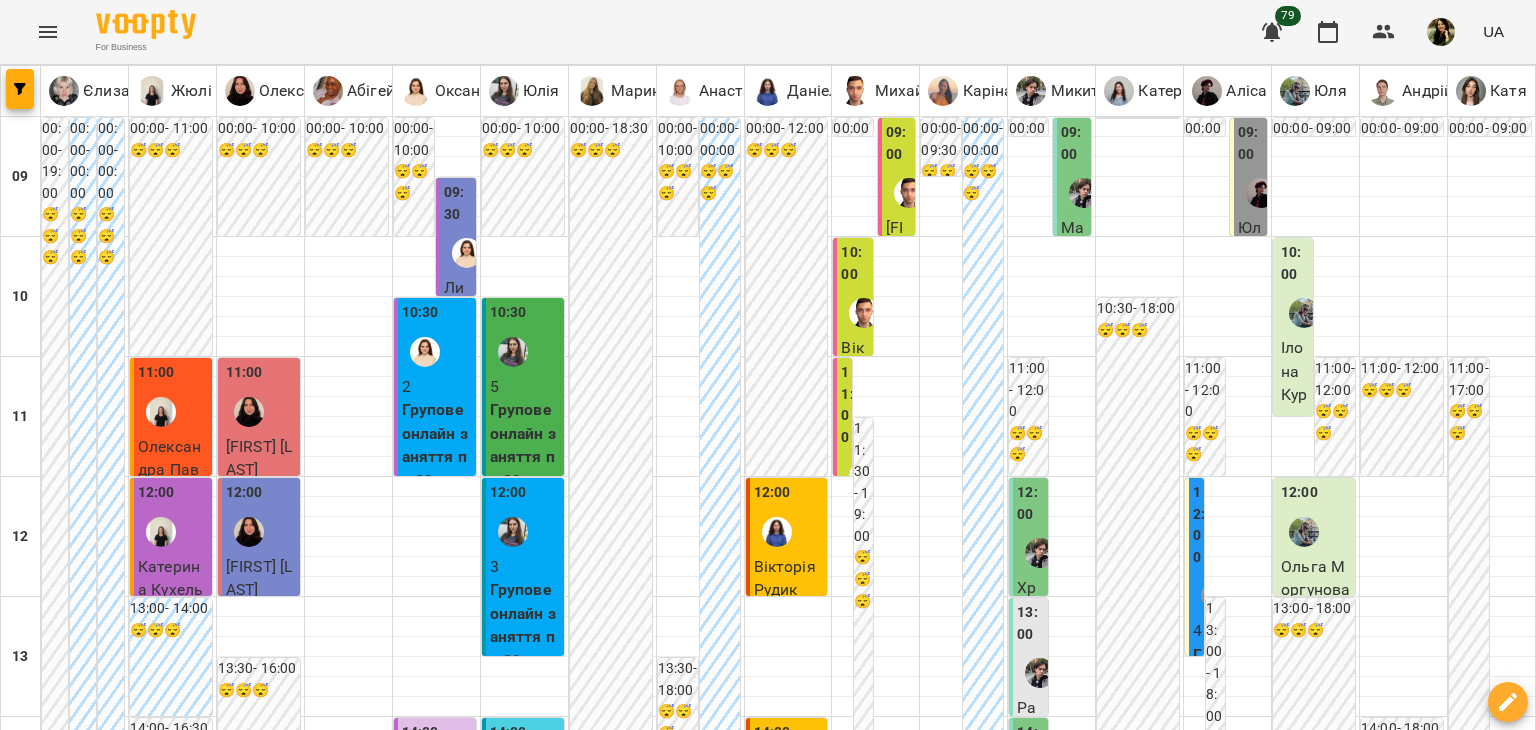 click on "пт" at bounding box center [1068, 1823] 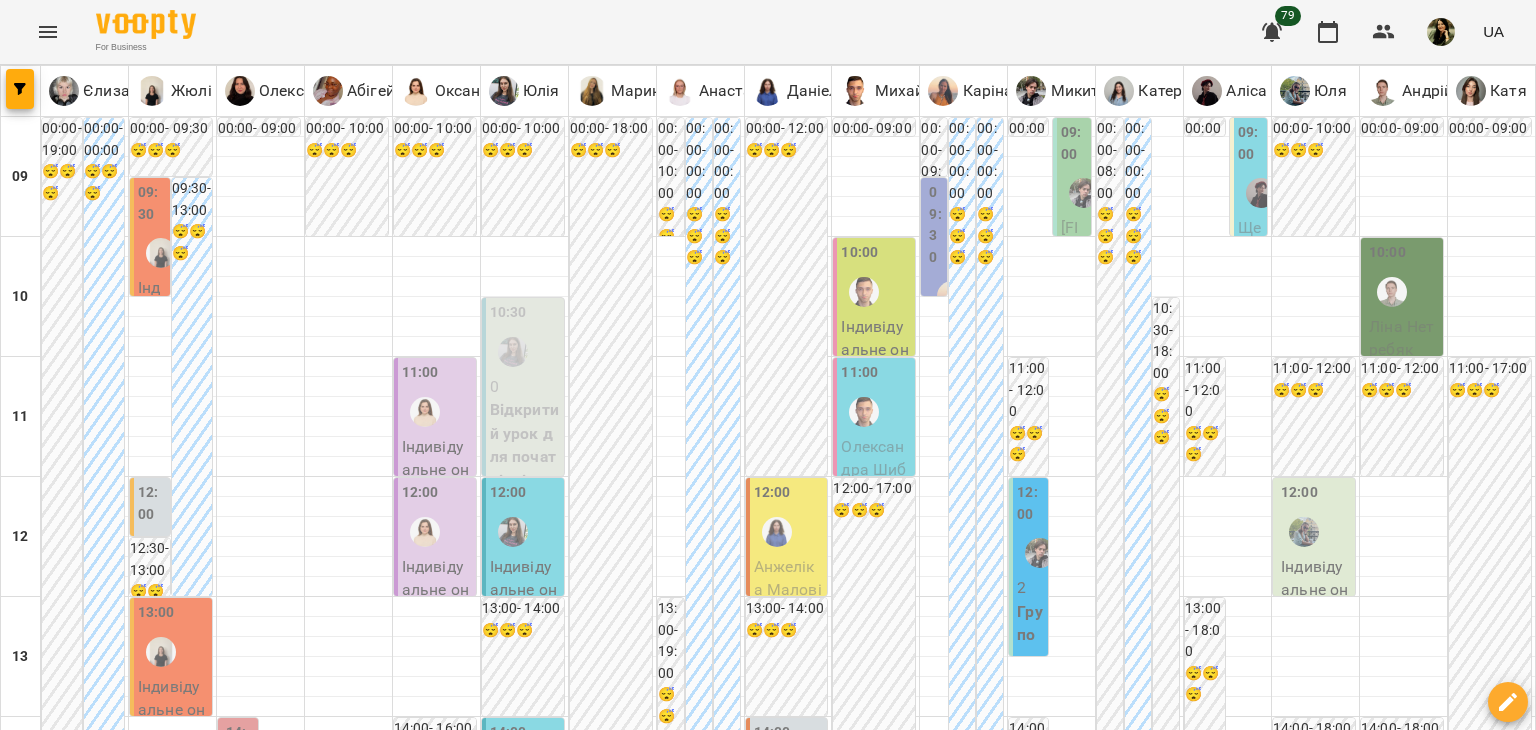 scroll, scrollTop: 533, scrollLeft: 0, axis: vertical 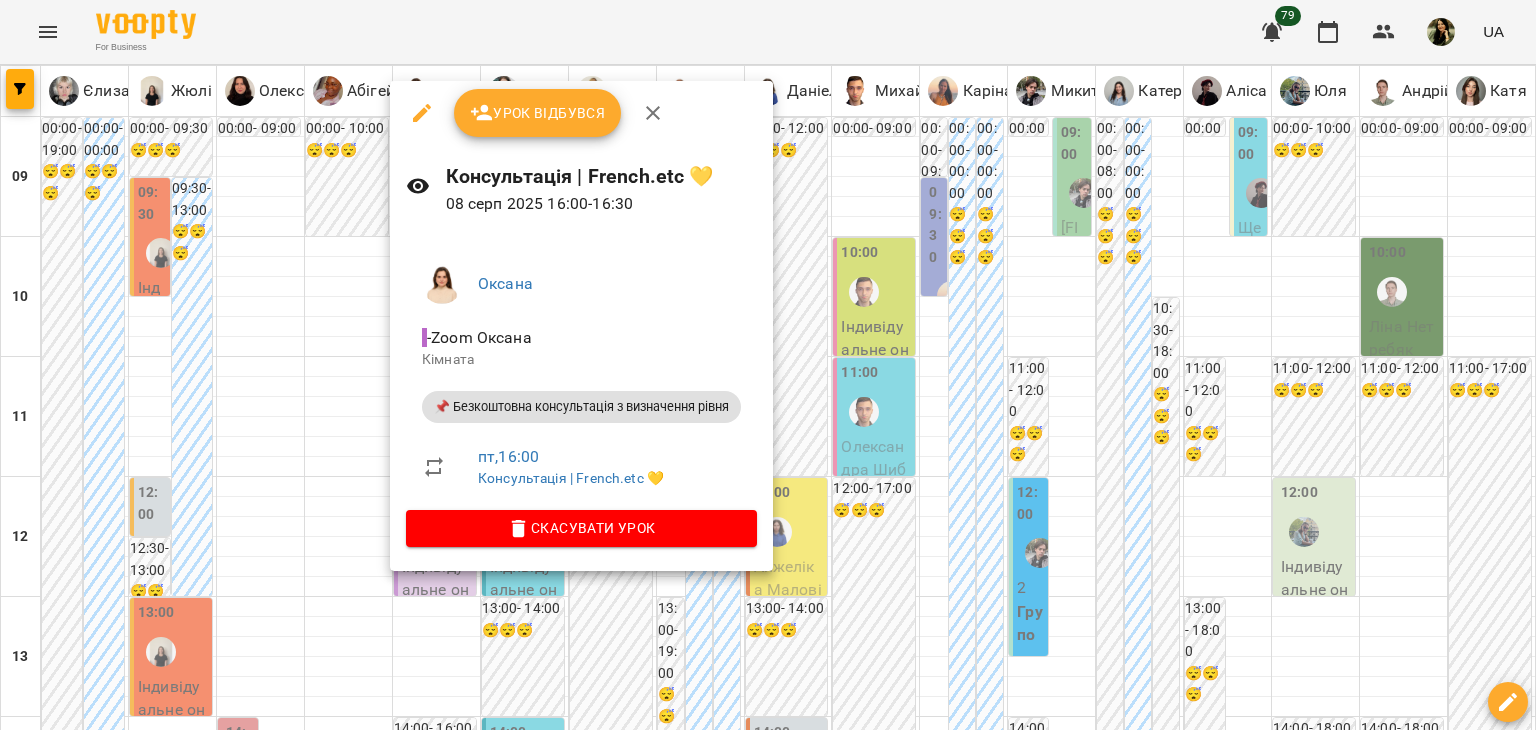 click at bounding box center [768, 365] 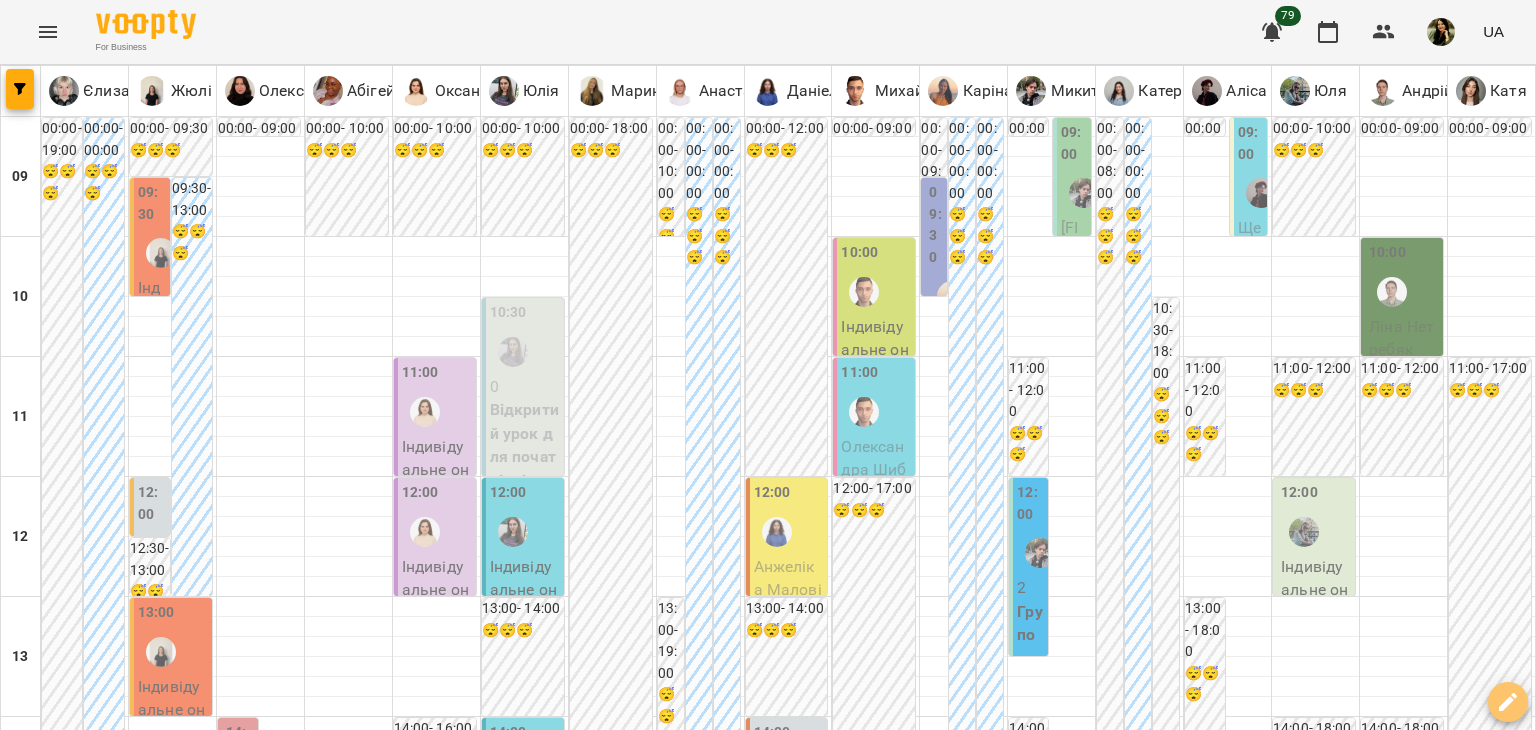 click 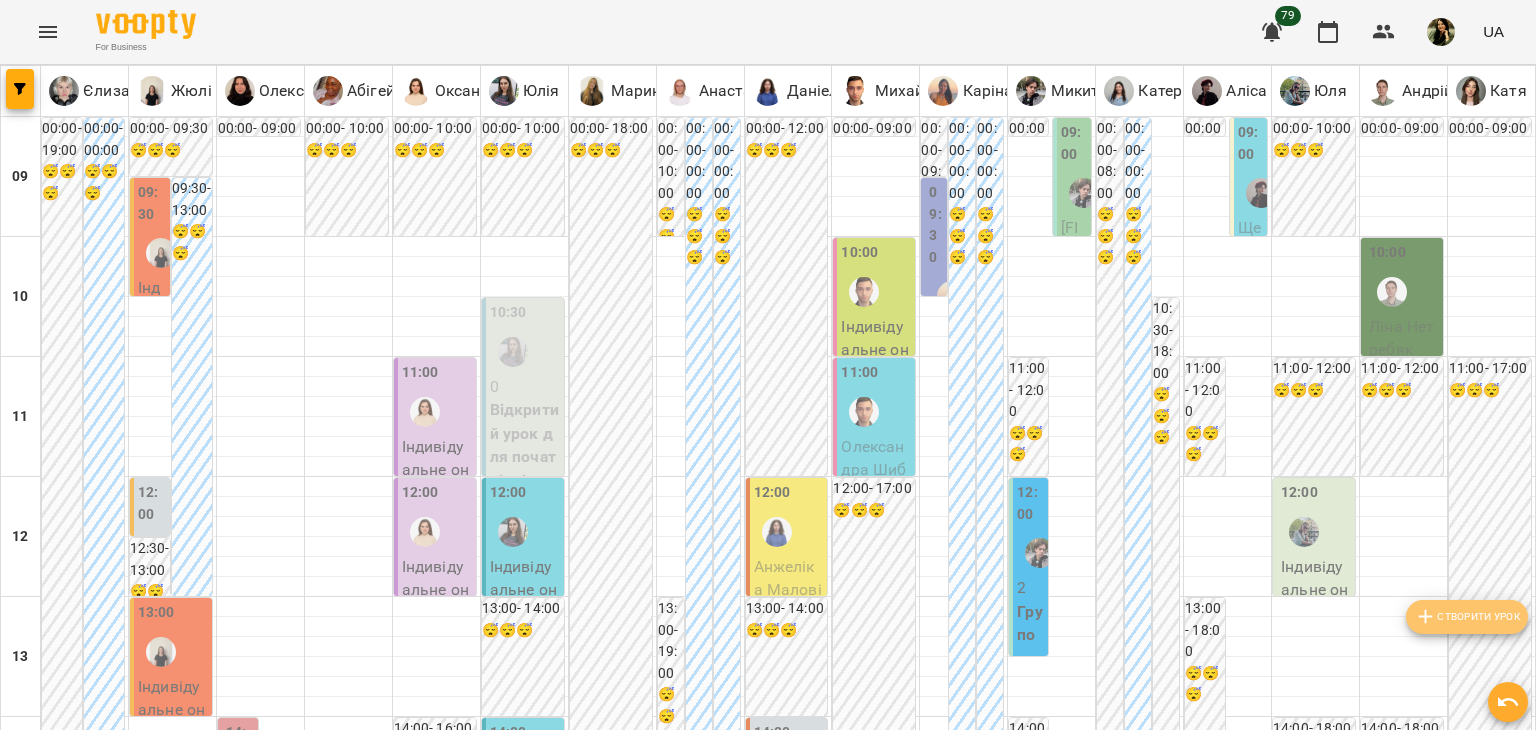 click on "Створити урок" at bounding box center [1467, 617] 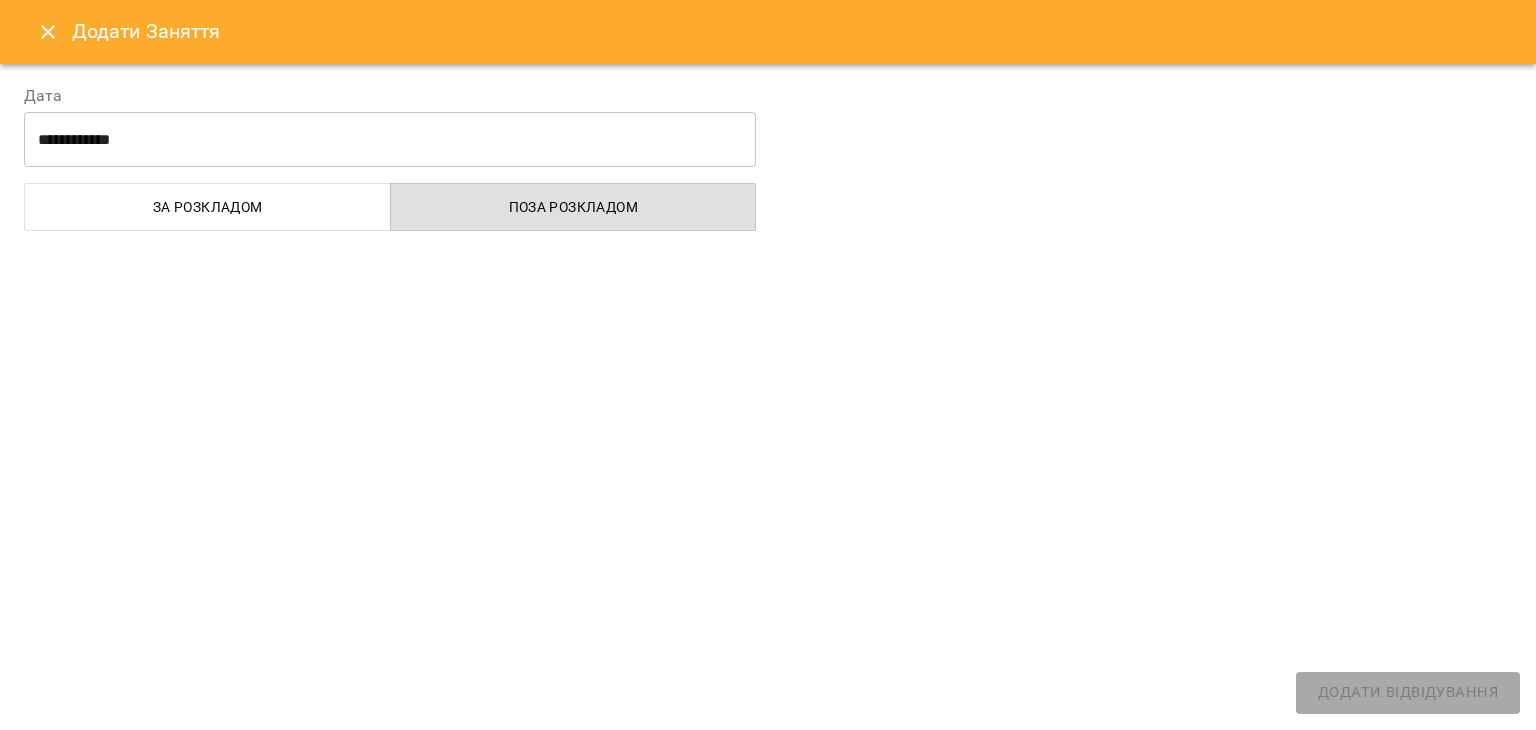 select 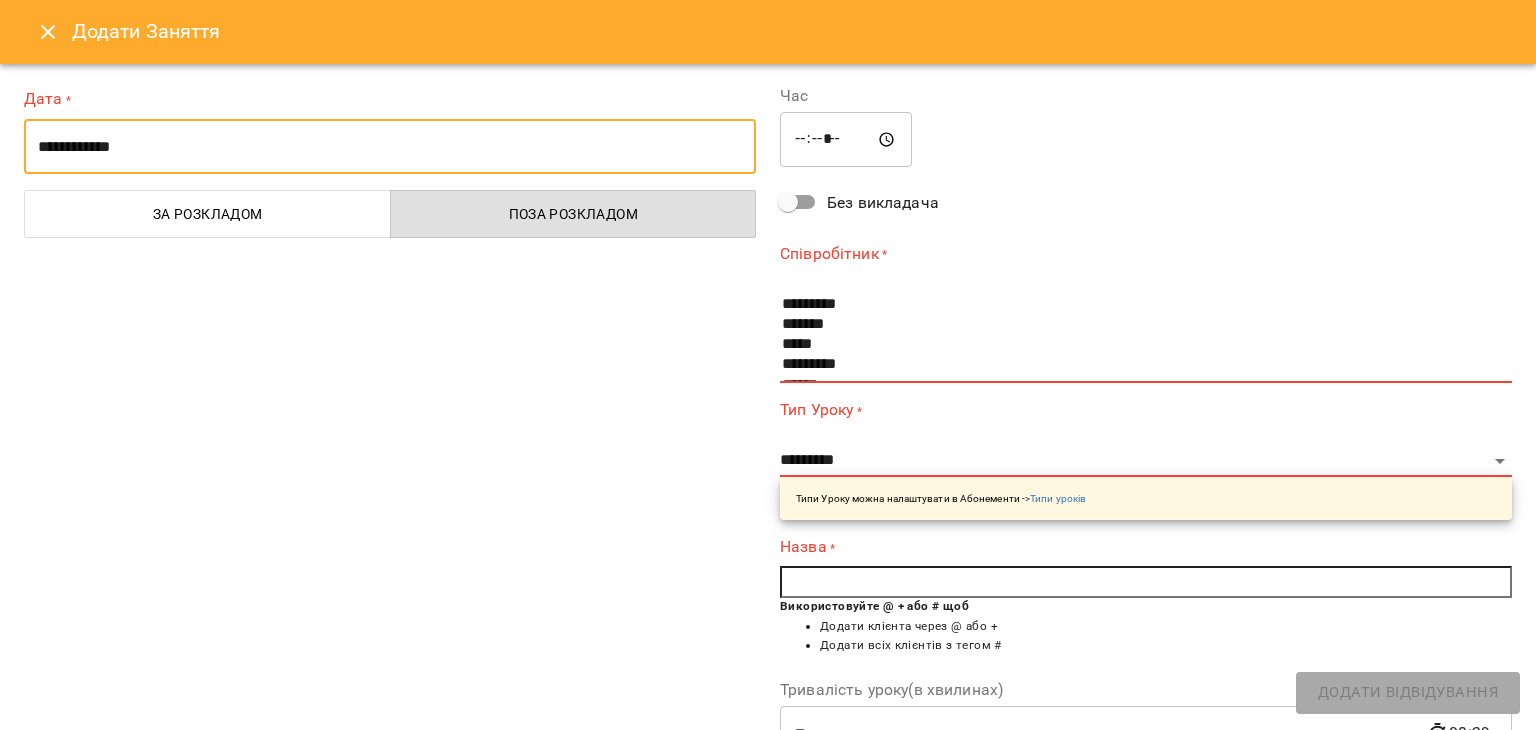 click on "**********" at bounding box center [390, 147] 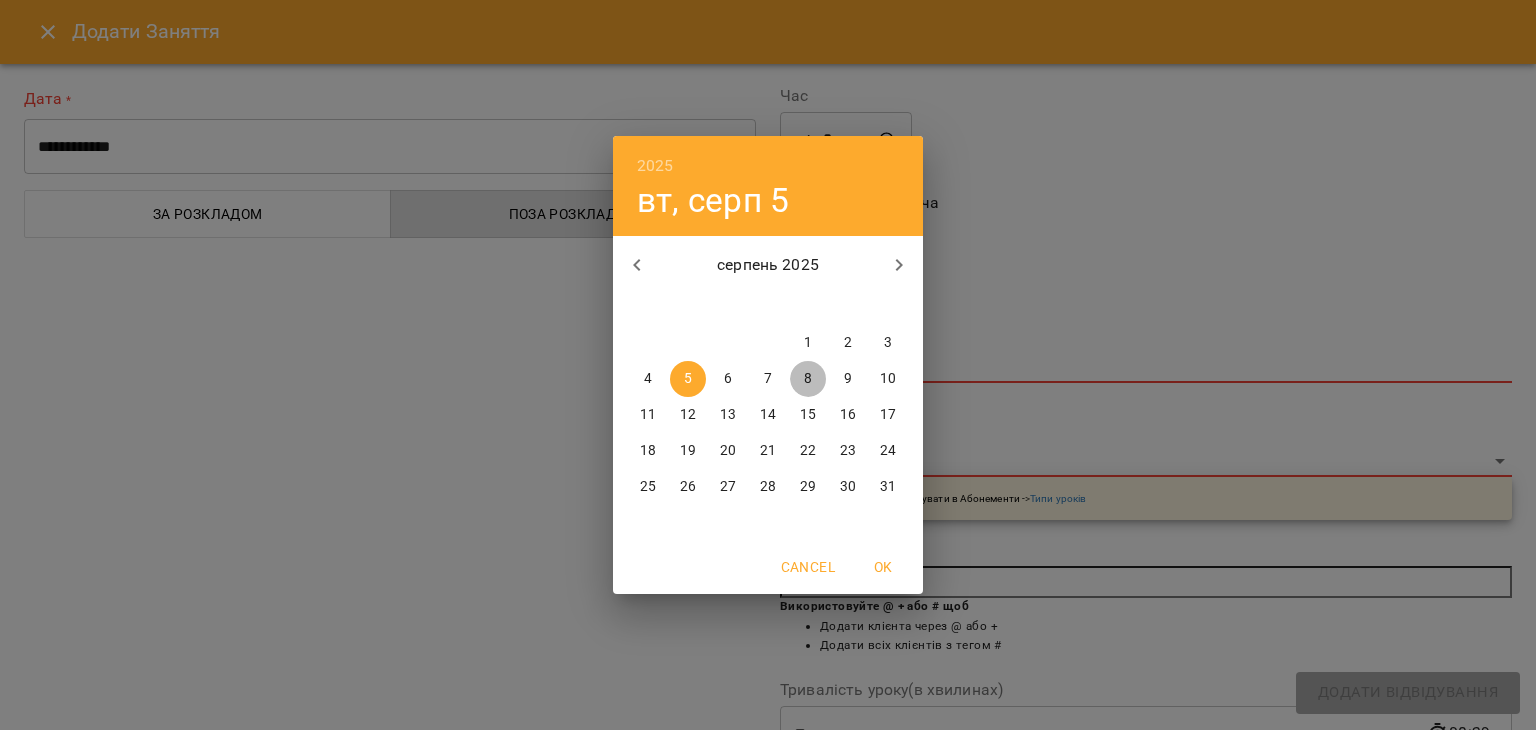 click on "8" at bounding box center (808, 379) 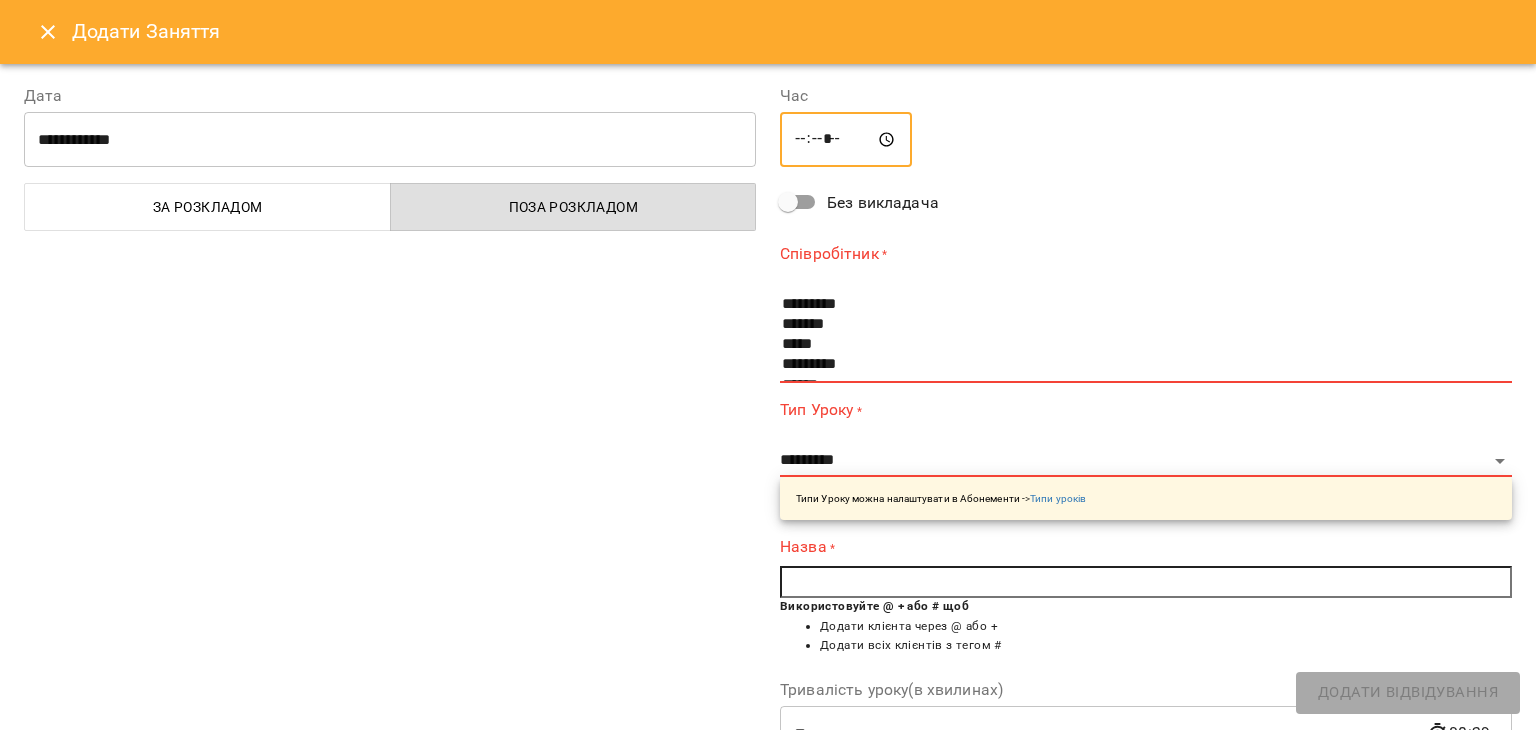 click on "*****" at bounding box center [846, 140] 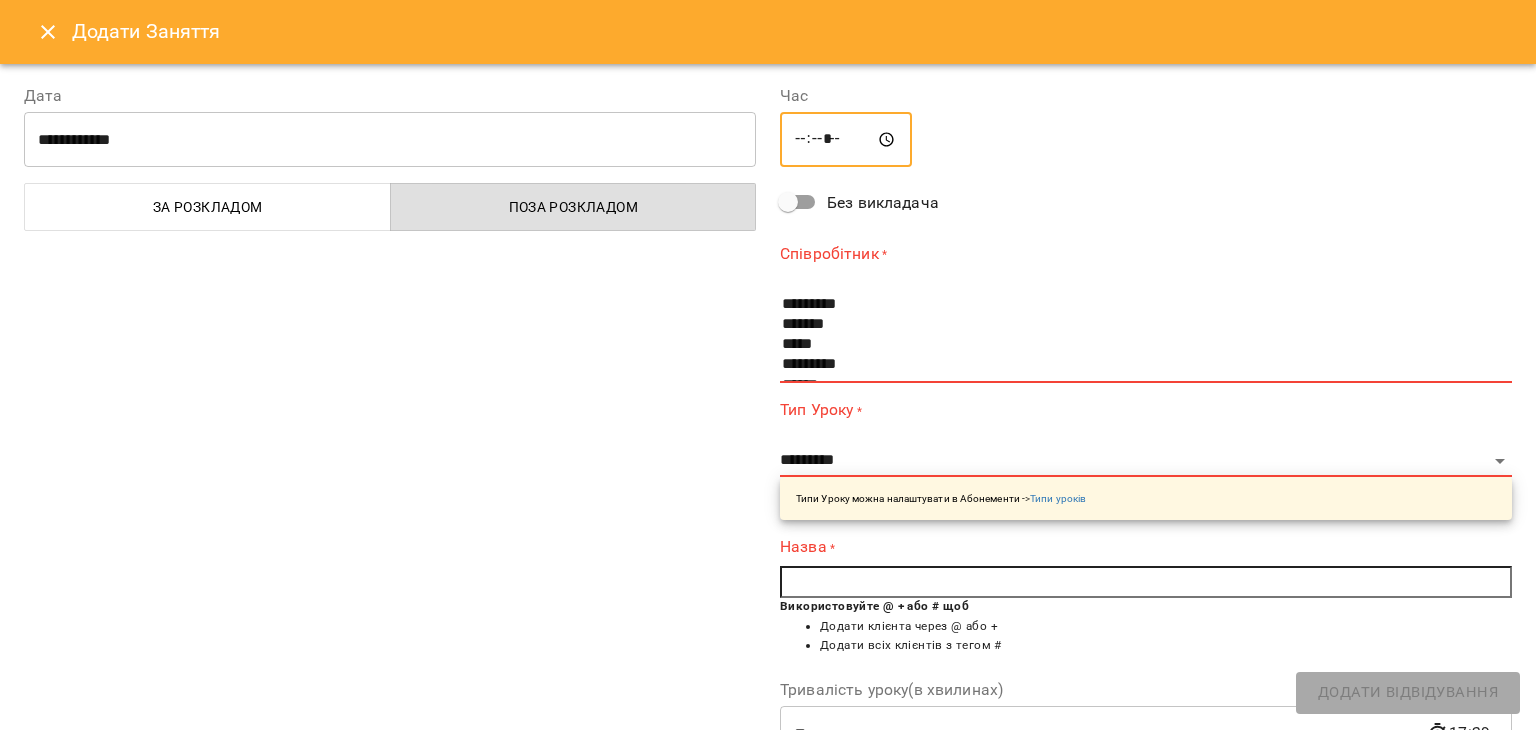 type on "*****" 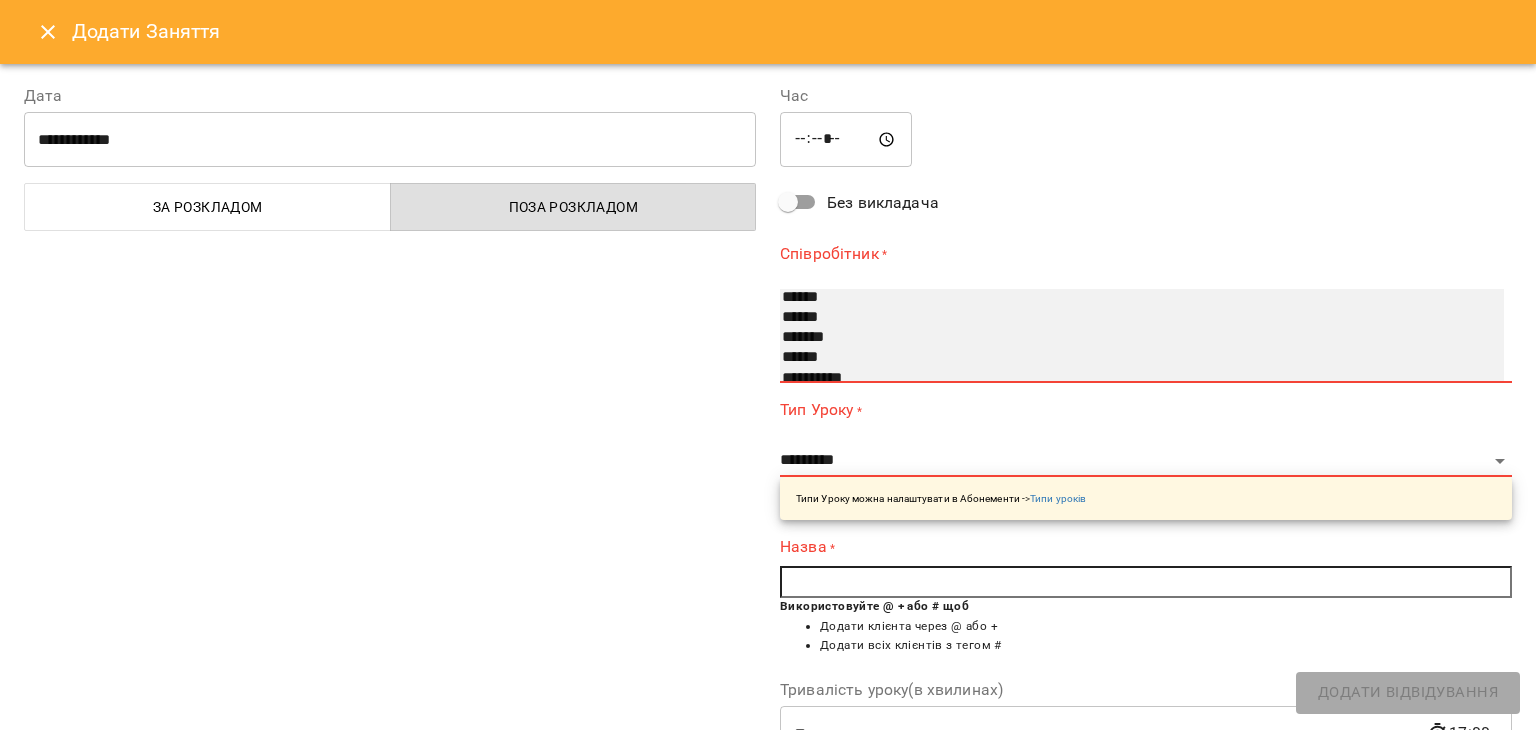 scroll, scrollTop: 246, scrollLeft: 0, axis: vertical 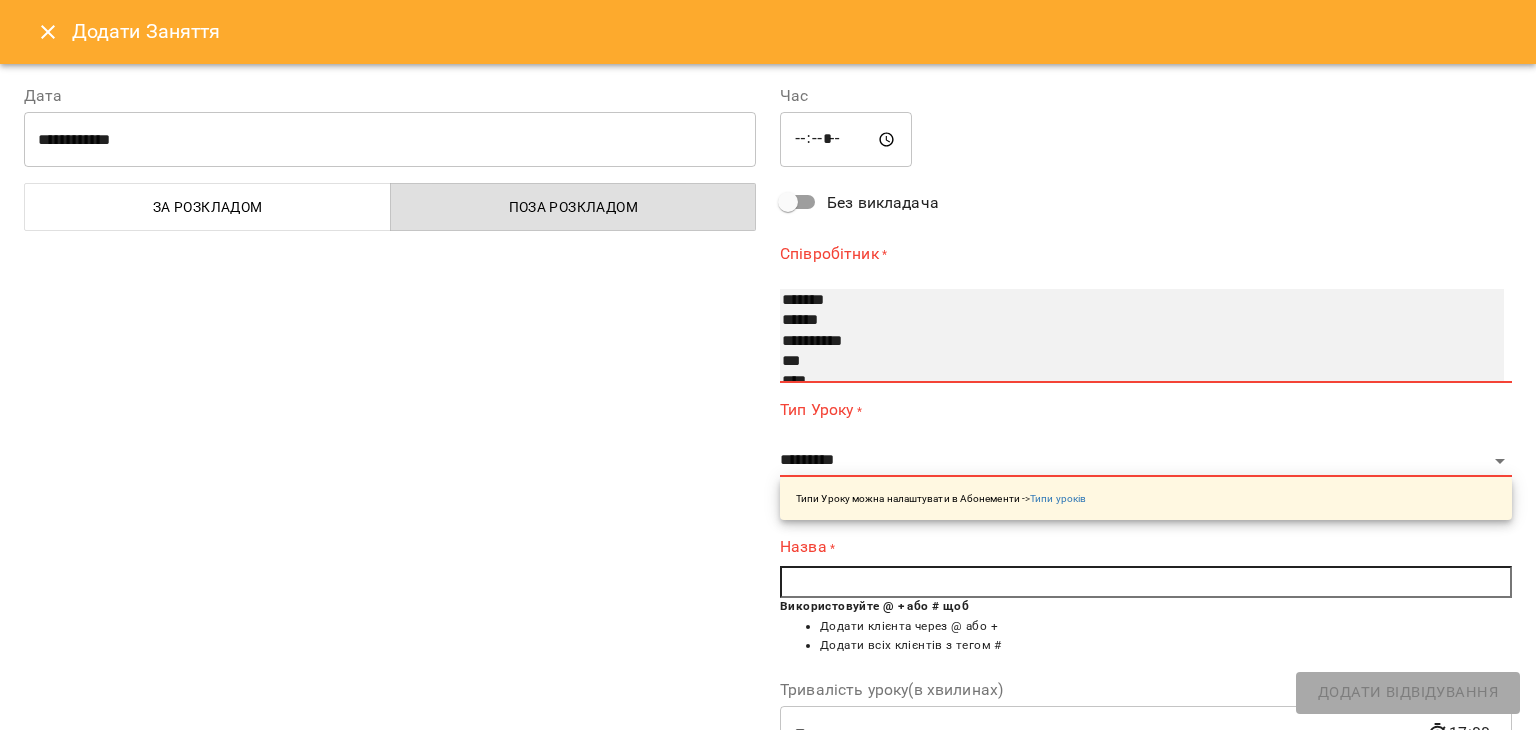 select on "**********" 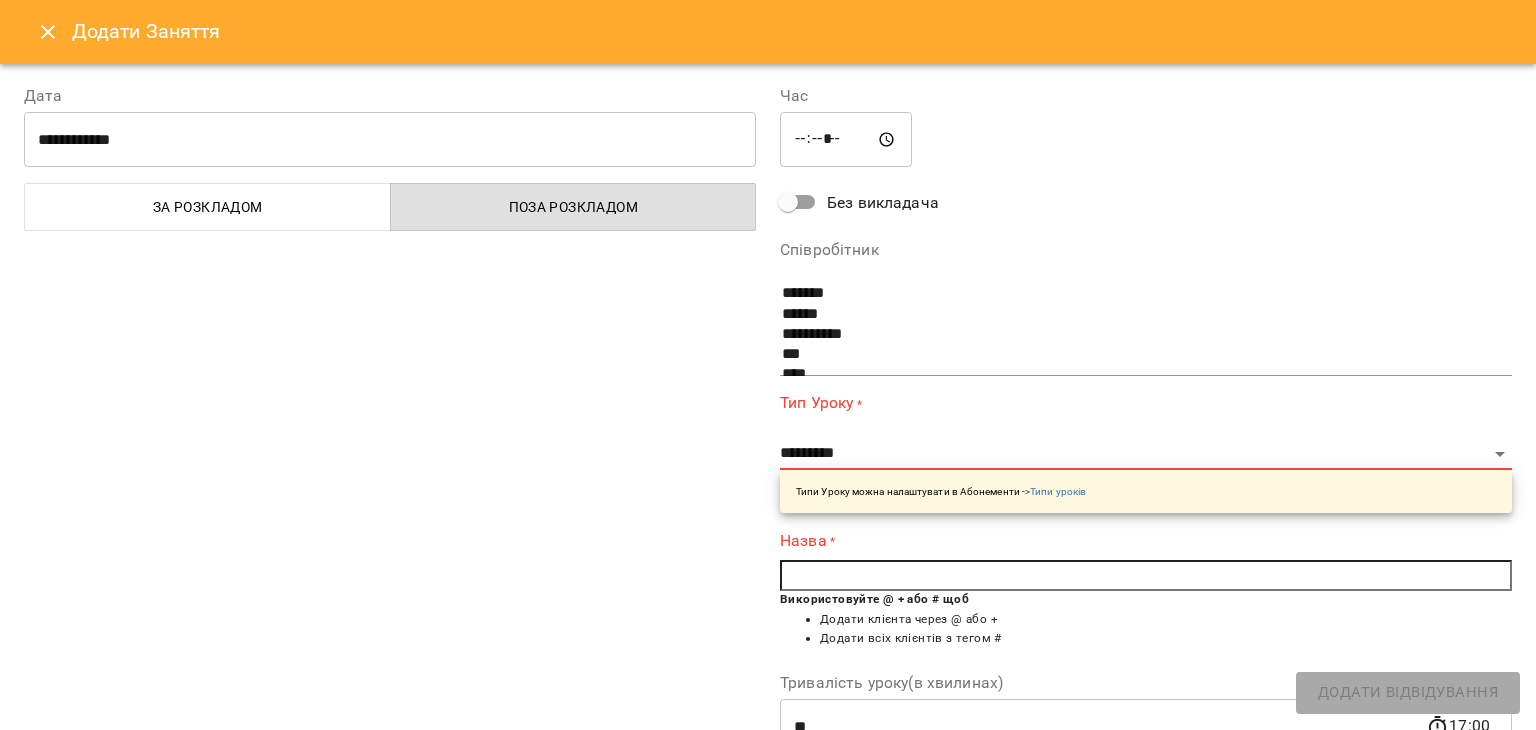 scroll, scrollTop: 159, scrollLeft: 0, axis: vertical 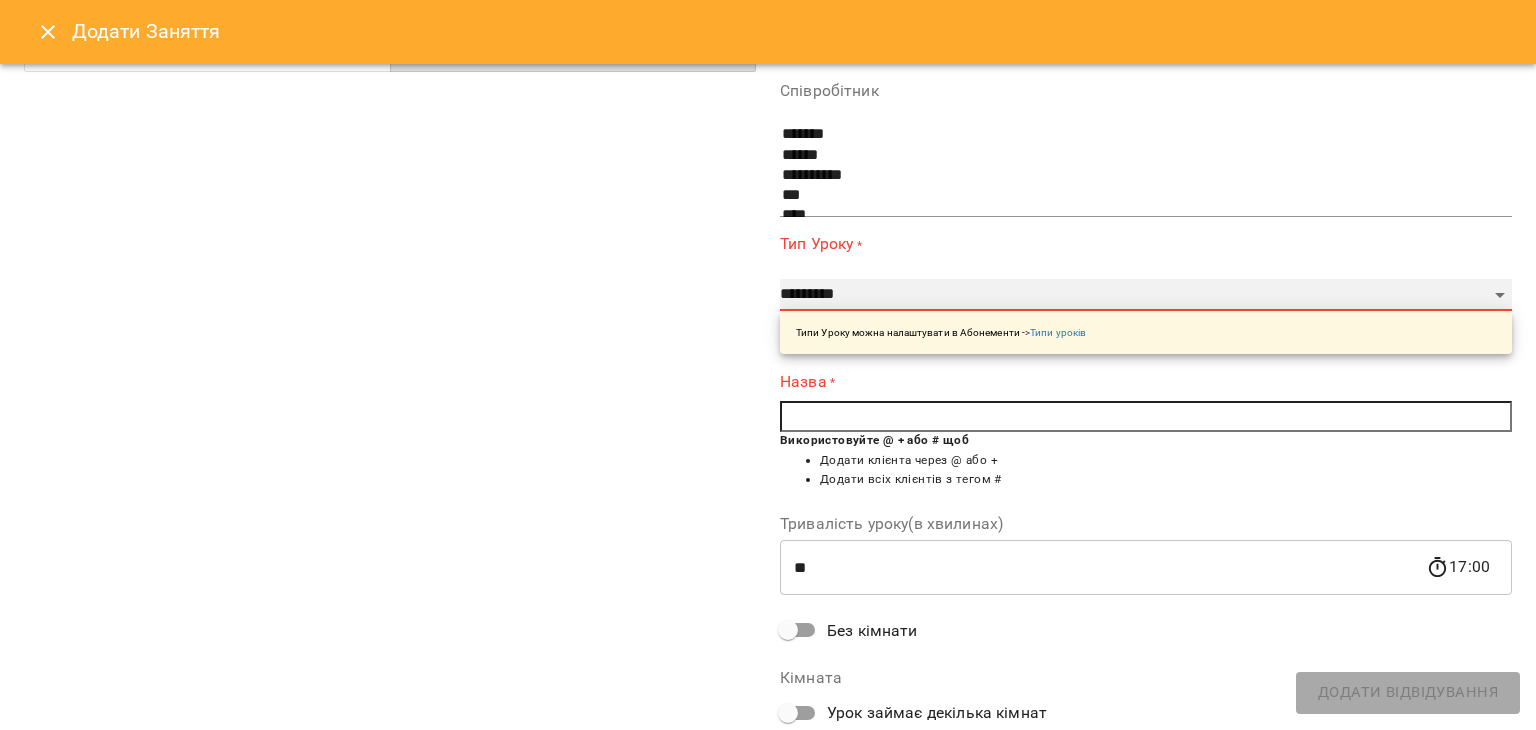 click on "**********" at bounding box center (1146, 295) 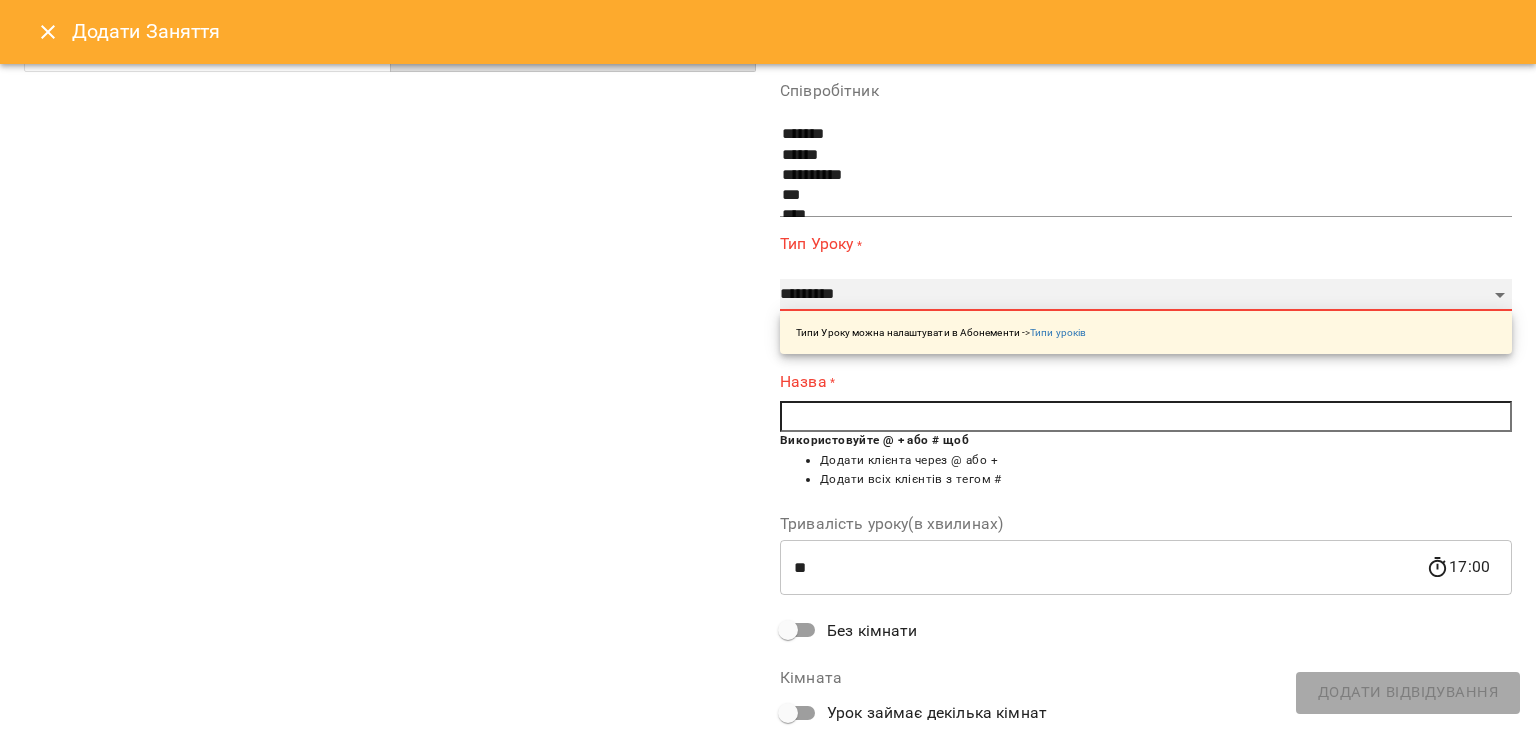 select on "**********" 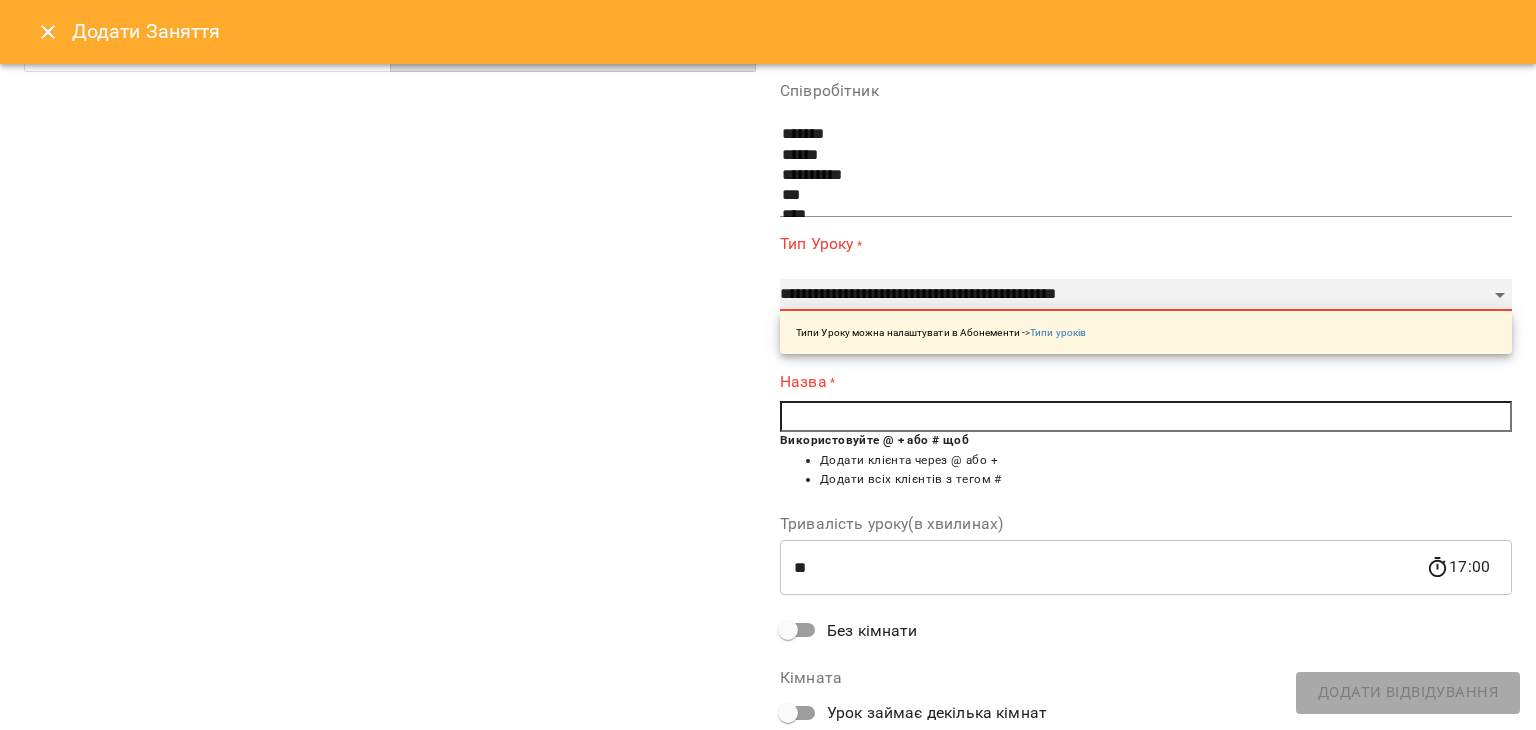 click on "**********" at bounding box center [1146, 295] 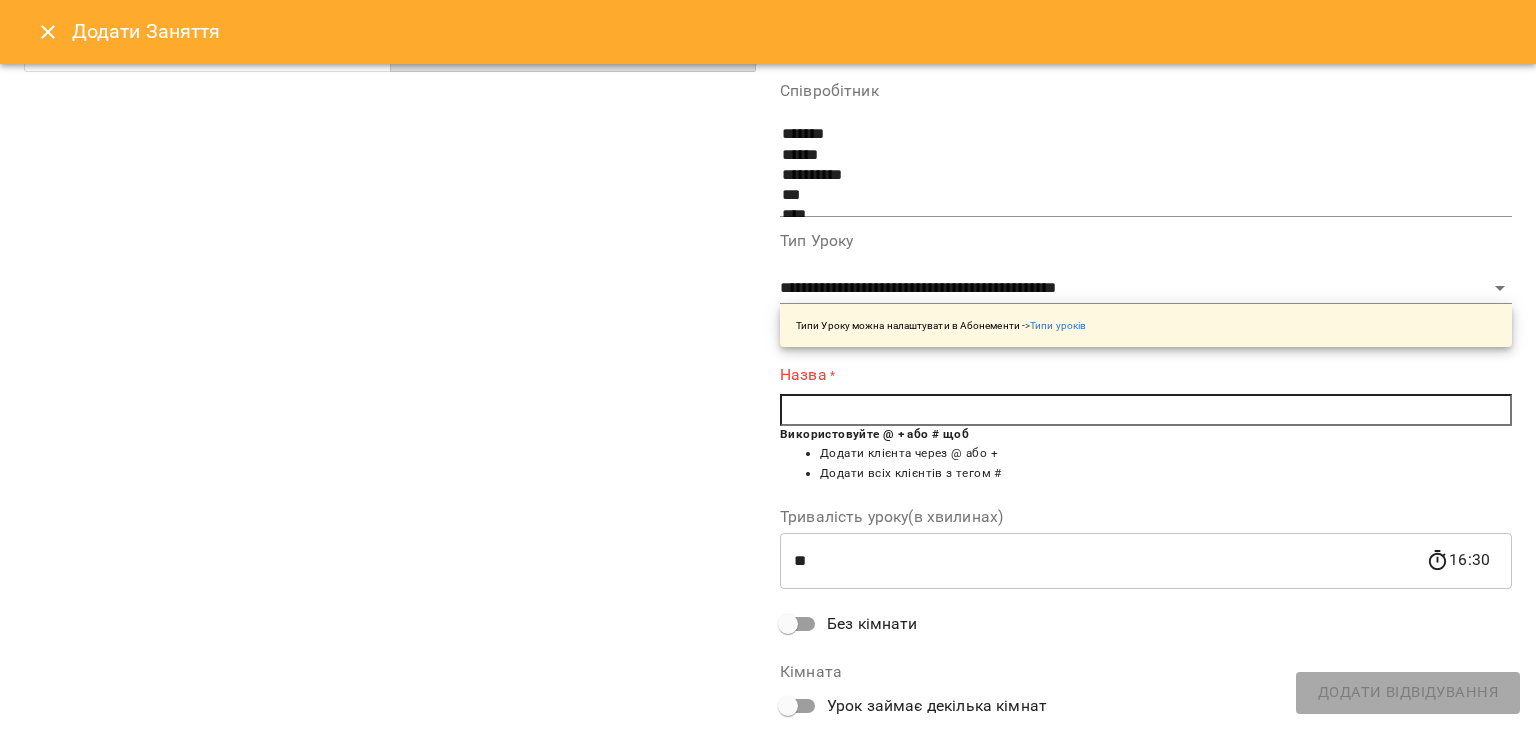 scroll, scrollTop: 232, scrollLeft: 0, axis: vertical 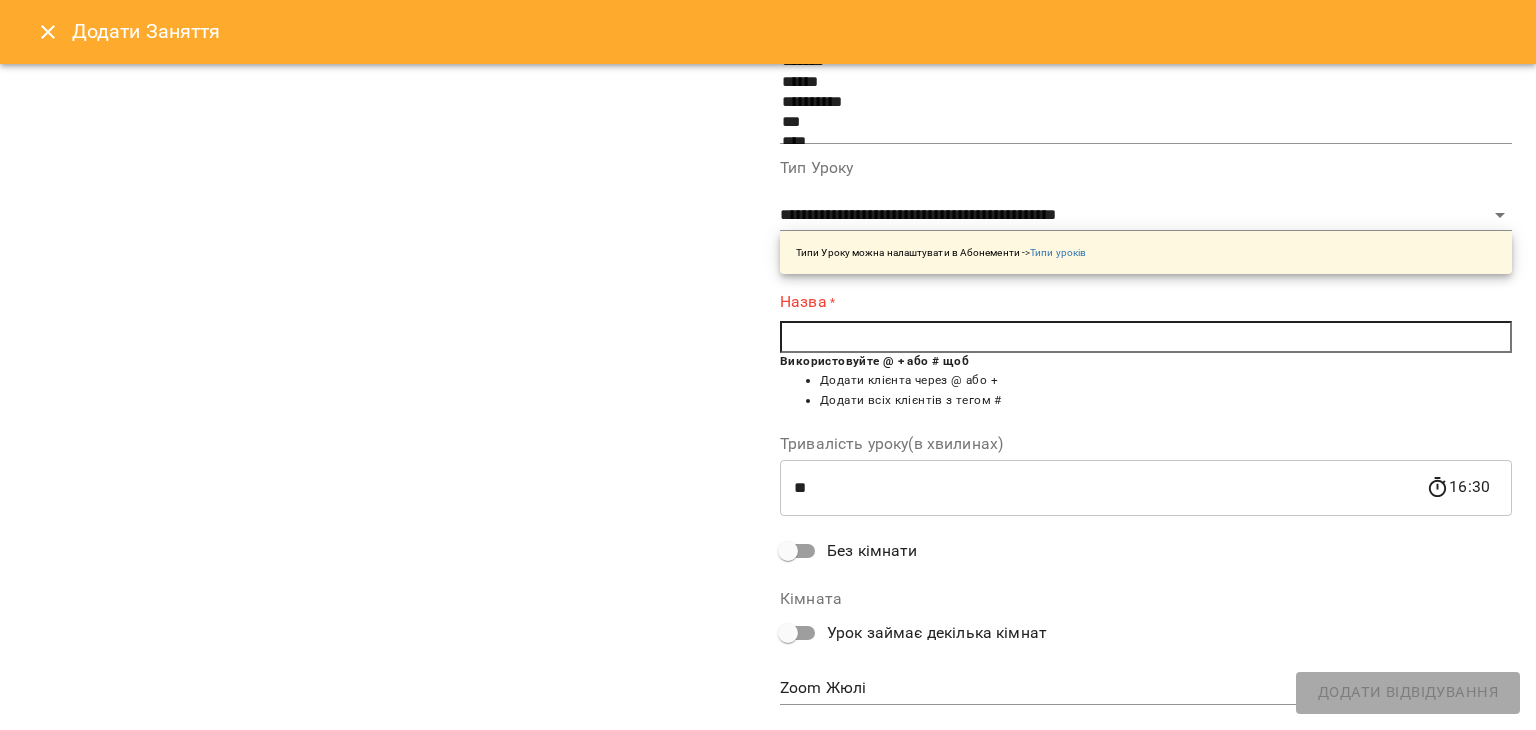 click at bounding box center [1146, 337] 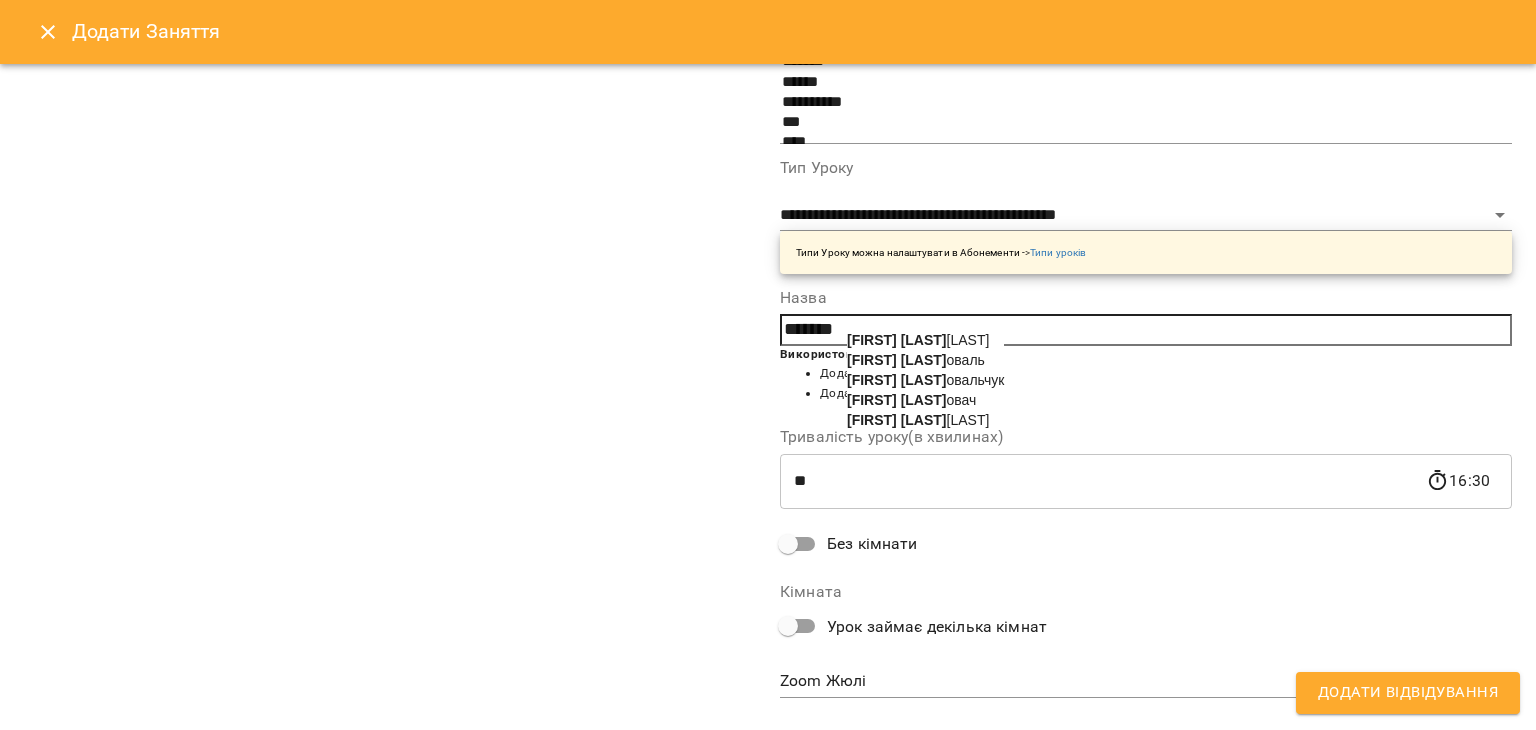 click on "Юлія К орнелюк" at bounding box center [918, 420] 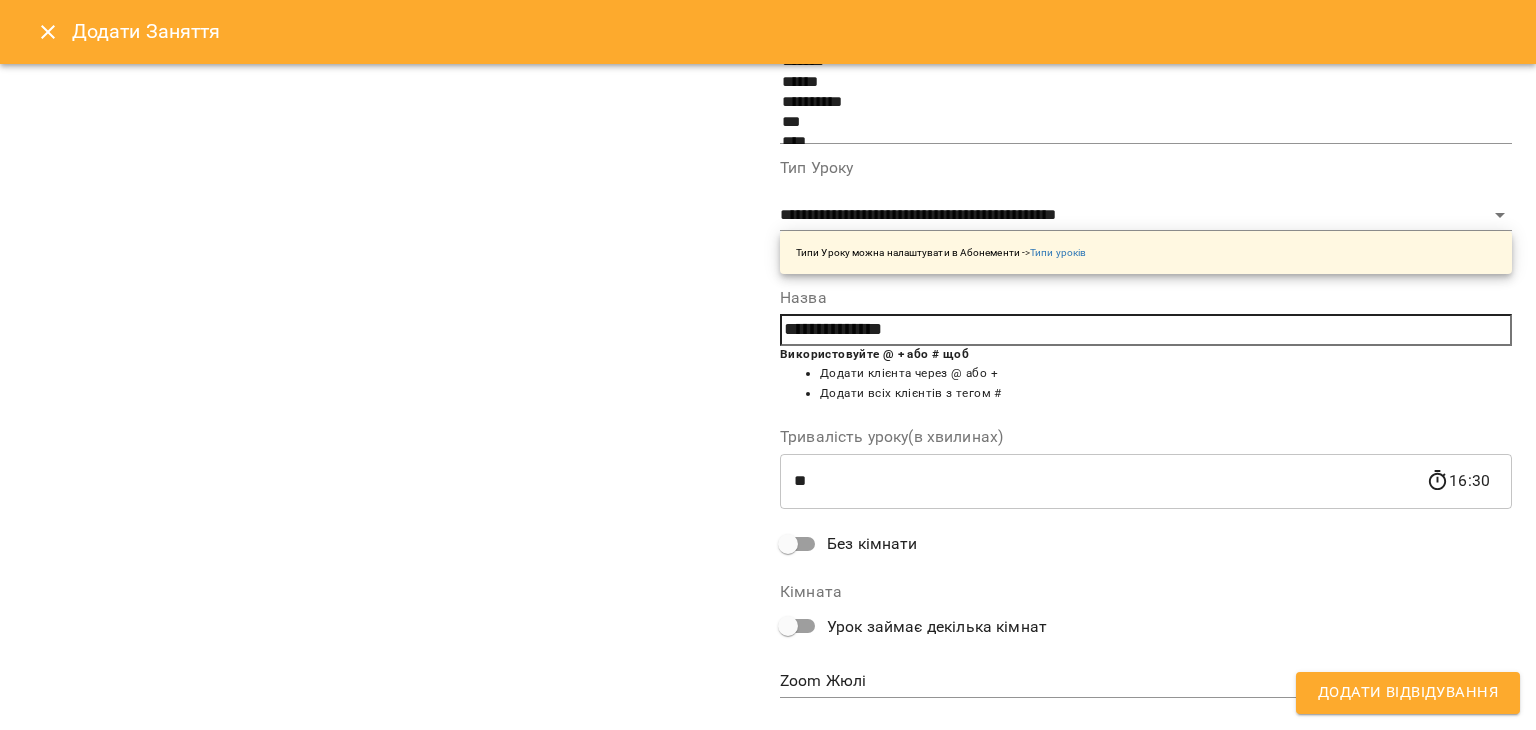 scroll, scrollTop: 268, scrollLeft: 0, axis: vertical 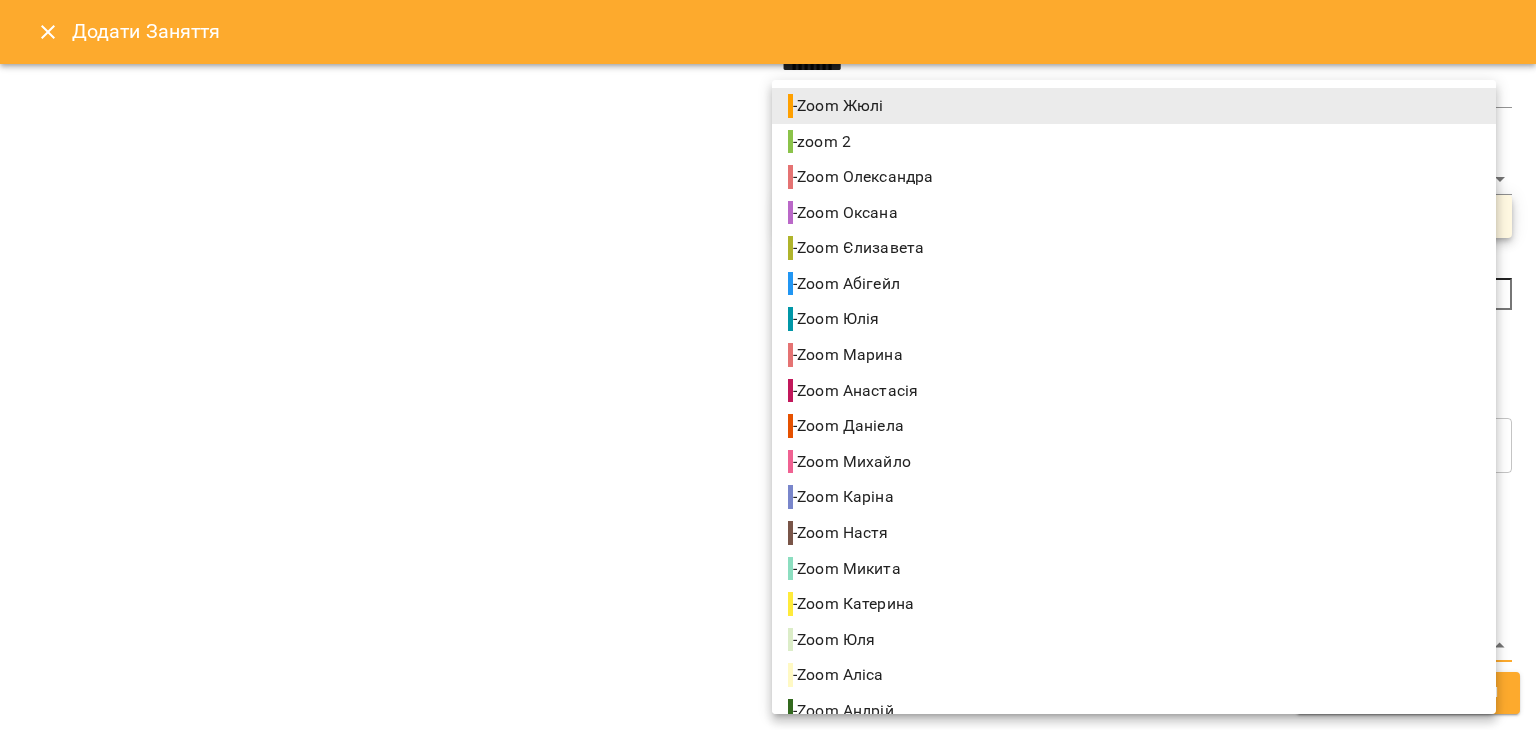click on "For Business 79 UA Створити урок   Єлизавета   Жюлі   Олександра   Абігейл   Оксана   Юлія   Марина   Анастасія   Даніела   Михайло   Каріна   Микита   Катерина   Аліса    Юля   Андрій    Катя 09 10 11 12 13 14 15 16 17 18 19 20 21 22 00:00 -   19:00 😴😴😴 00:00 -   00:00 😴😴😴 22:00 -   23:59 😴😴😴 00:00 -   09:30 😴😴😴 09:30 Індивідуальне онлайн заняття 50 хв рівні В2+ - SENIOR TEACHER - Анастасія Кічата 09:30 -   13:00 😴😴😴 12:00 📌 Безкоштовна консультація з визначення рівня - Консультація | French.etc 💛 12:30 -   13:00 😴😴😴 13:00 Індивідуальне онлайн заняття  50 хв рівні В2+ - Вікторія Донських 15:00 -   16:30" at bounding box center [768, 965] 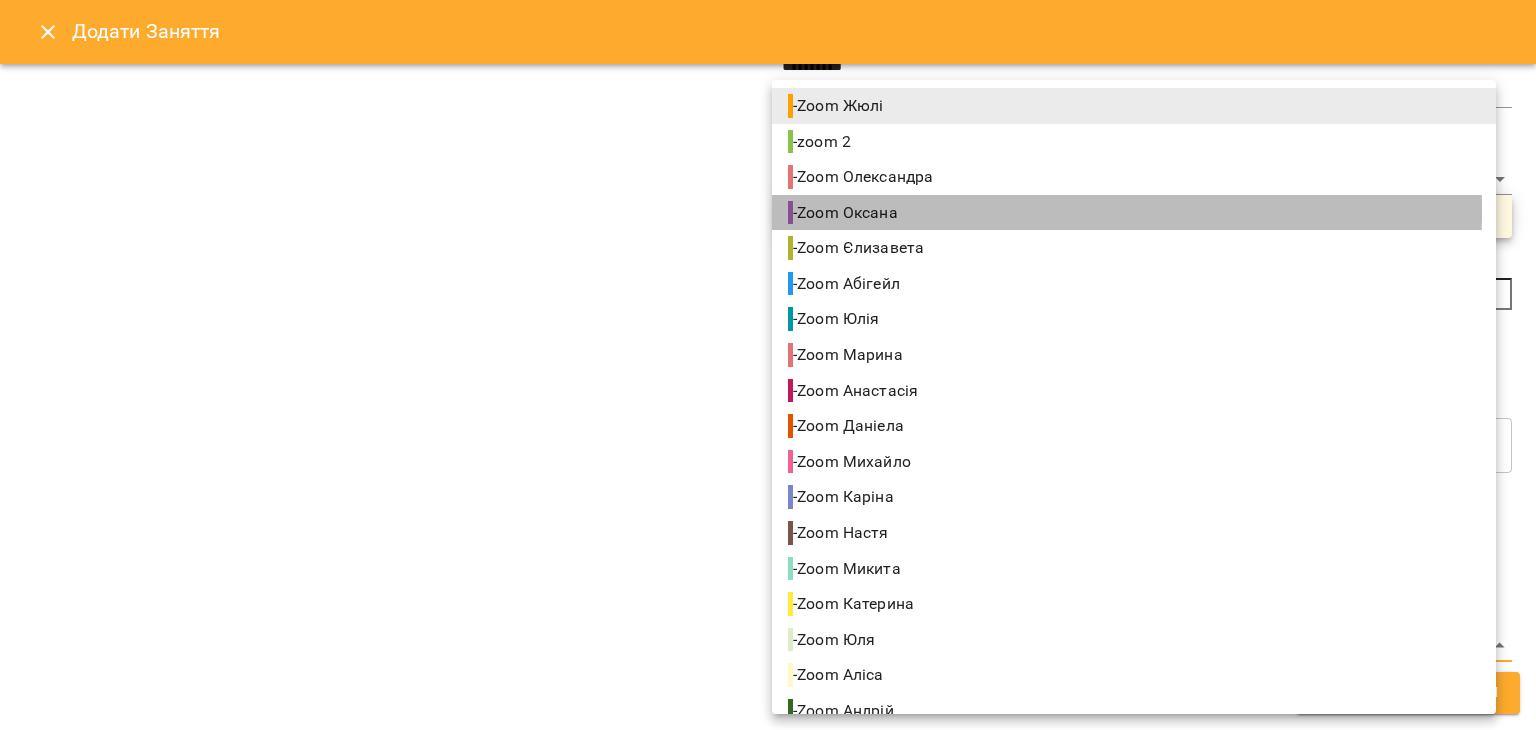 click on "-  Zoom Оксана" at bounding box center (845, 213) 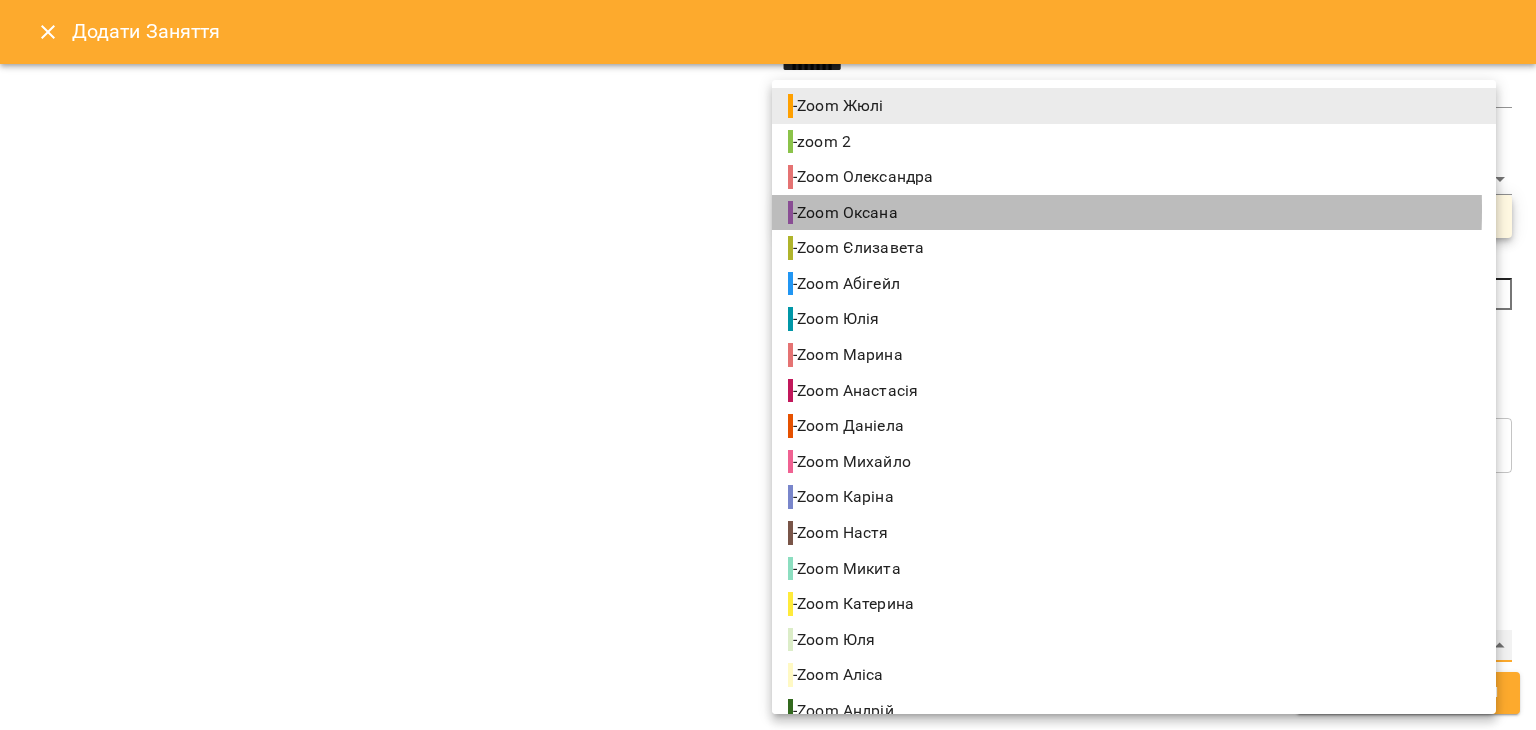 type on "**********" 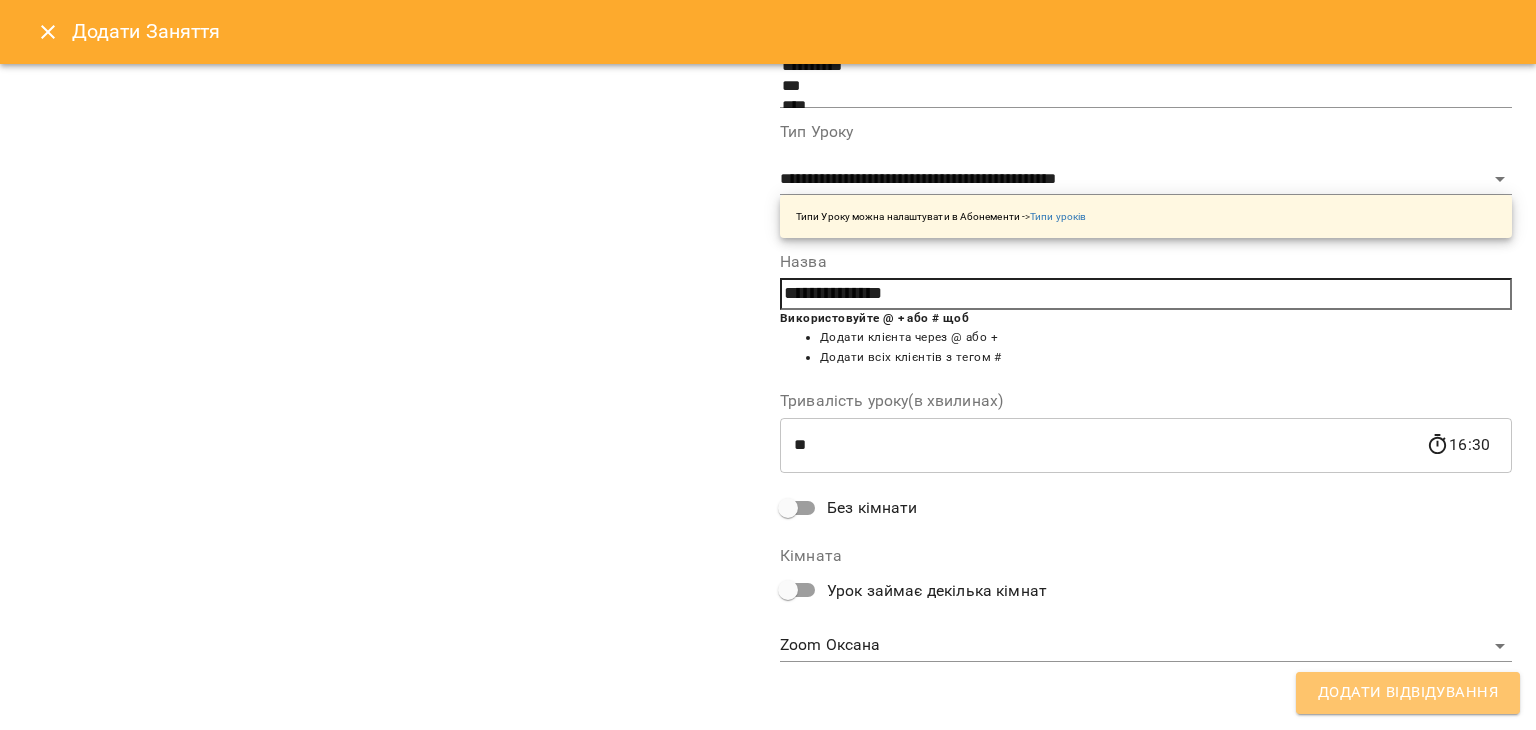 click on "Додати Відвідування" at bounding box center [1408, 693] 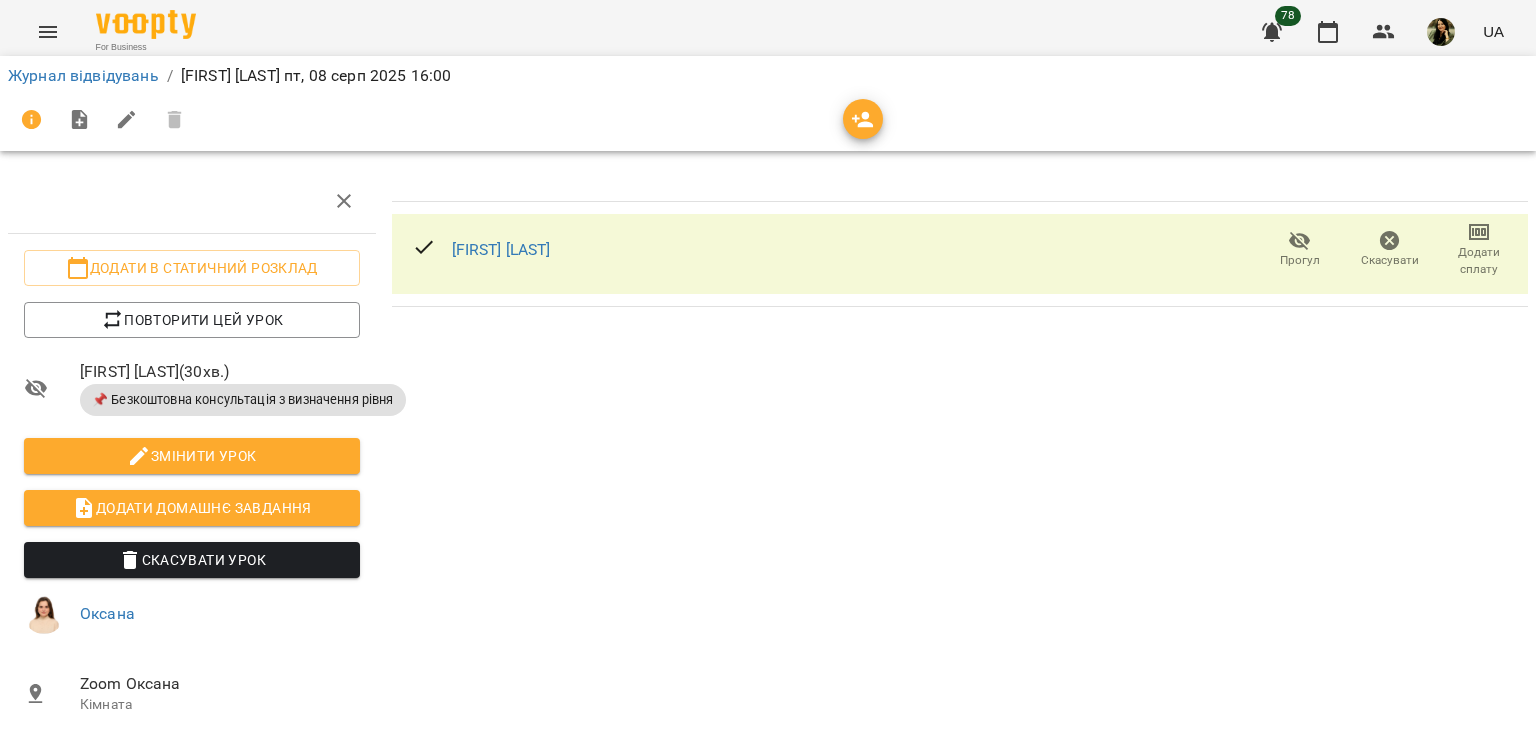 scroll, scrollTop: 0, scrollLeft: 0, axis: both 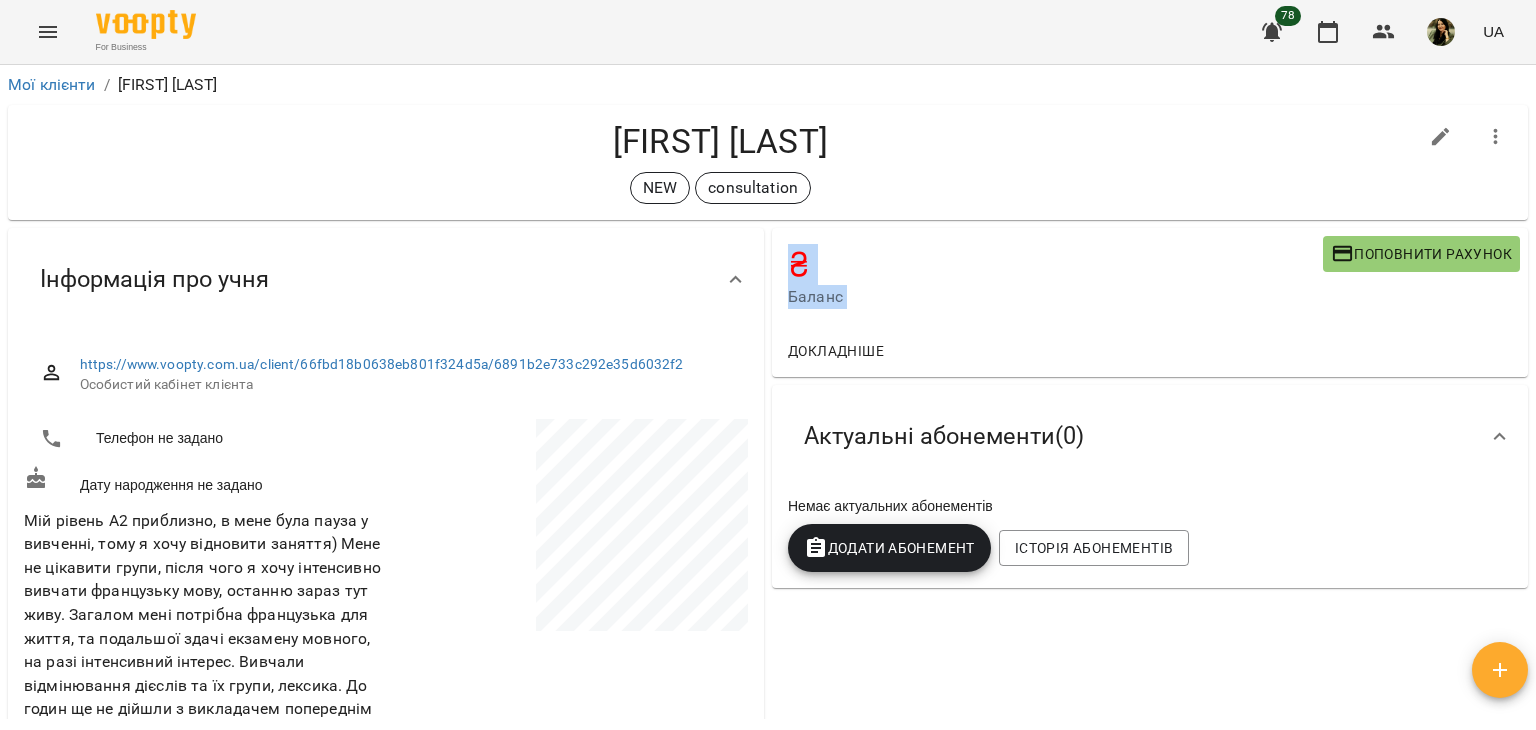 drag, startPoint x: 1535, startPoint y: 164, endPoint x: 1535, endPoint y: 396, distance: 232 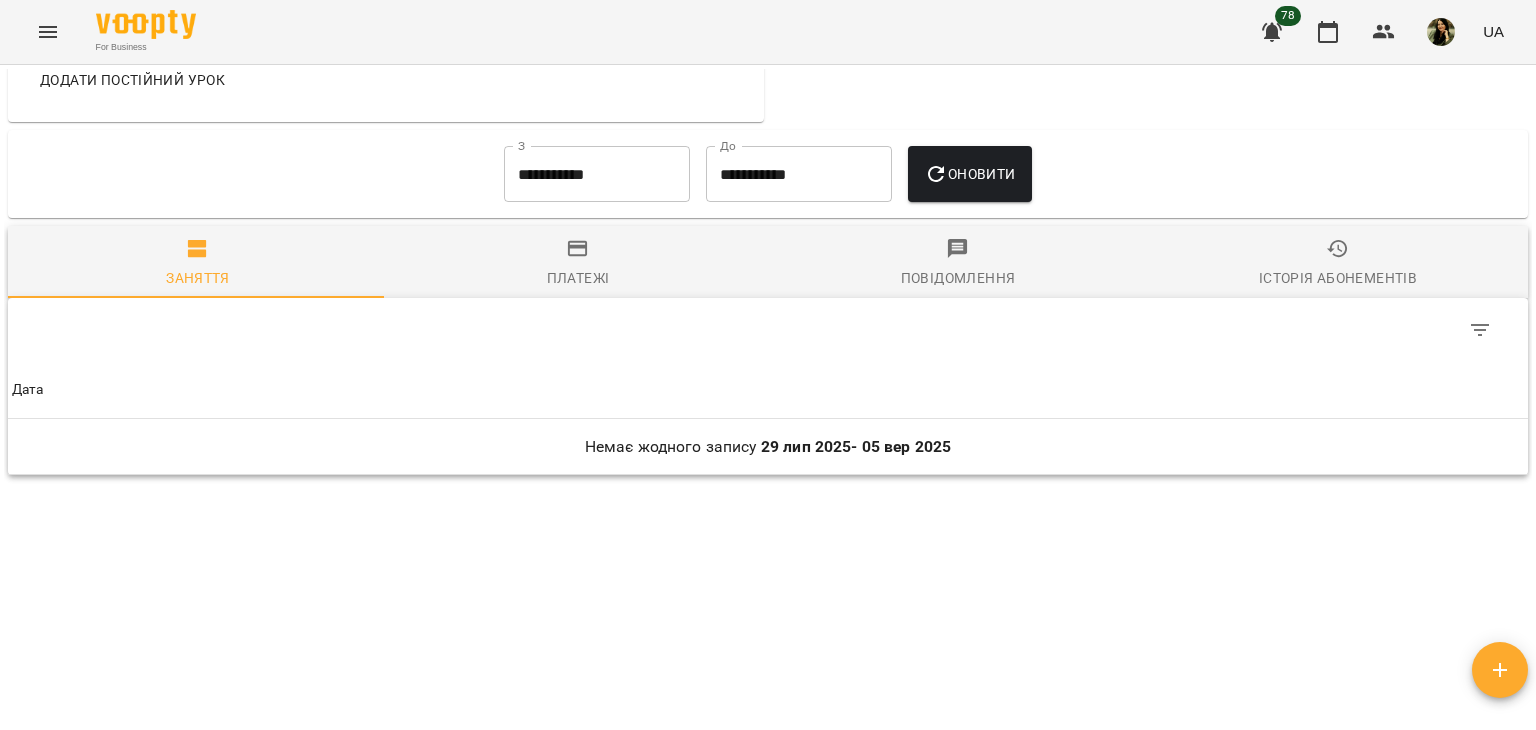 scroll, scrollTop: 1002, scrollLeft: 0, axis: vertical 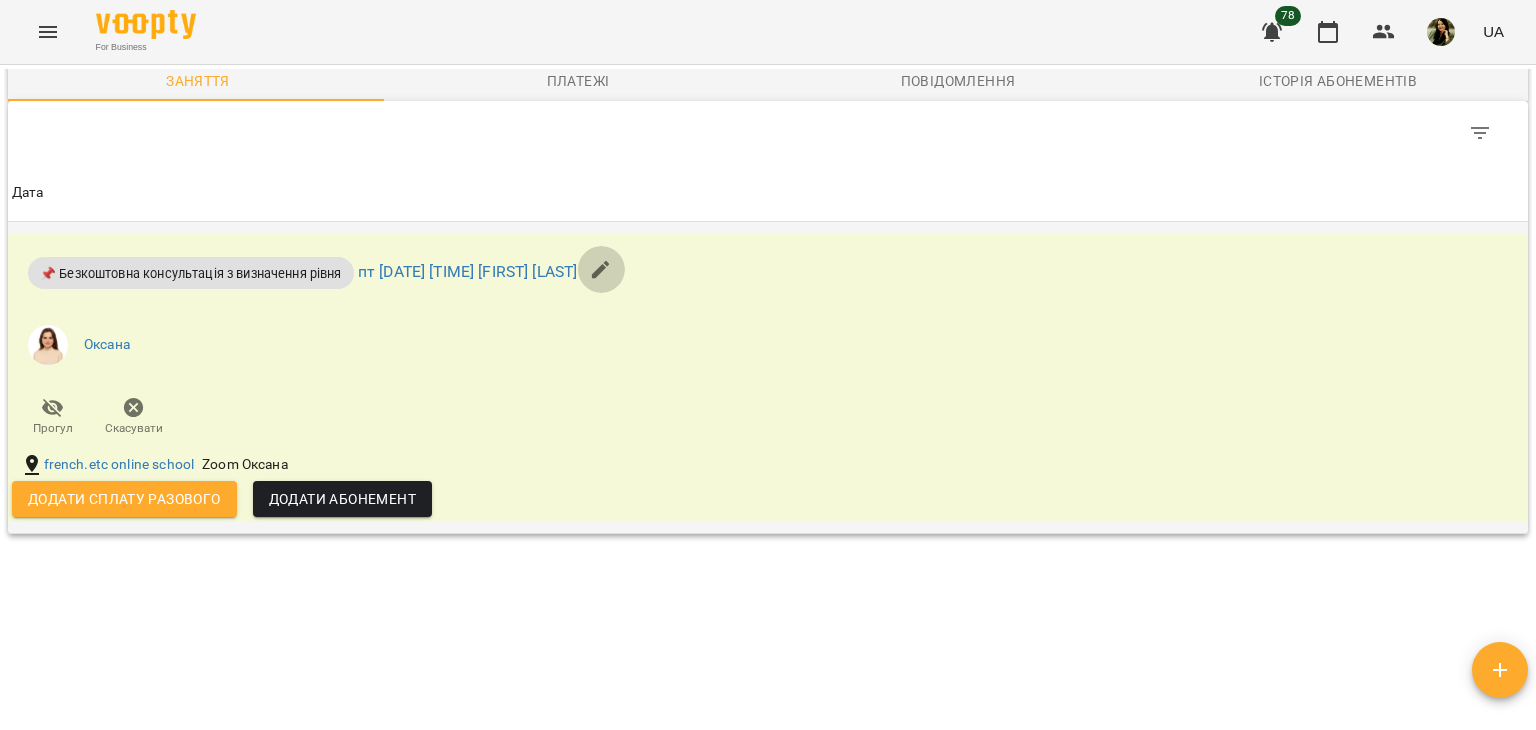 click 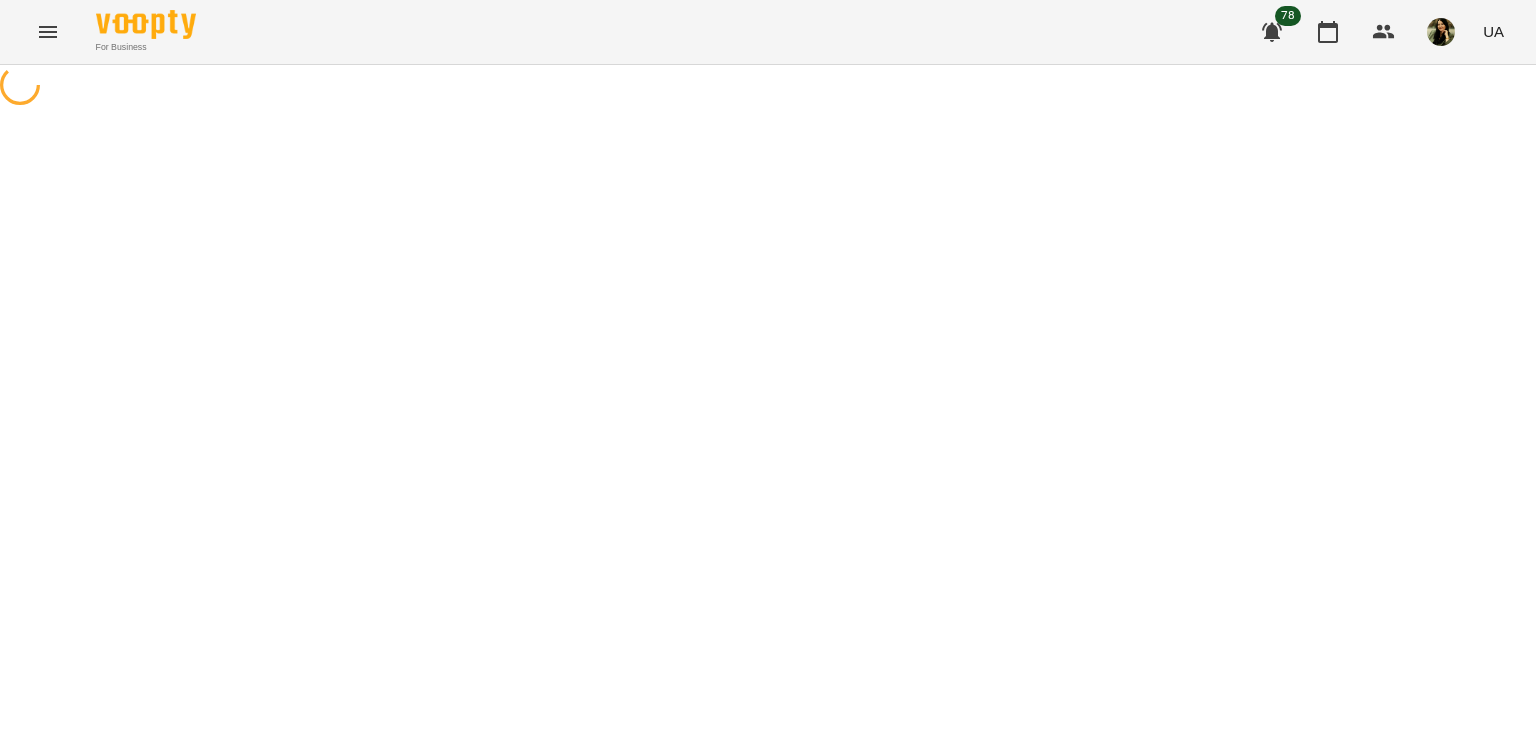 select on "**********" 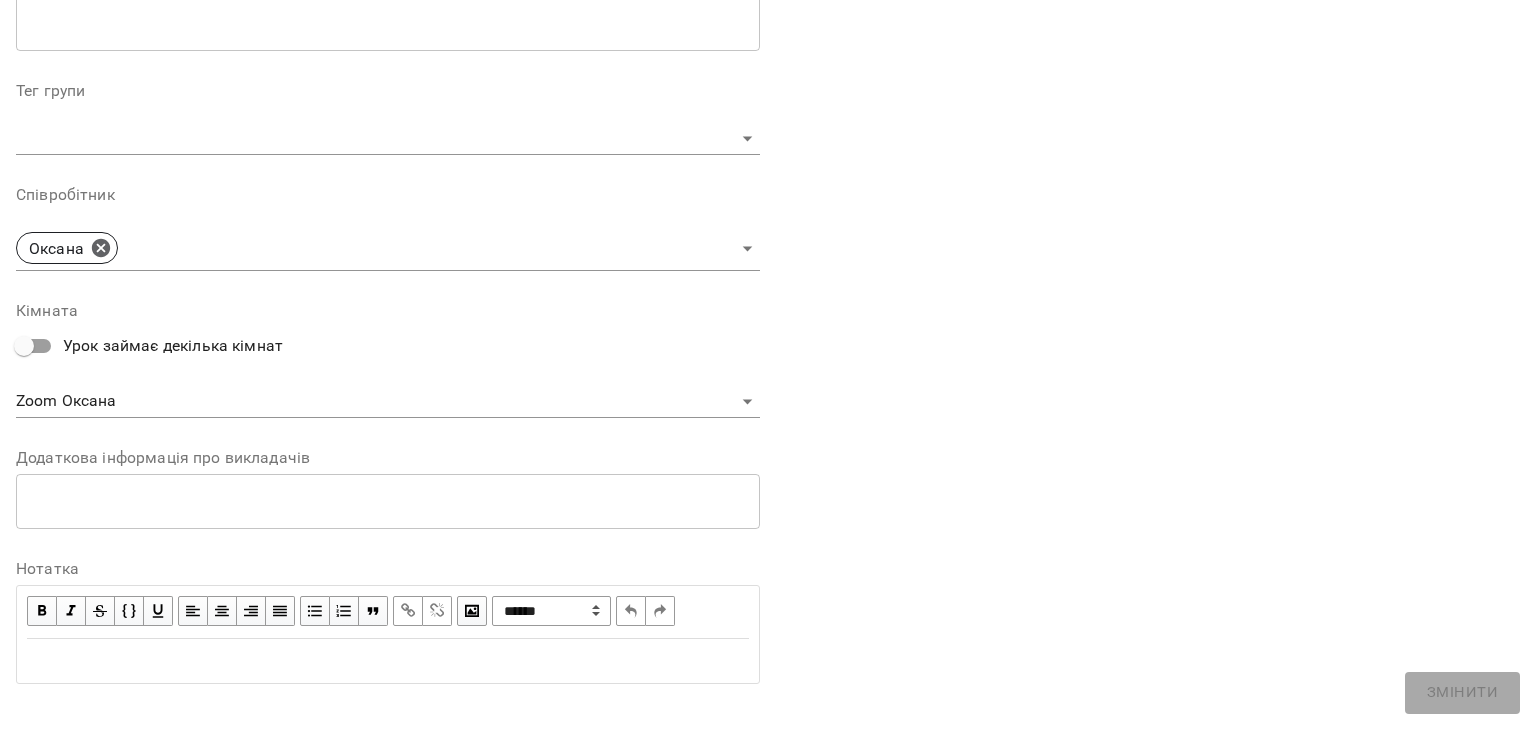 scroll, scrollTop: 576, scrollLeft: 0, axis: vertical 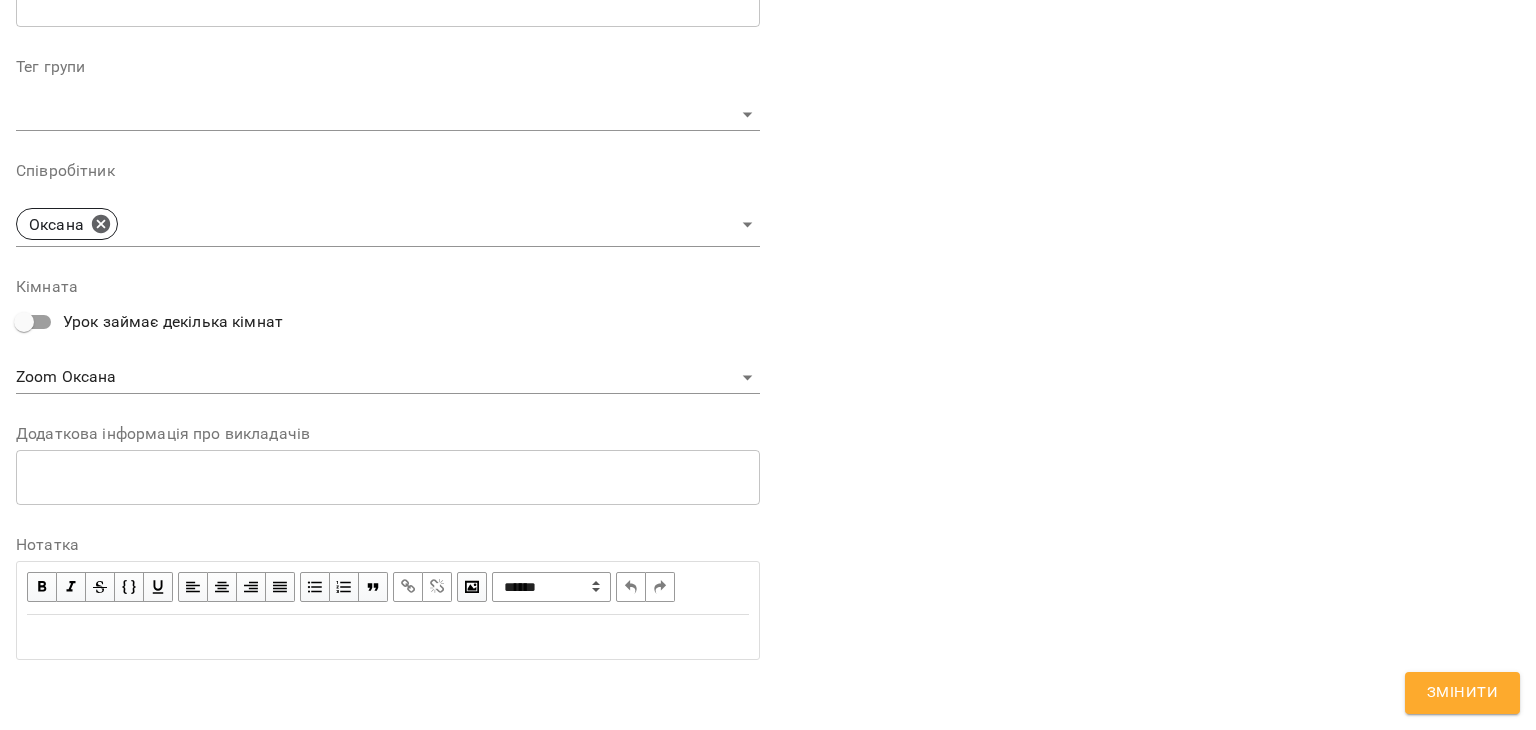 click at bounding box center [388, 637] 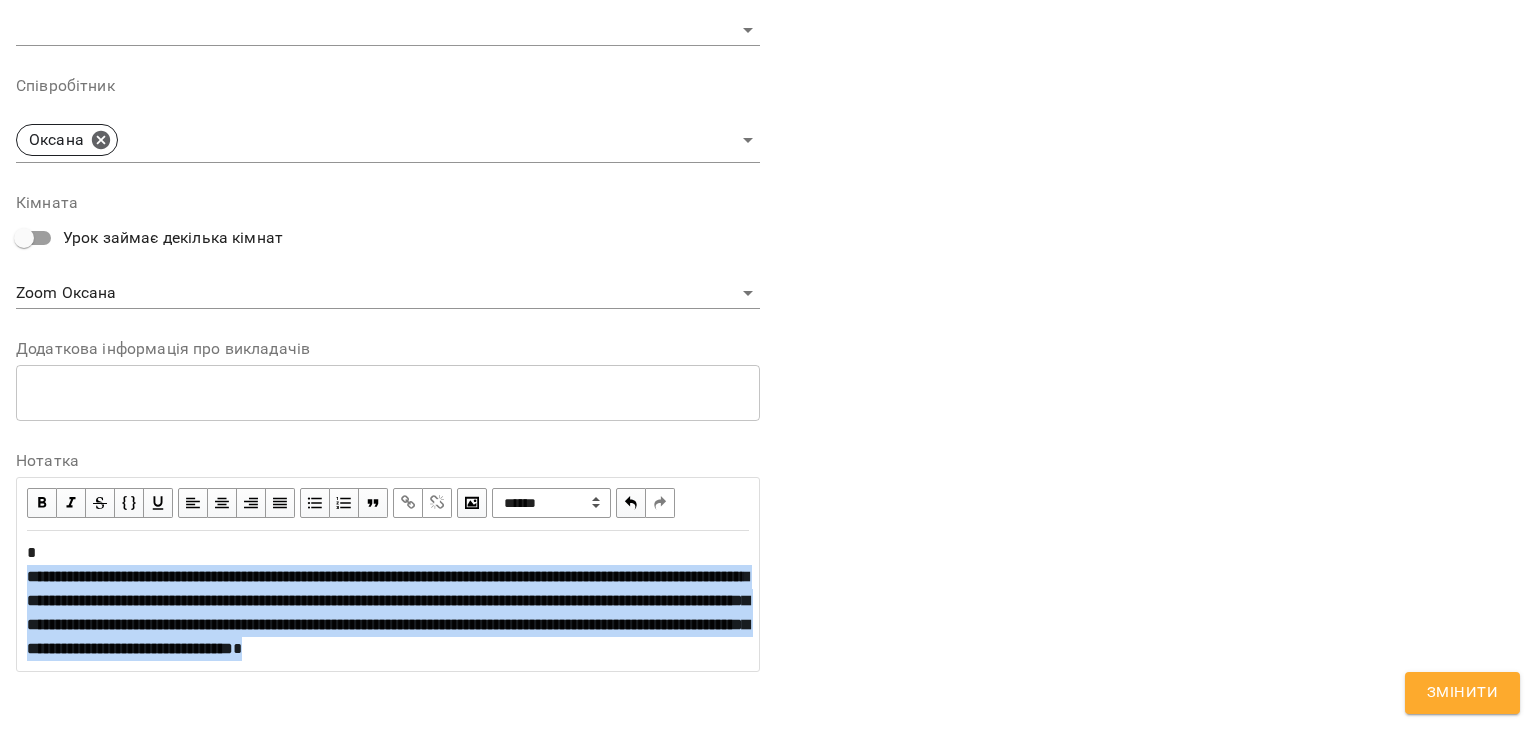 scroll, scrollTop: 804, scrollLeft: 0, axis: vertical 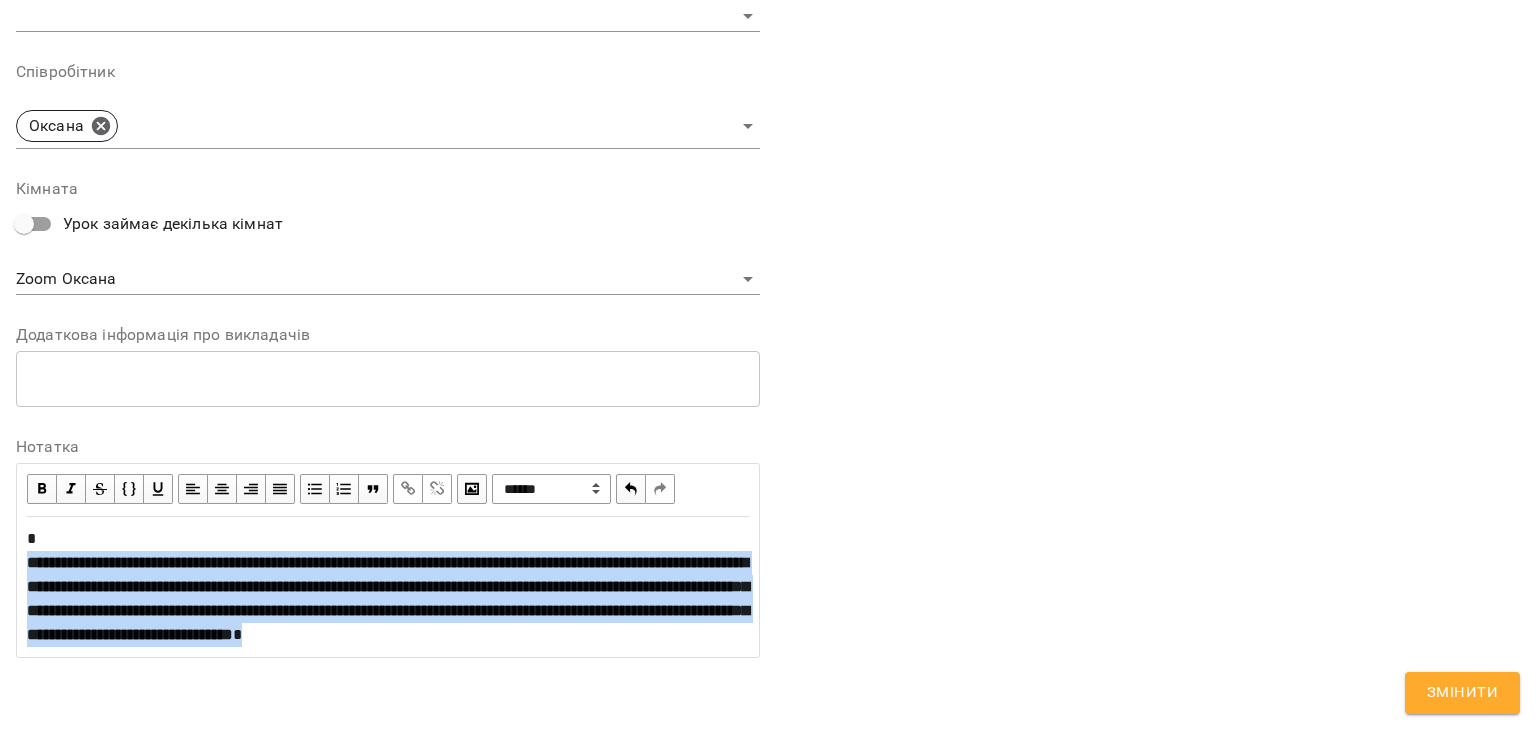 drag, startPoint x: 27, startPoint y: 654, endPoint x: 701, endPoint y: 643, distance: 674.0898 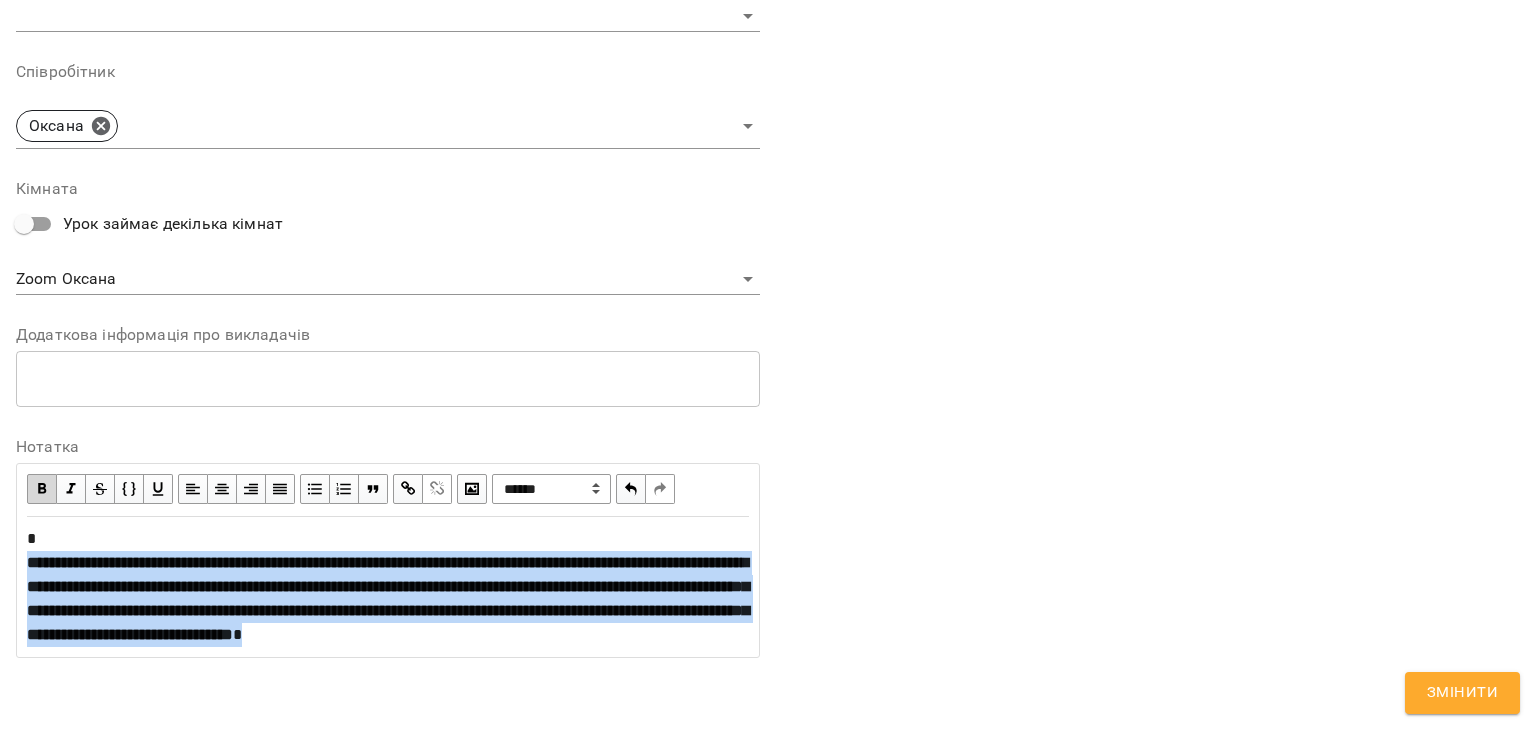 click at bounding box center (42, 489) 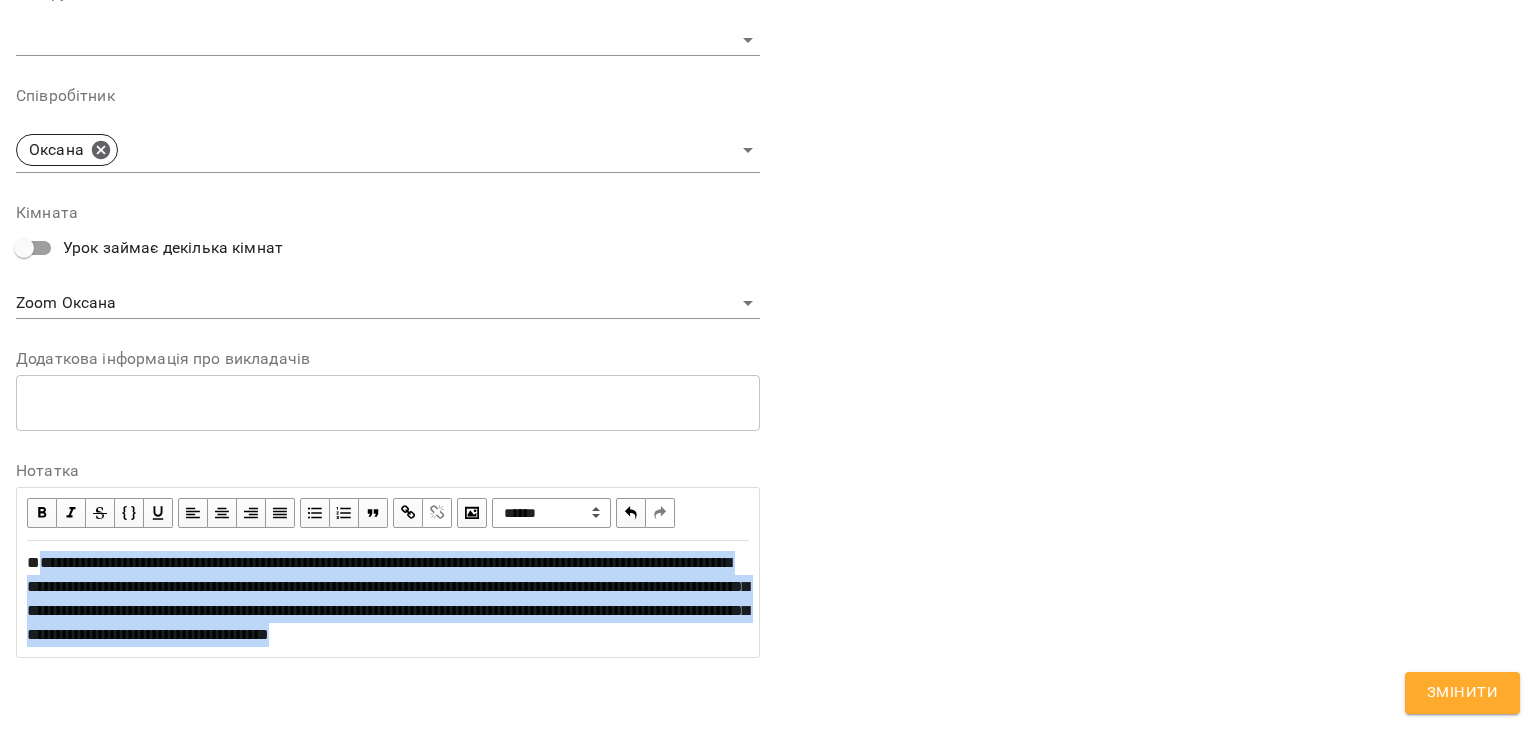 scroll, scrollTop: 780, scrollLeft: 0, axis: vertical 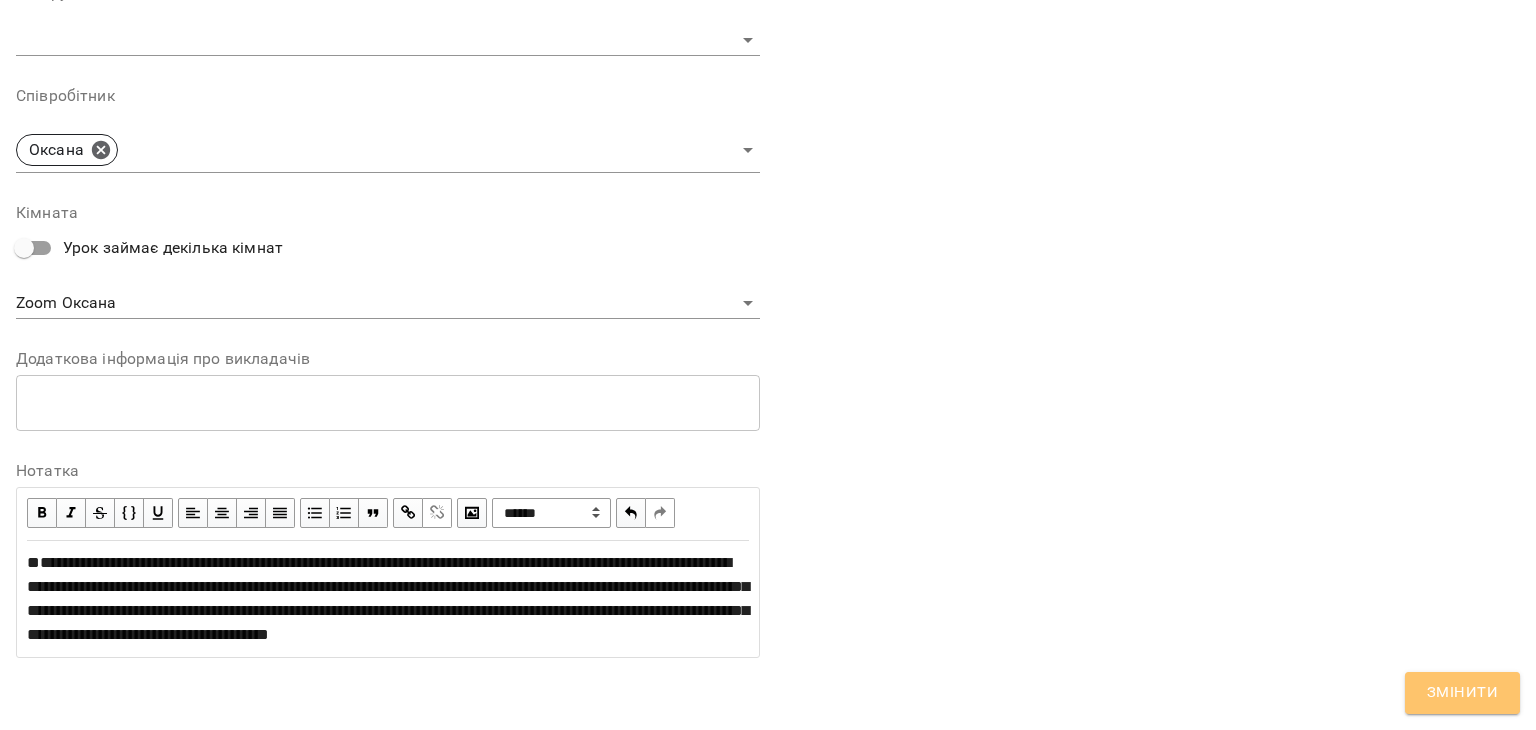 click on "Змінити" at bounding box center [1462, 693] 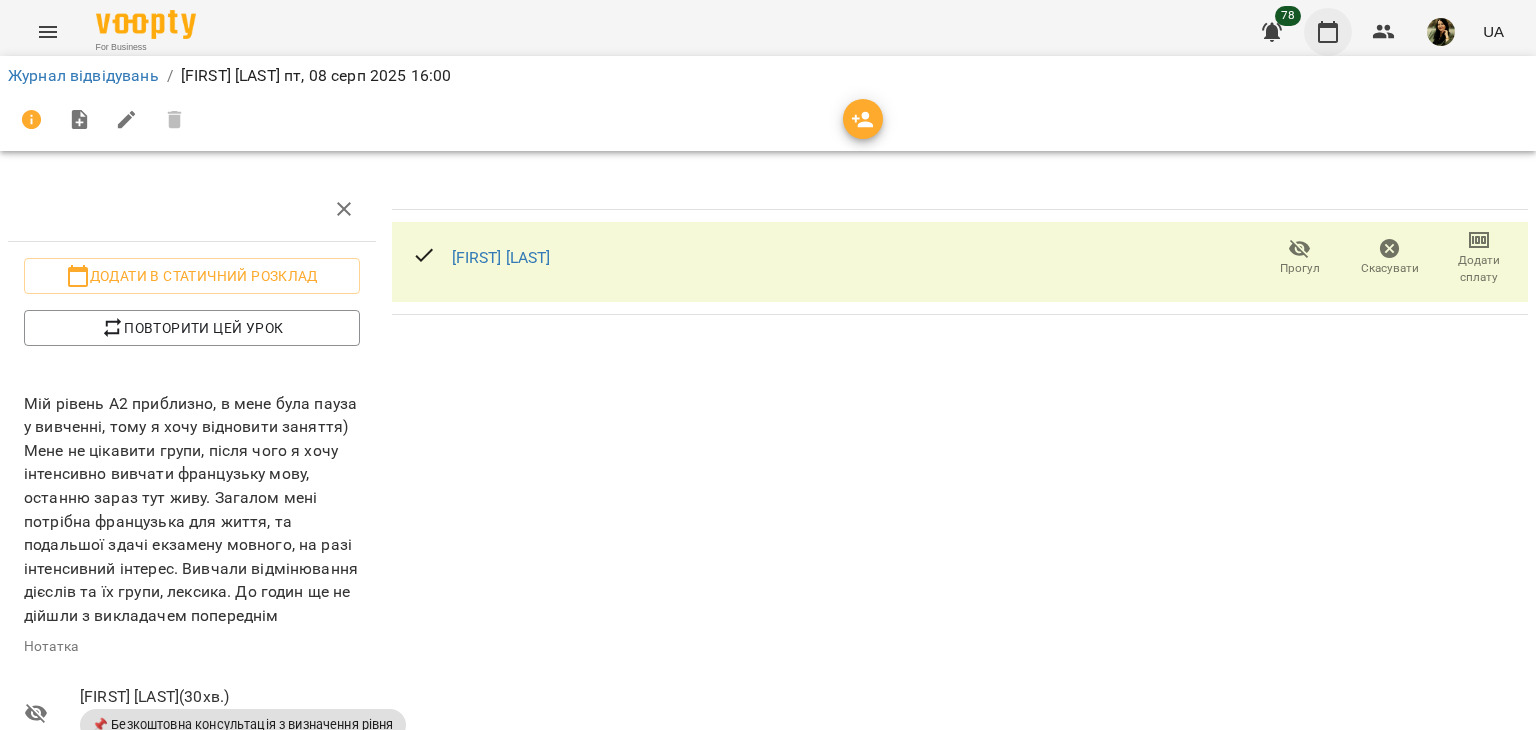click at bounding box center (1328, 32) 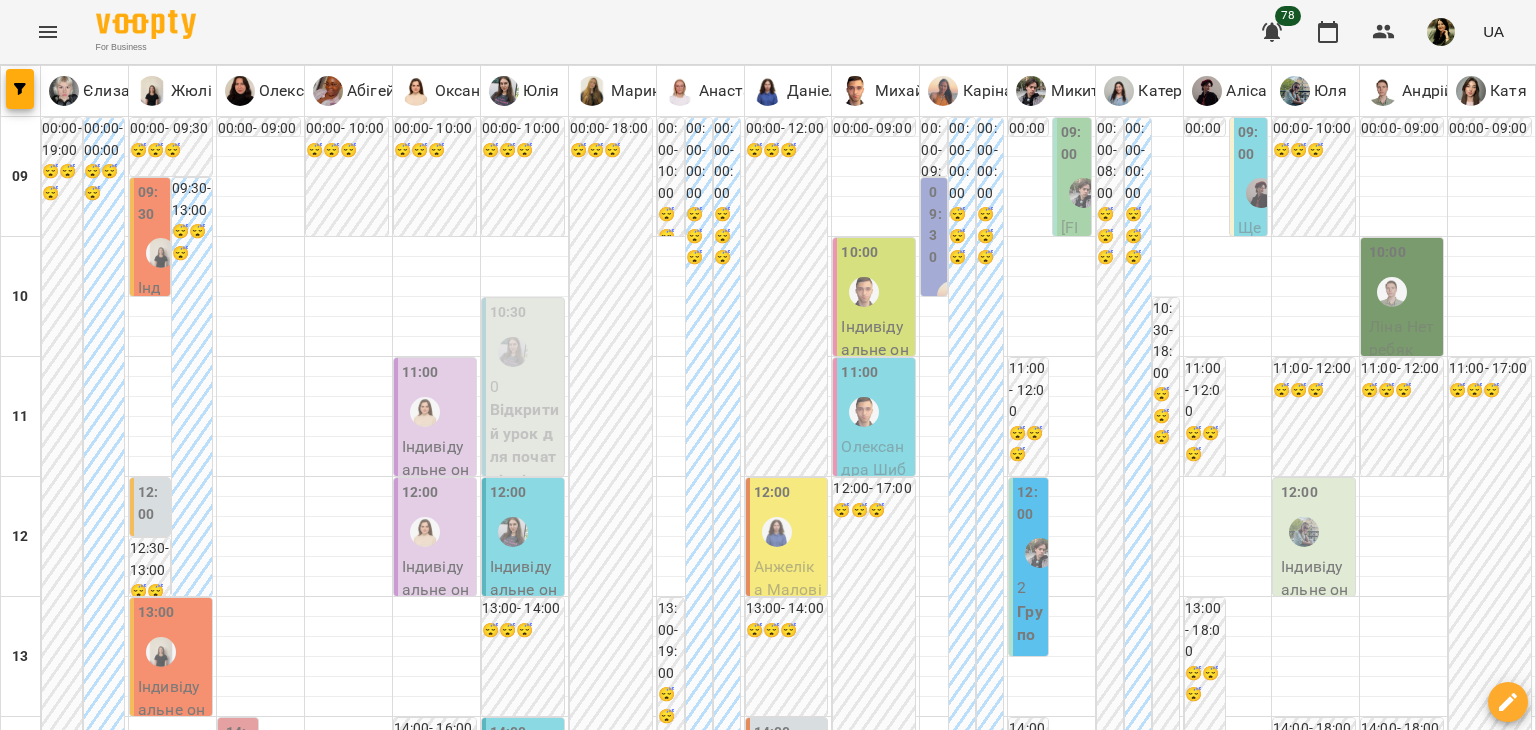 click at bounding box center [867, 1888] 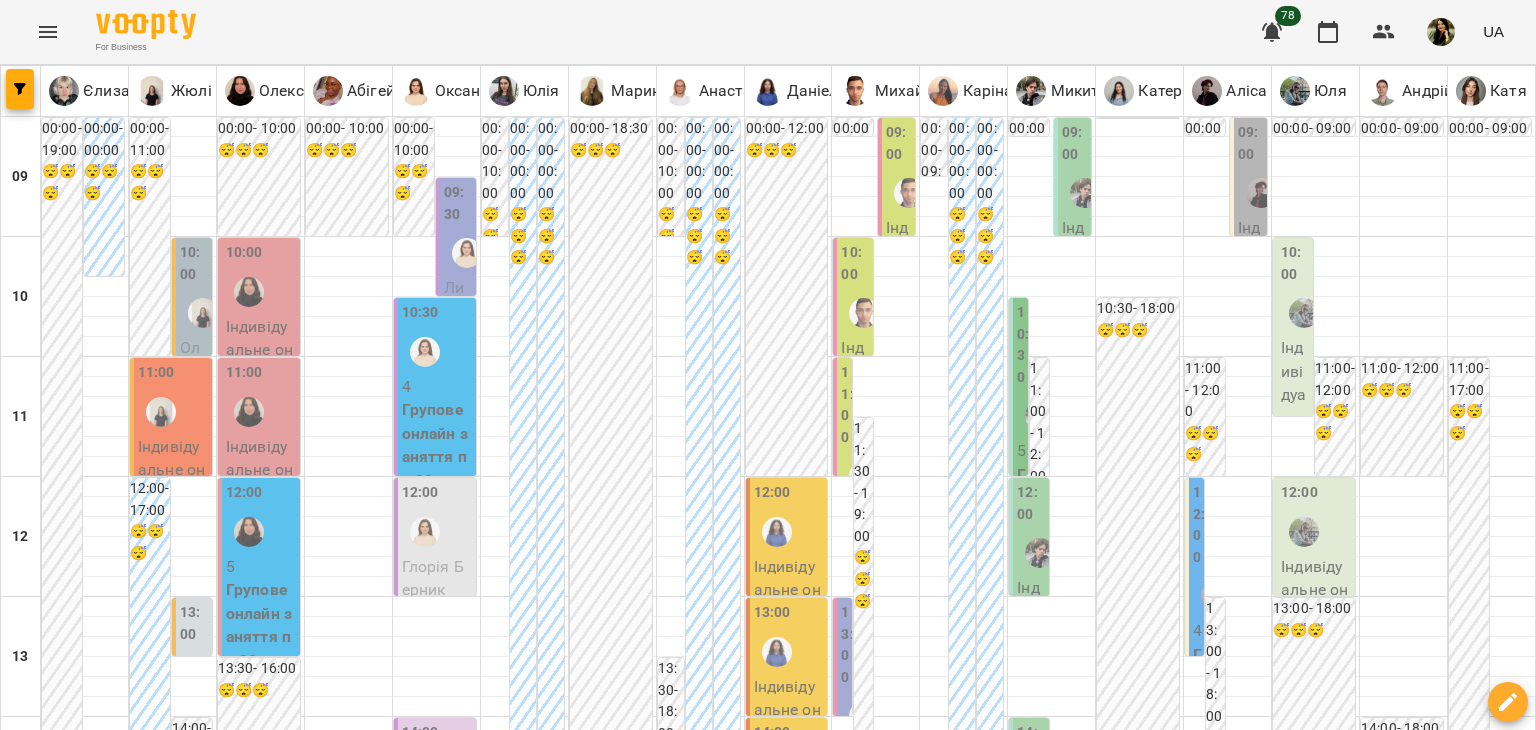 scroll, scrollTop: 1084, scrollLeft: 0, axis: vertical 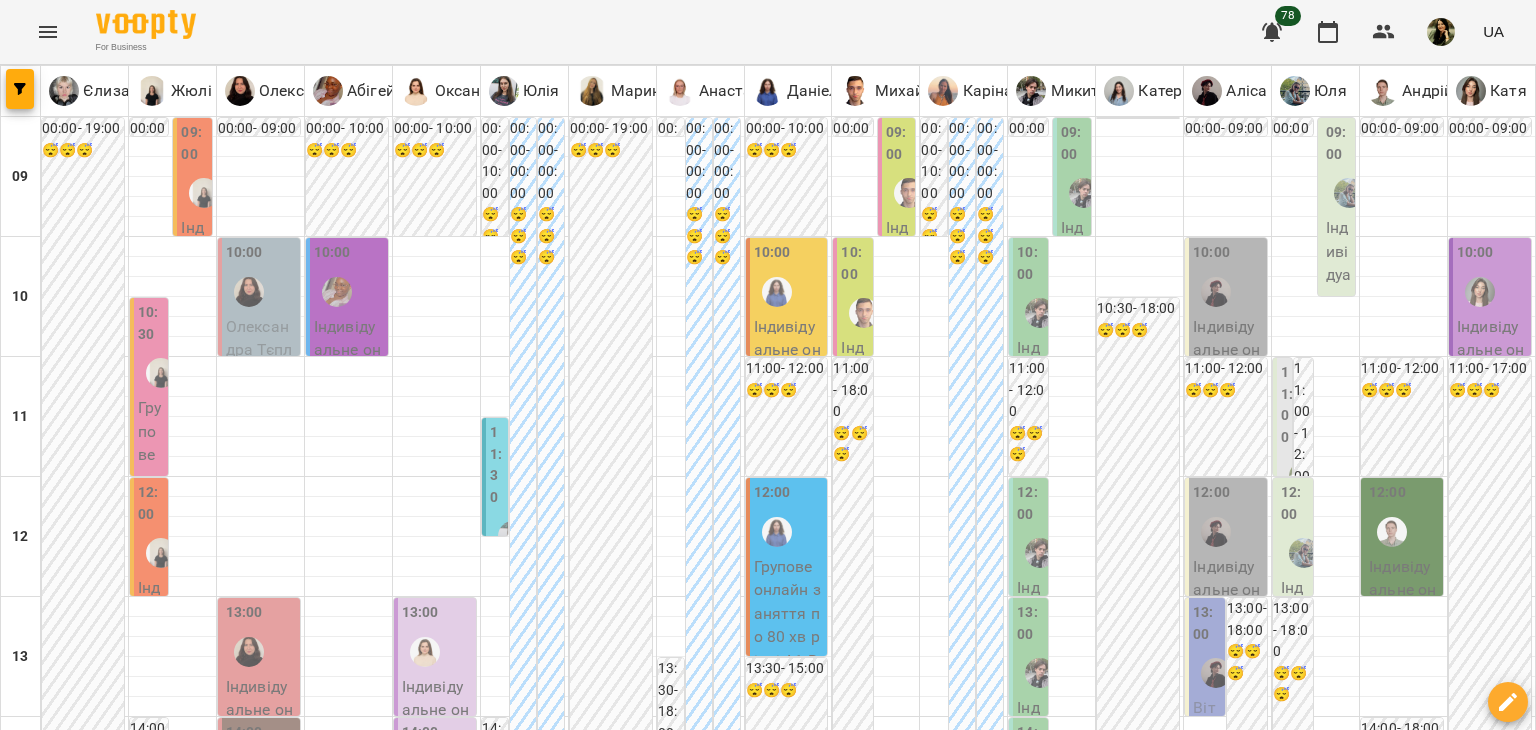 click on "пн" at bounding box center (41, 1823) 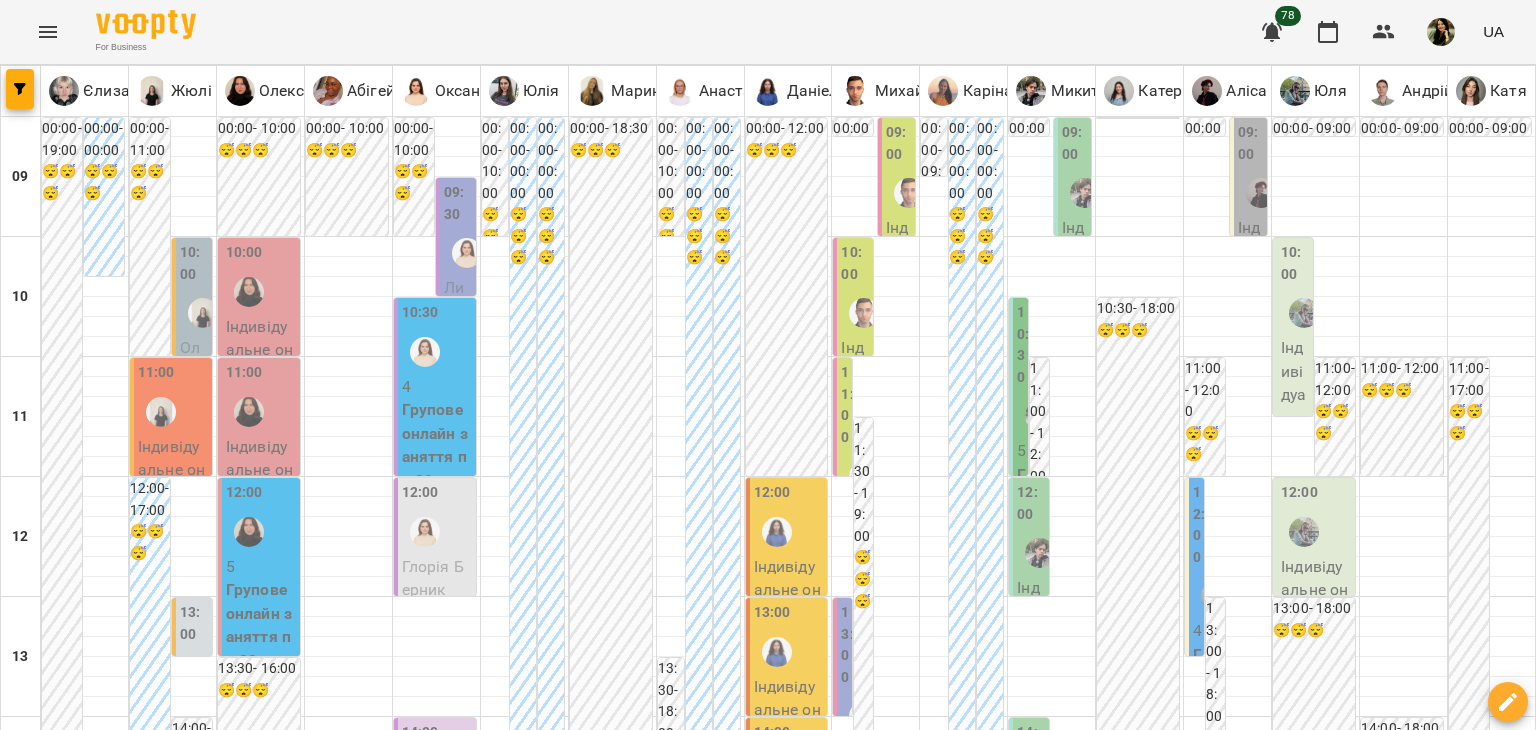 scroll, scrollTop: 952, scrollLeft: 0, axis: vertical 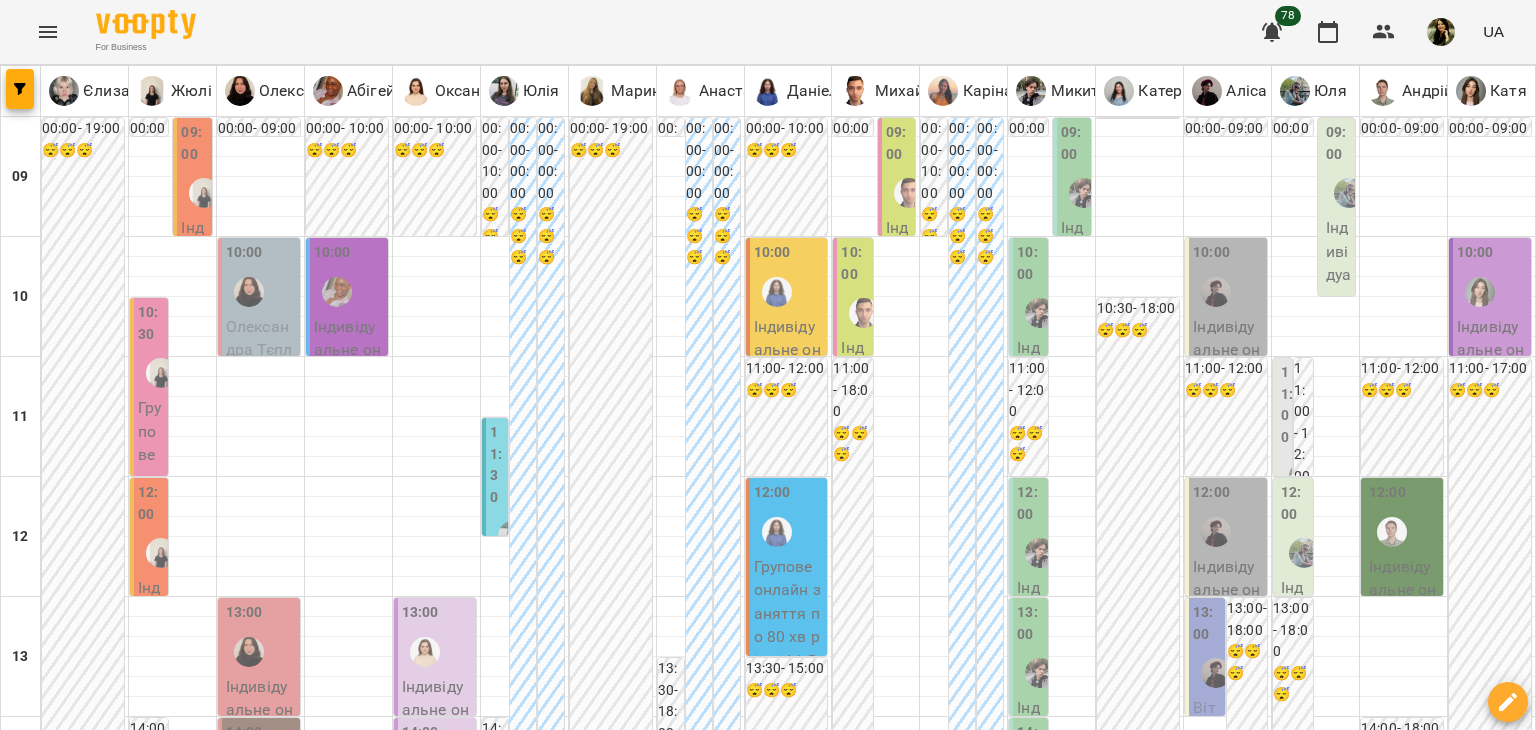 click on "ср 13 серп" at bounding box center [644, 1829] 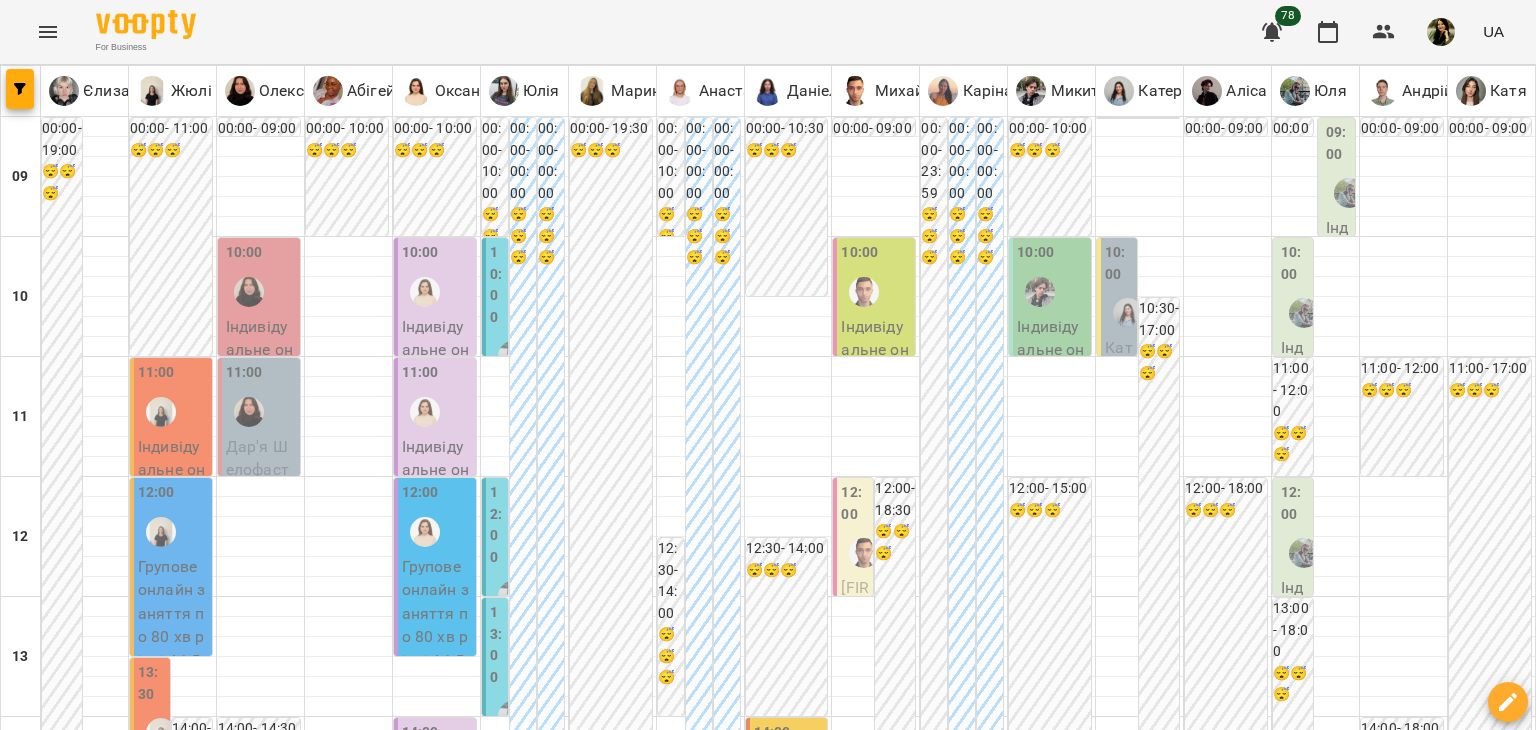 scroll, scrollTop: 978, scrollLeft: 0, axis: vertical 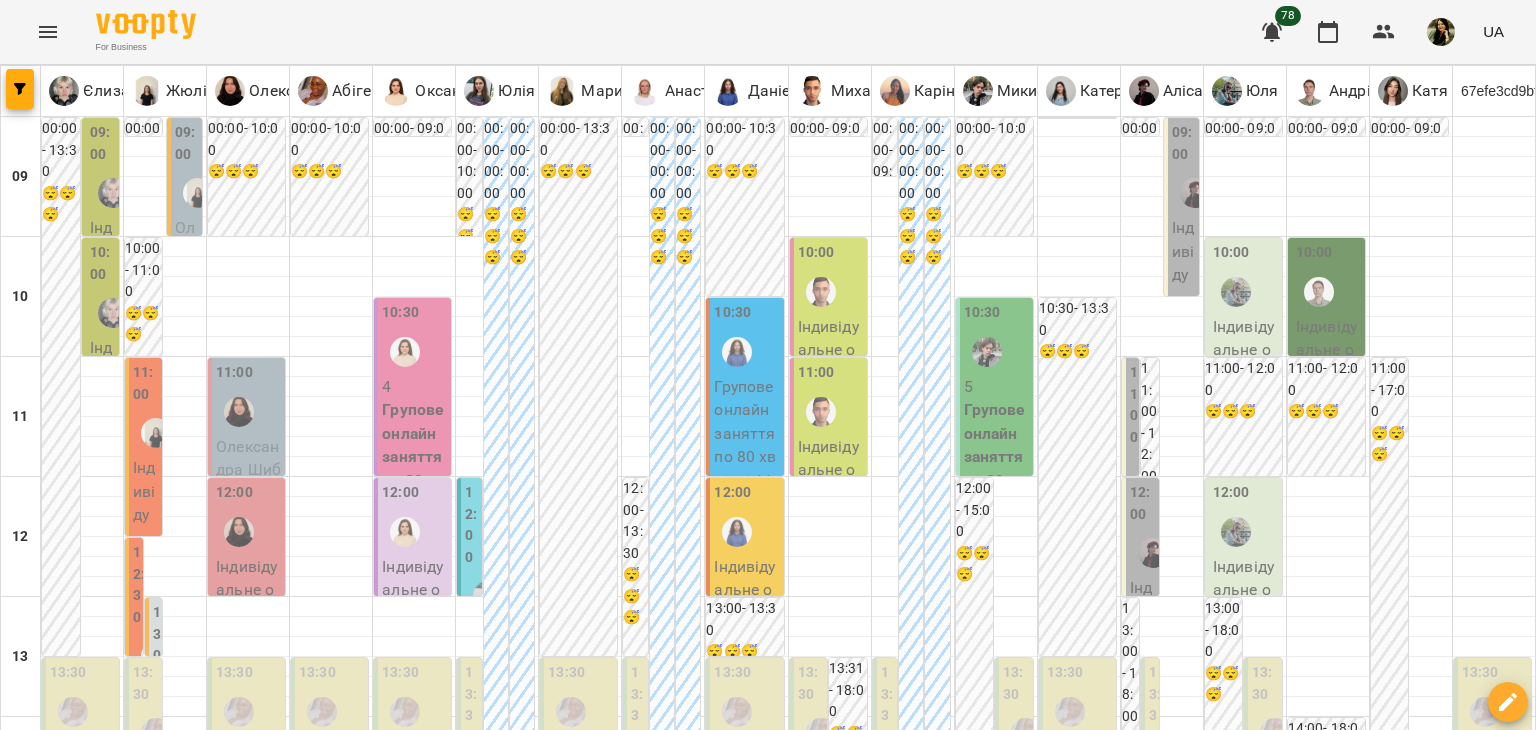 click on "пт" at bounding box center (1068, 1823) 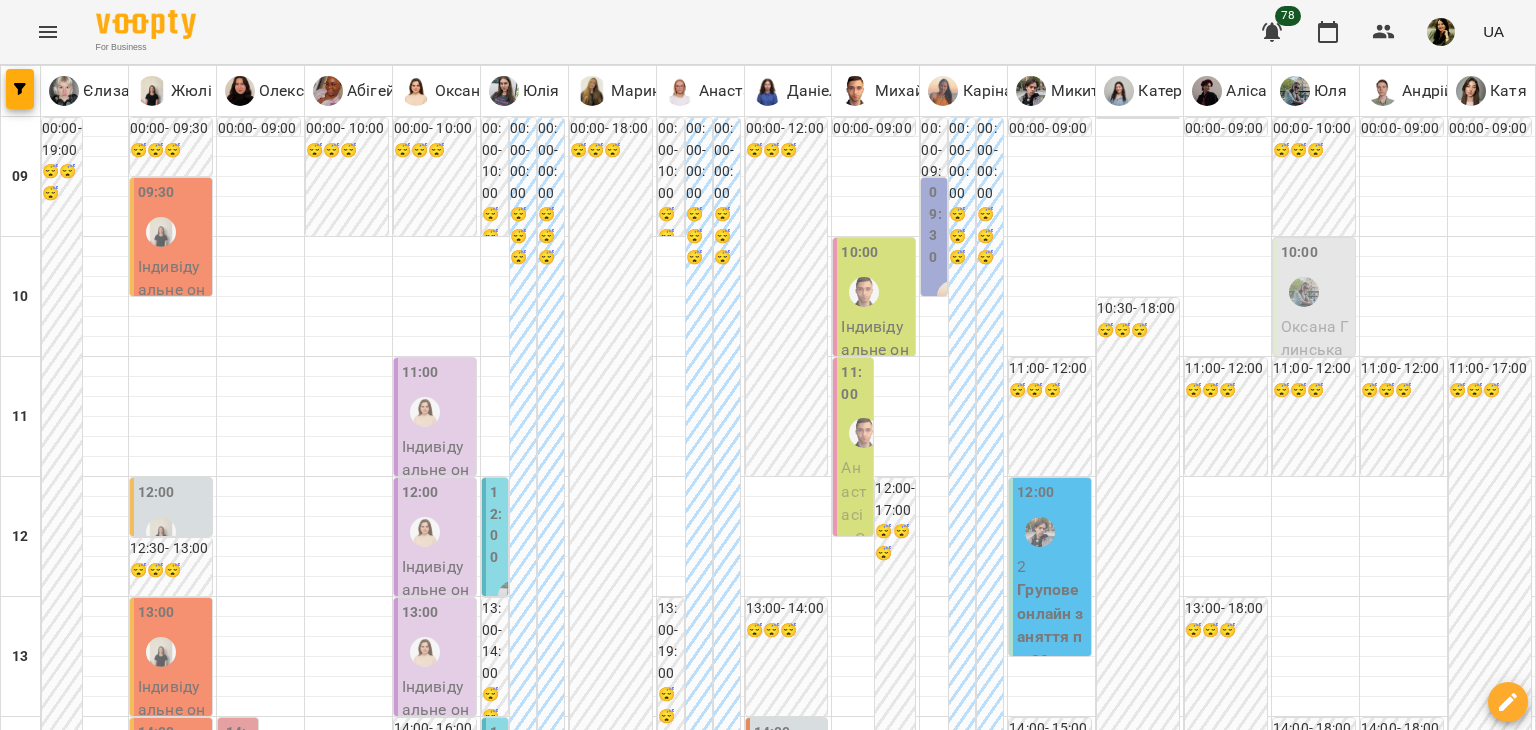 scroll, scrollTop: 836, scrollLeft: 0, axis: vertical 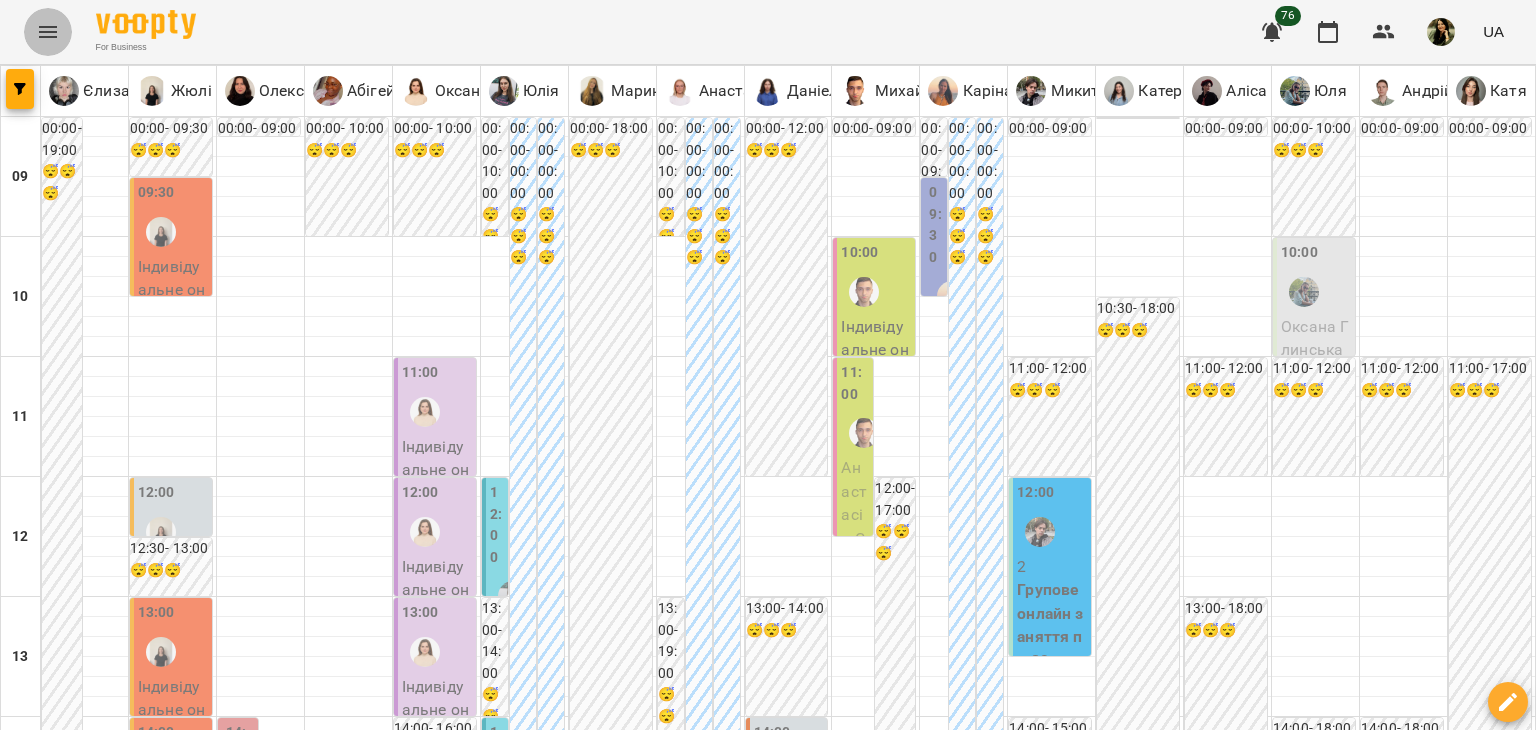 click 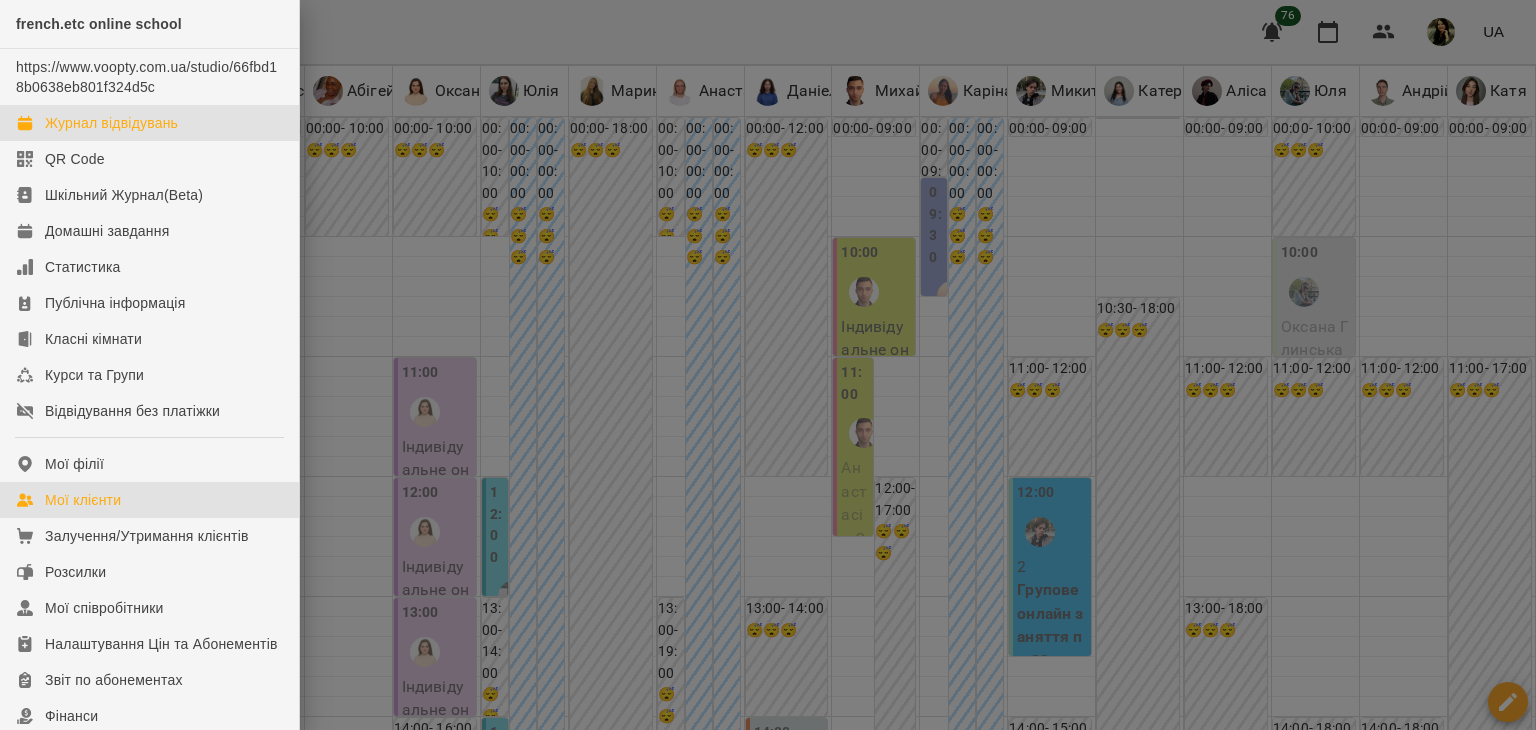click on "Мої клієнти" at bounding box center [149, 500] 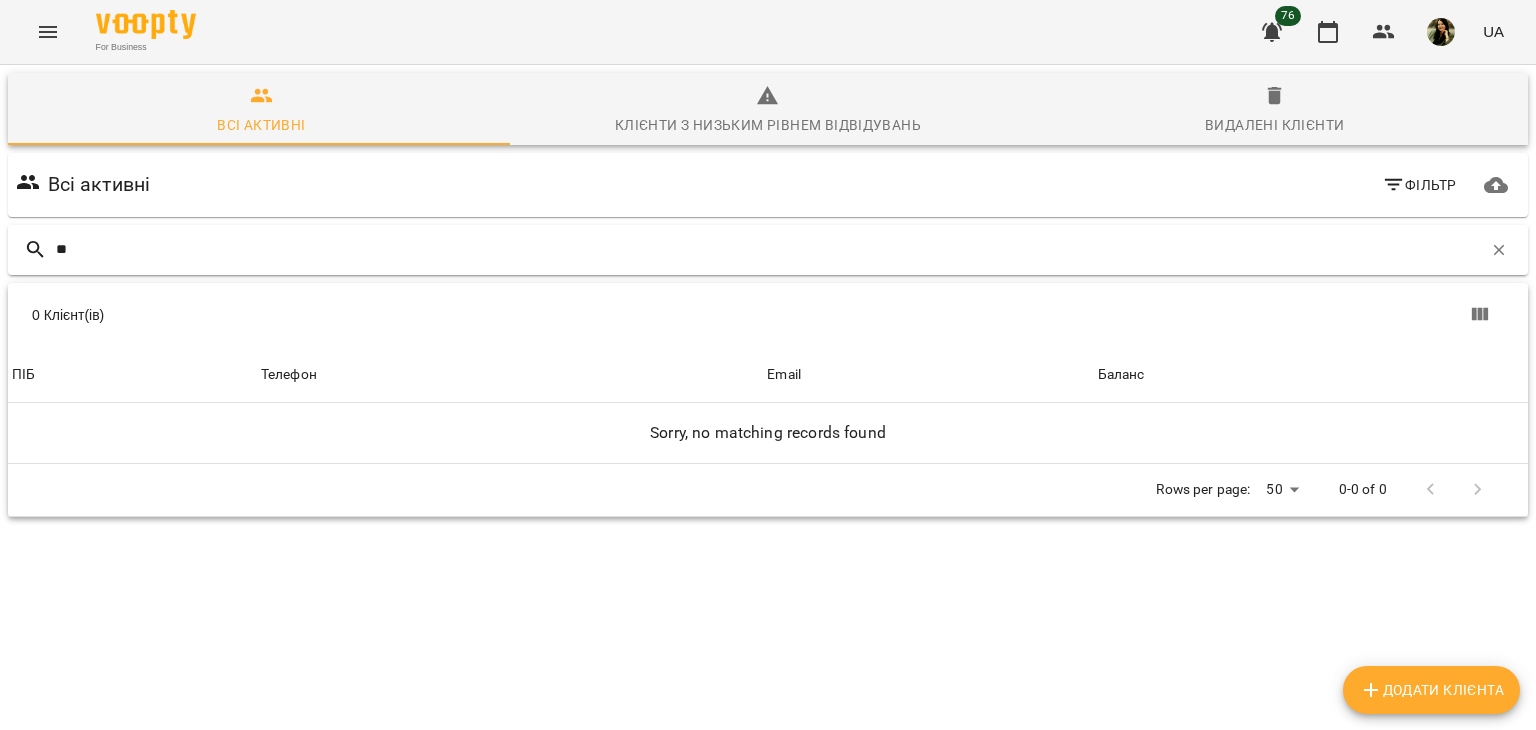type on "*" 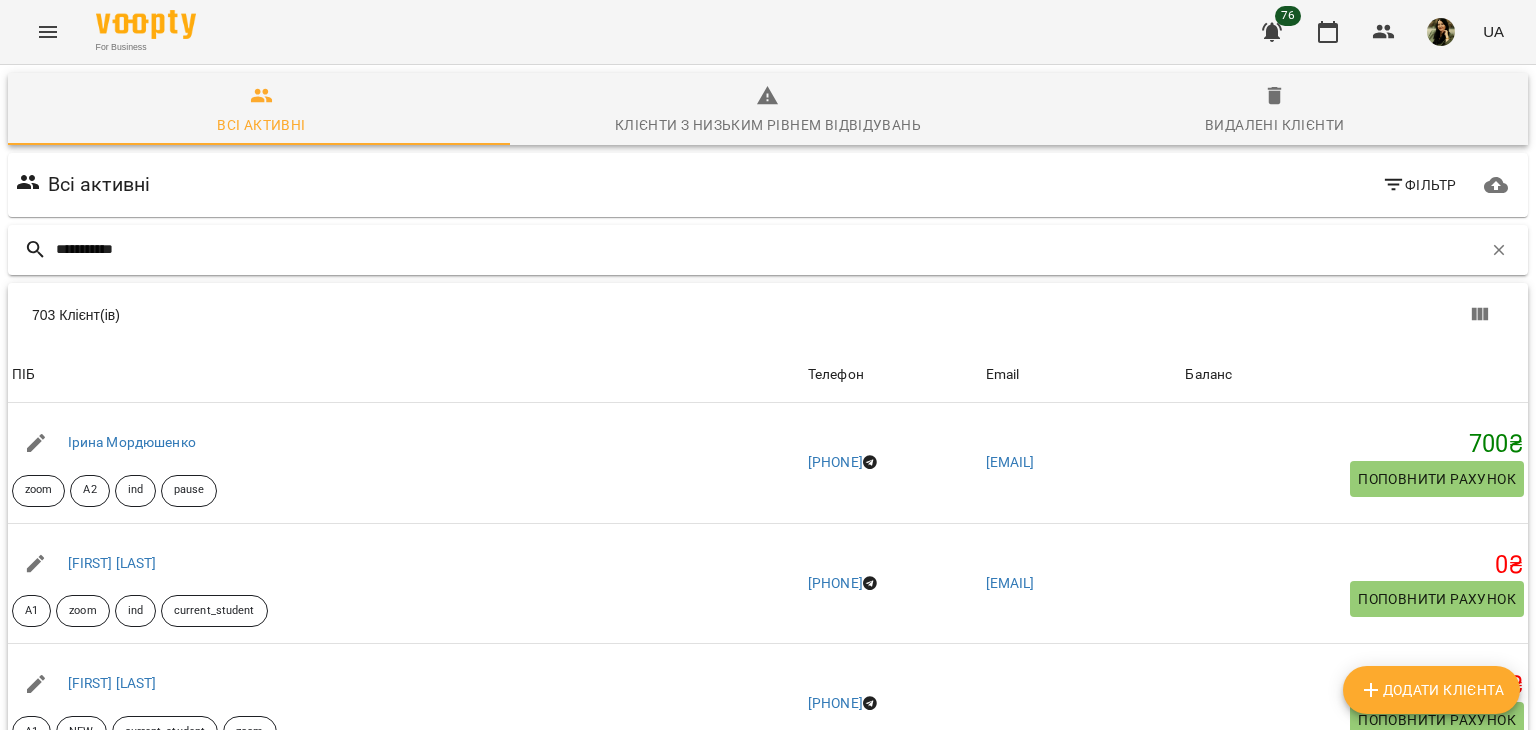type on "**********" 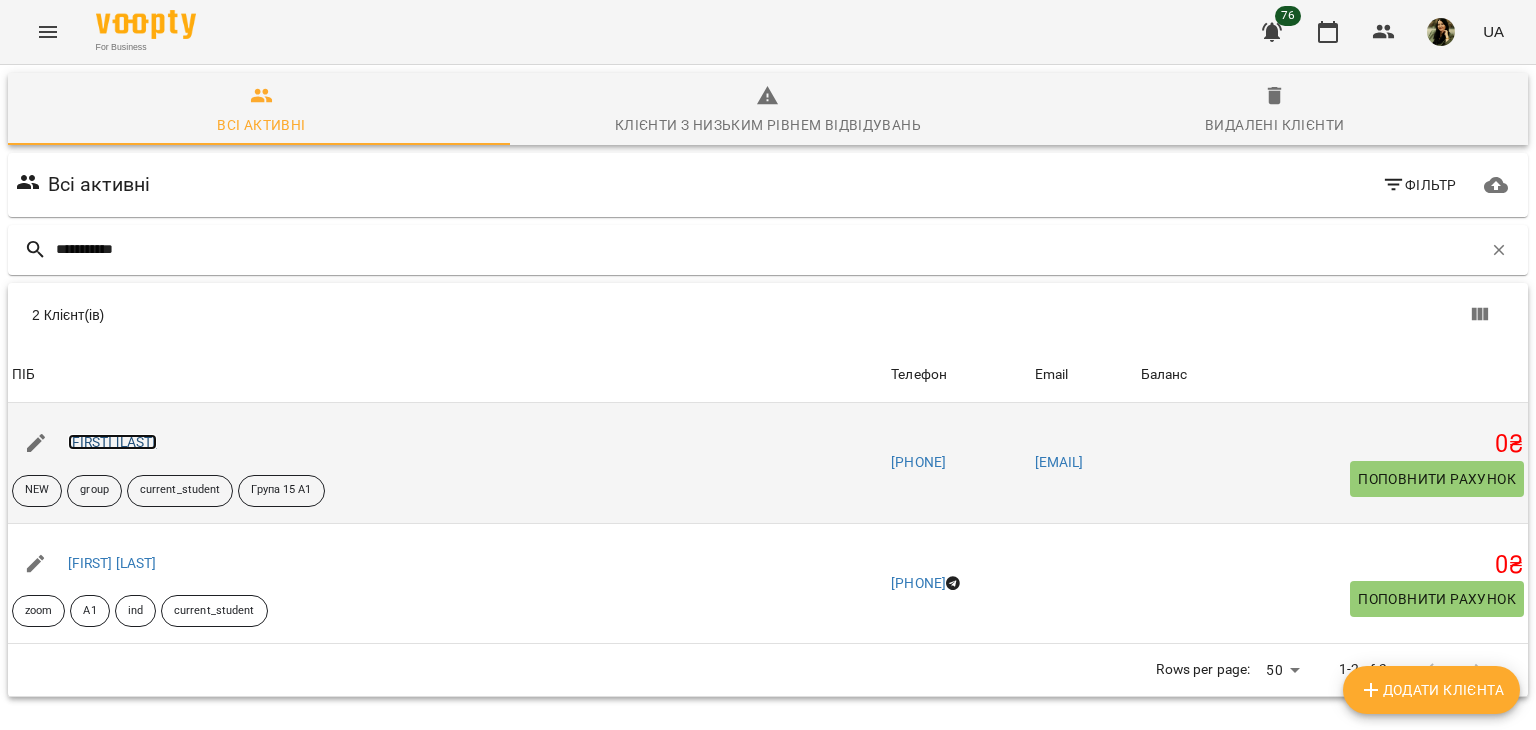 click on "Богдан Самойленко" at bounding box center [112, 442] 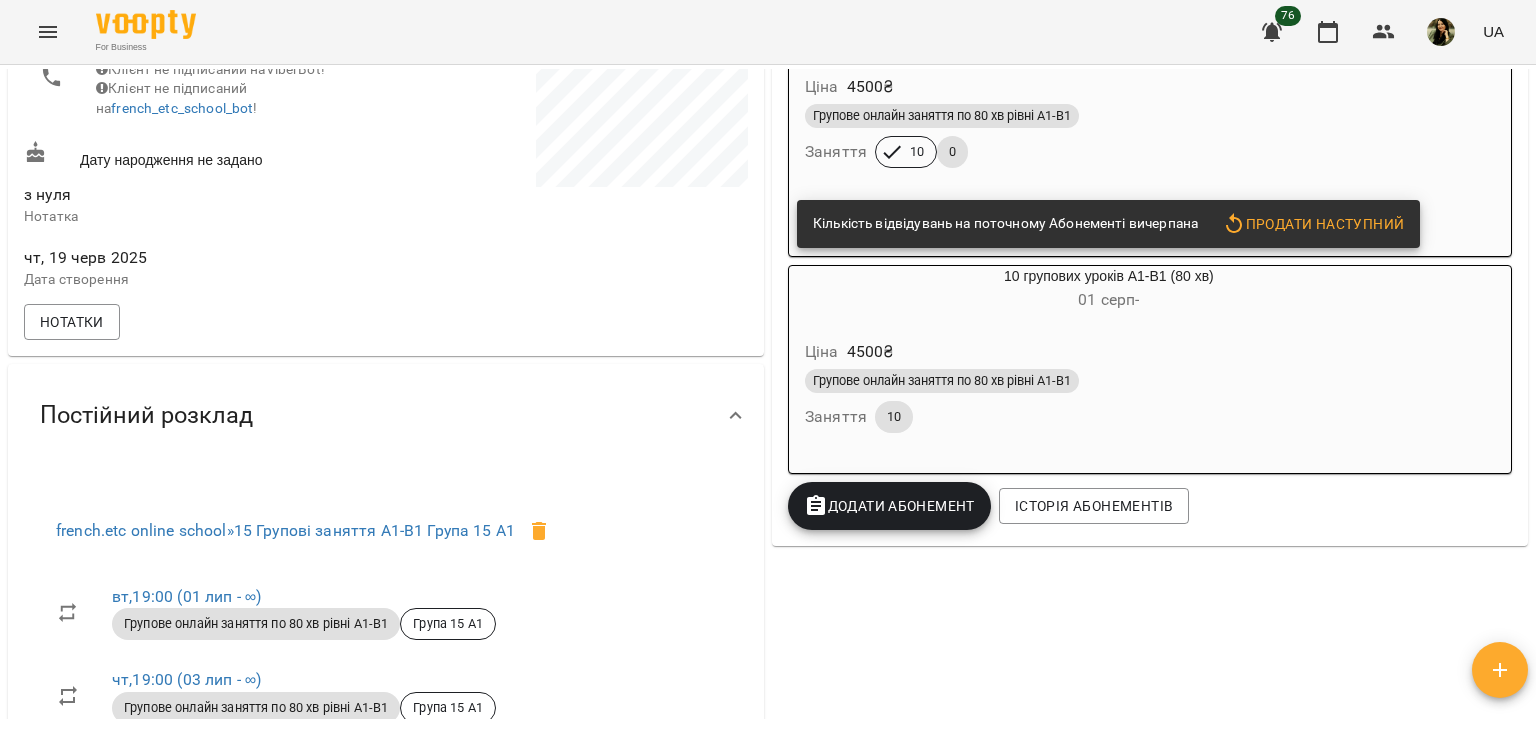 scroll, scrollTop: 448, scrollLeft: 0, axis: vertical 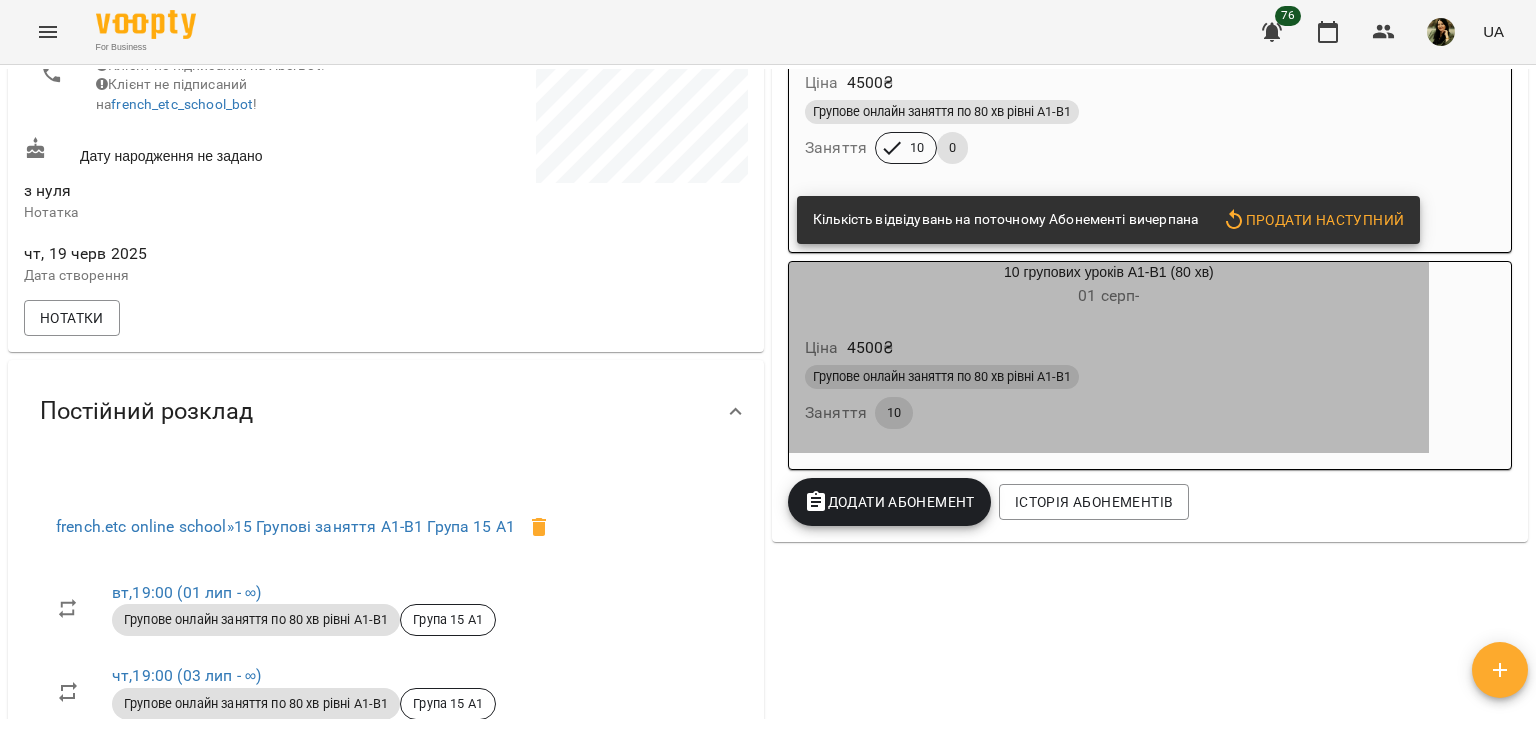 click on "Ціна 4500 ₴" at bounding box center [1109, 348] 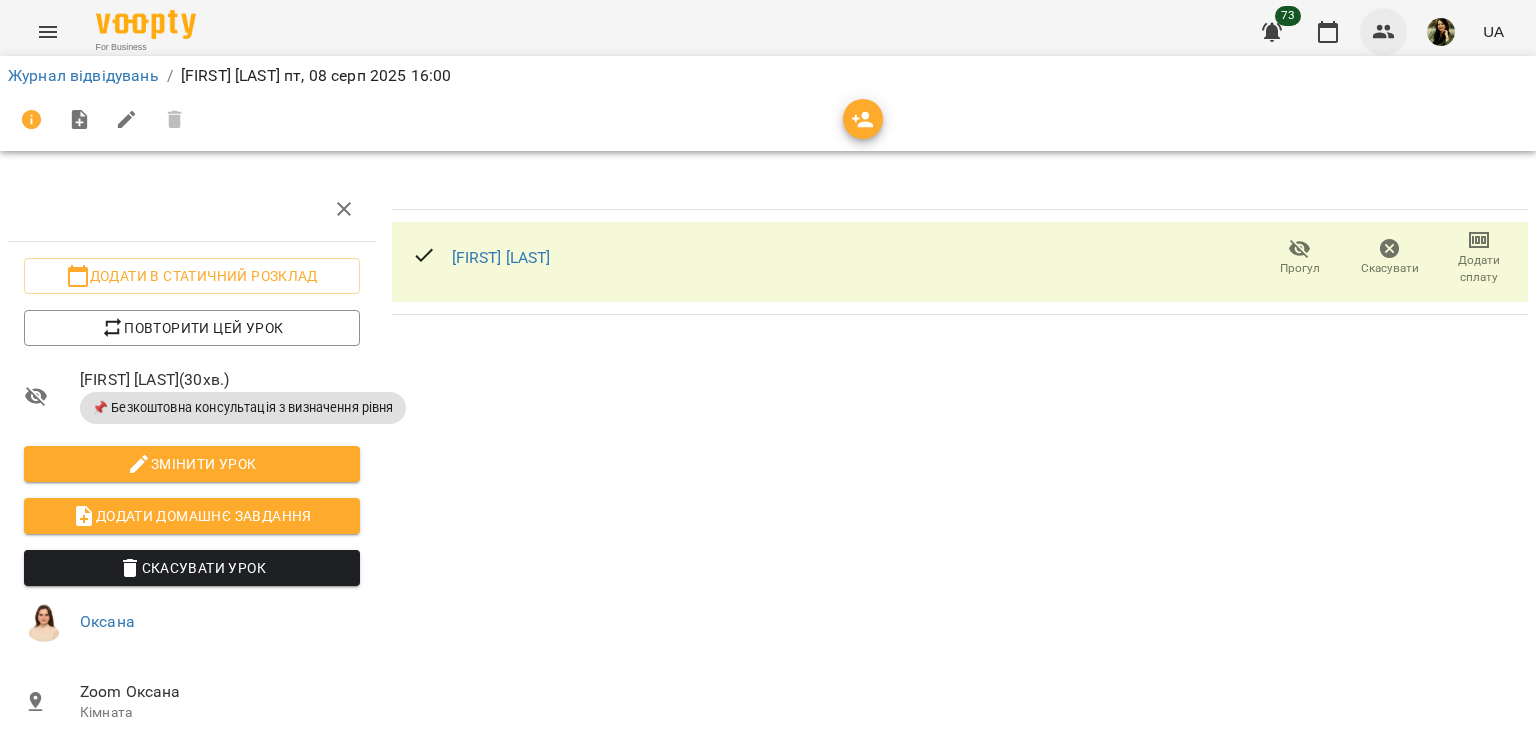 scroll, scrollTop: 0, scrollLeft: 0, axis: both 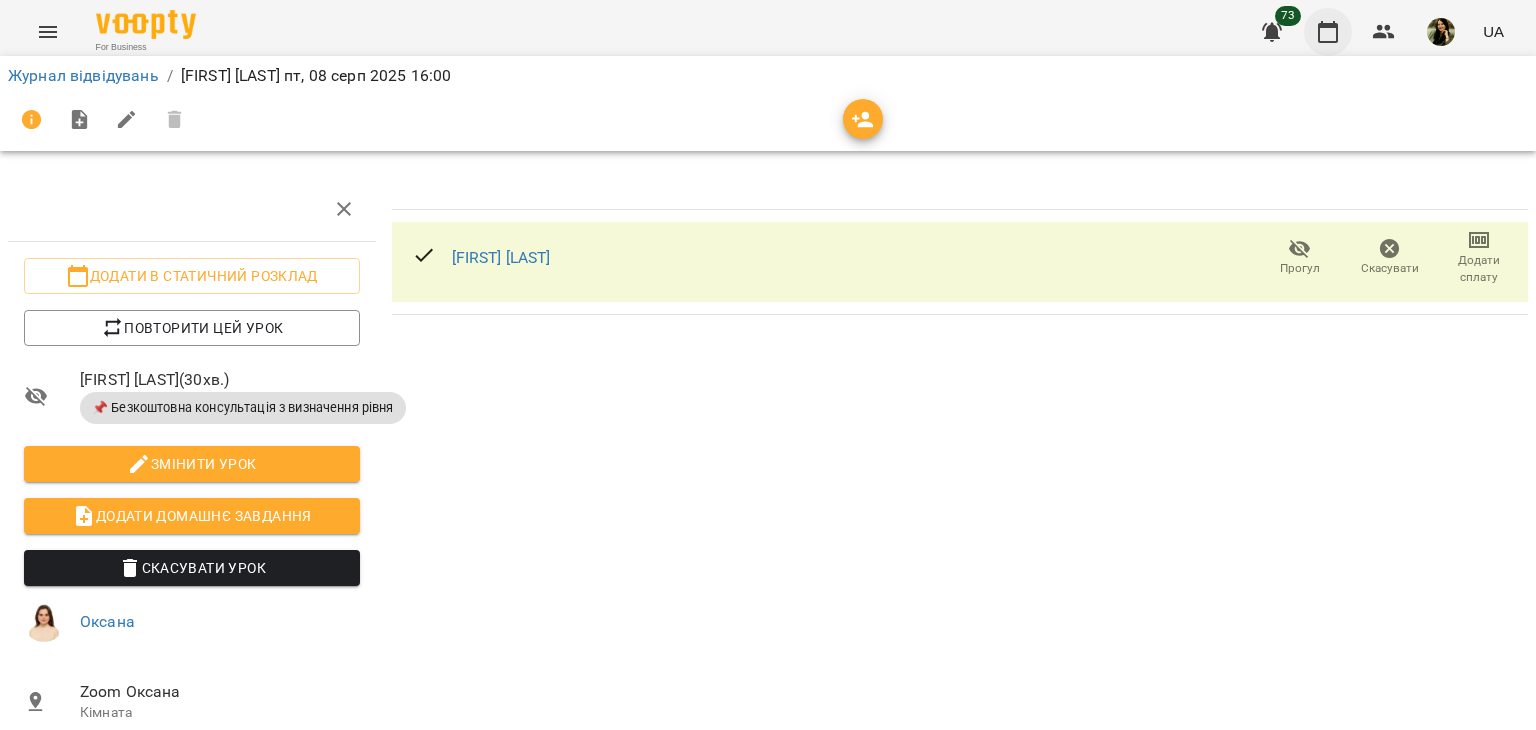 click 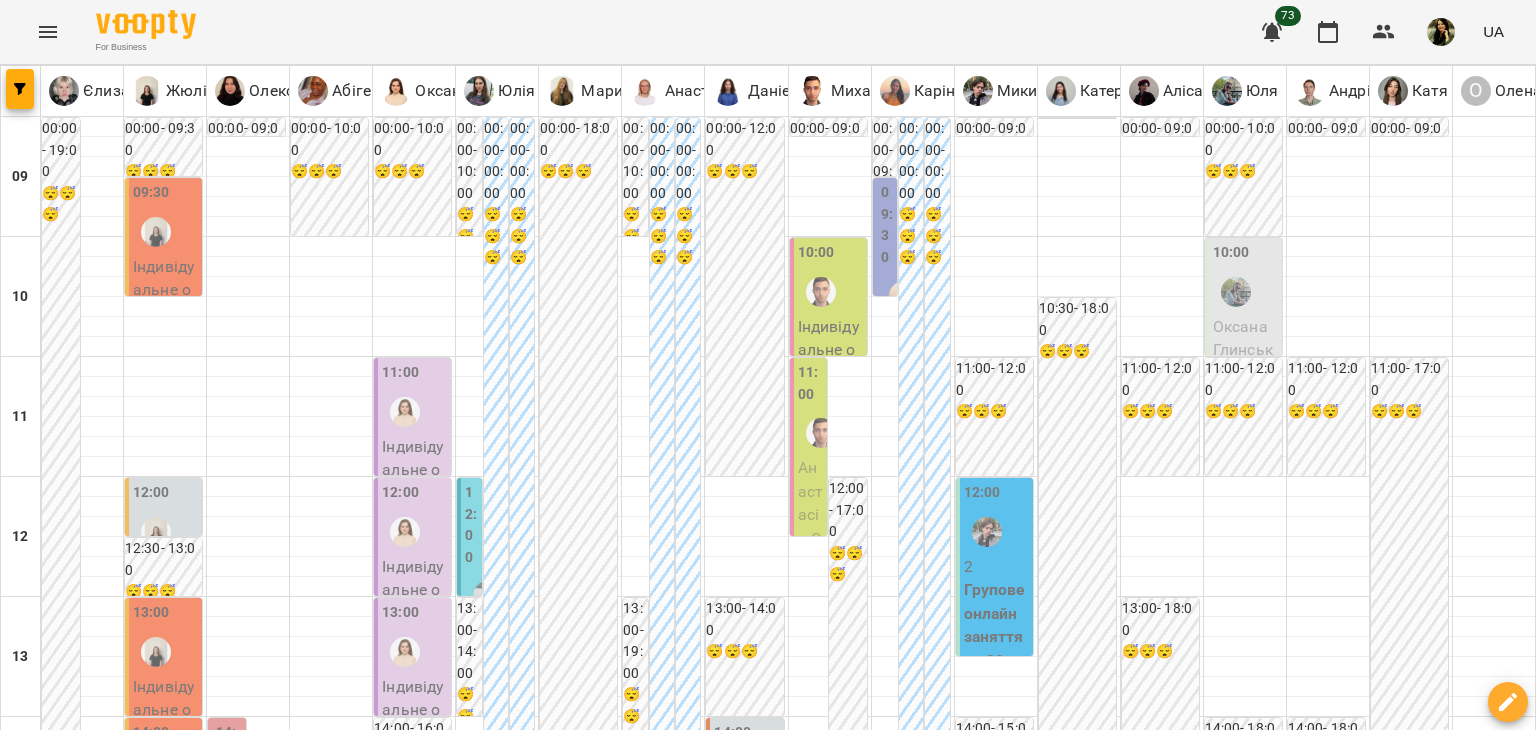scroll, scrollTop: 1053, scrollLeft: 0, axis: vertical 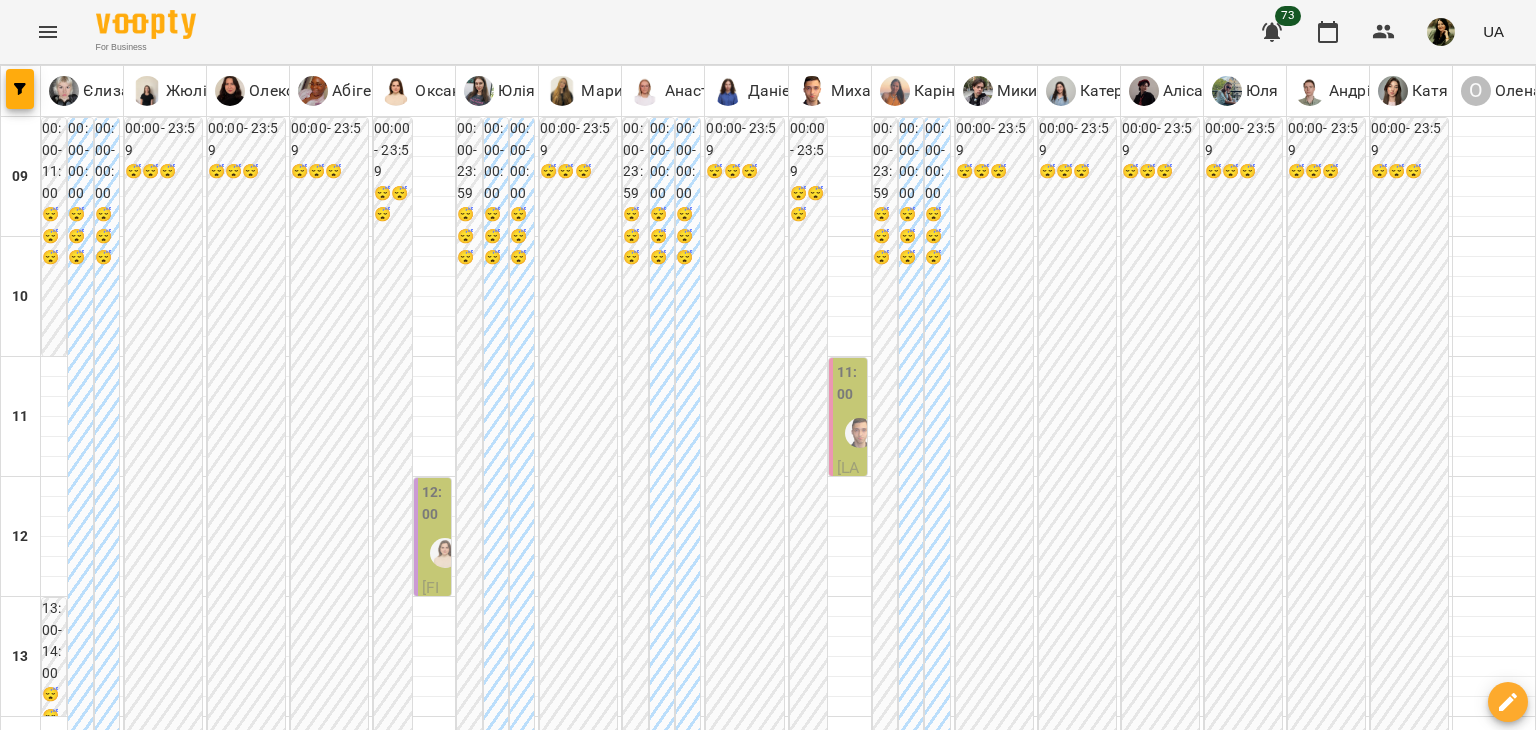click on "пн" at bounding box center [41, 1823] 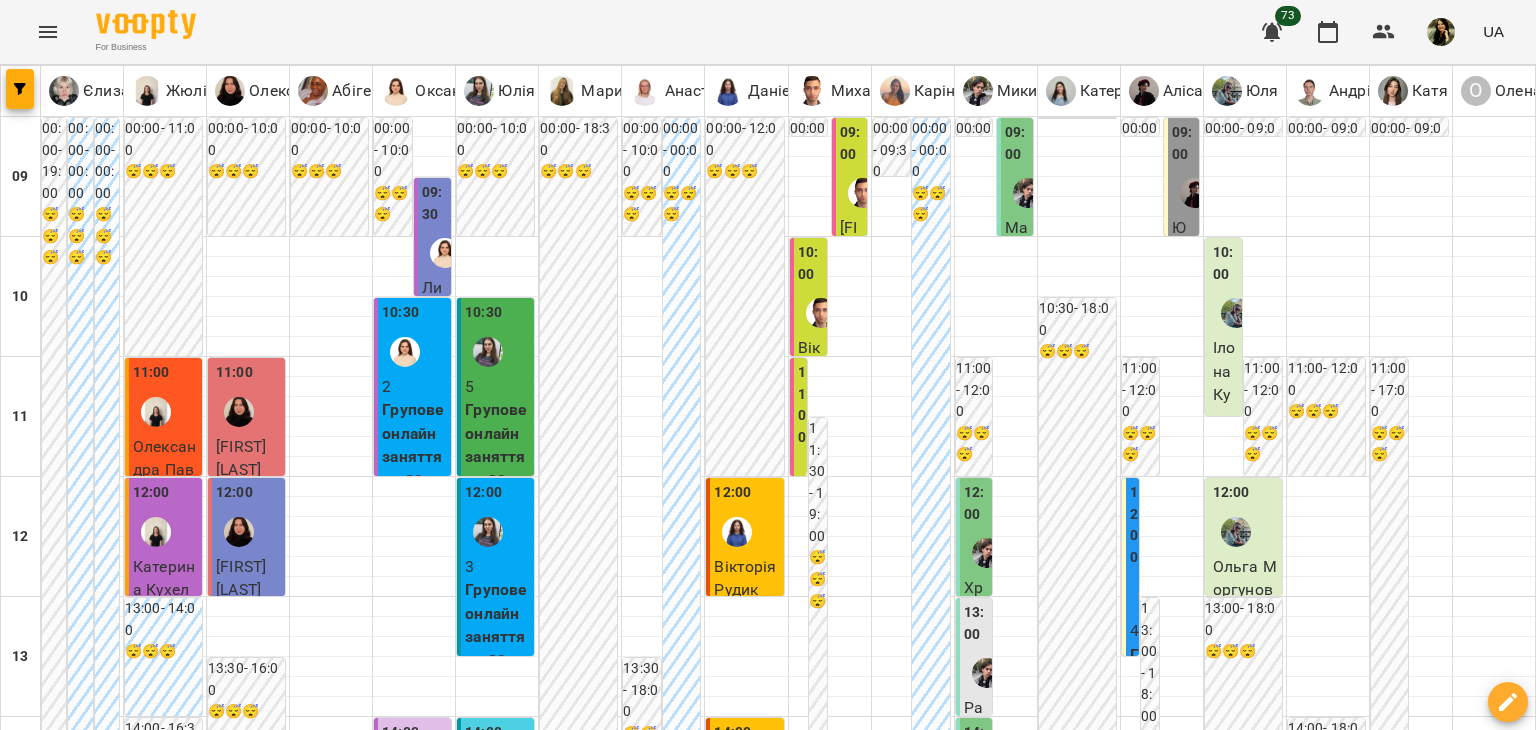 drag, startPoint x: 1535, startPoint y: 1, endPoint x: 993, endPoint y: 226, distance: 586.8467 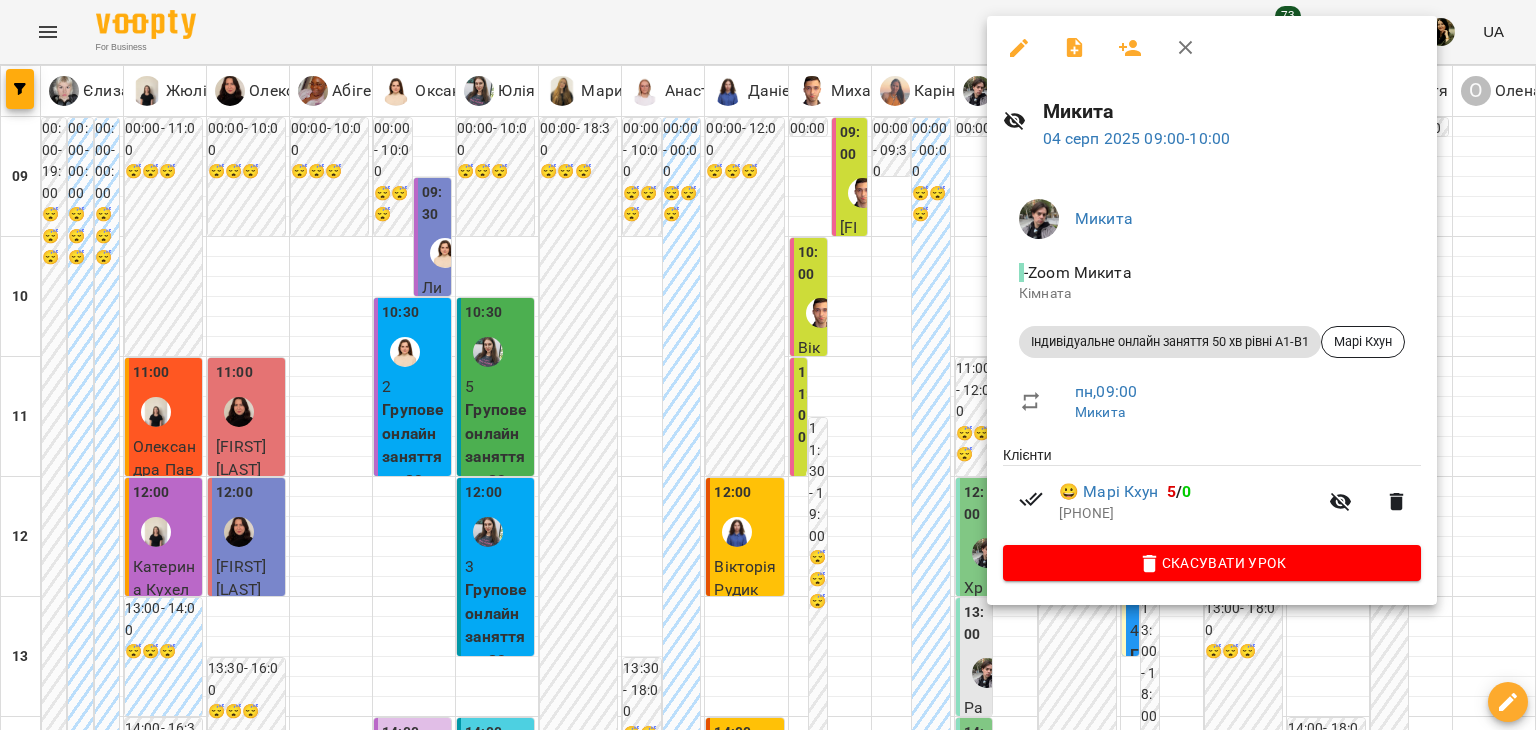 click at bounding box center [768, 365] 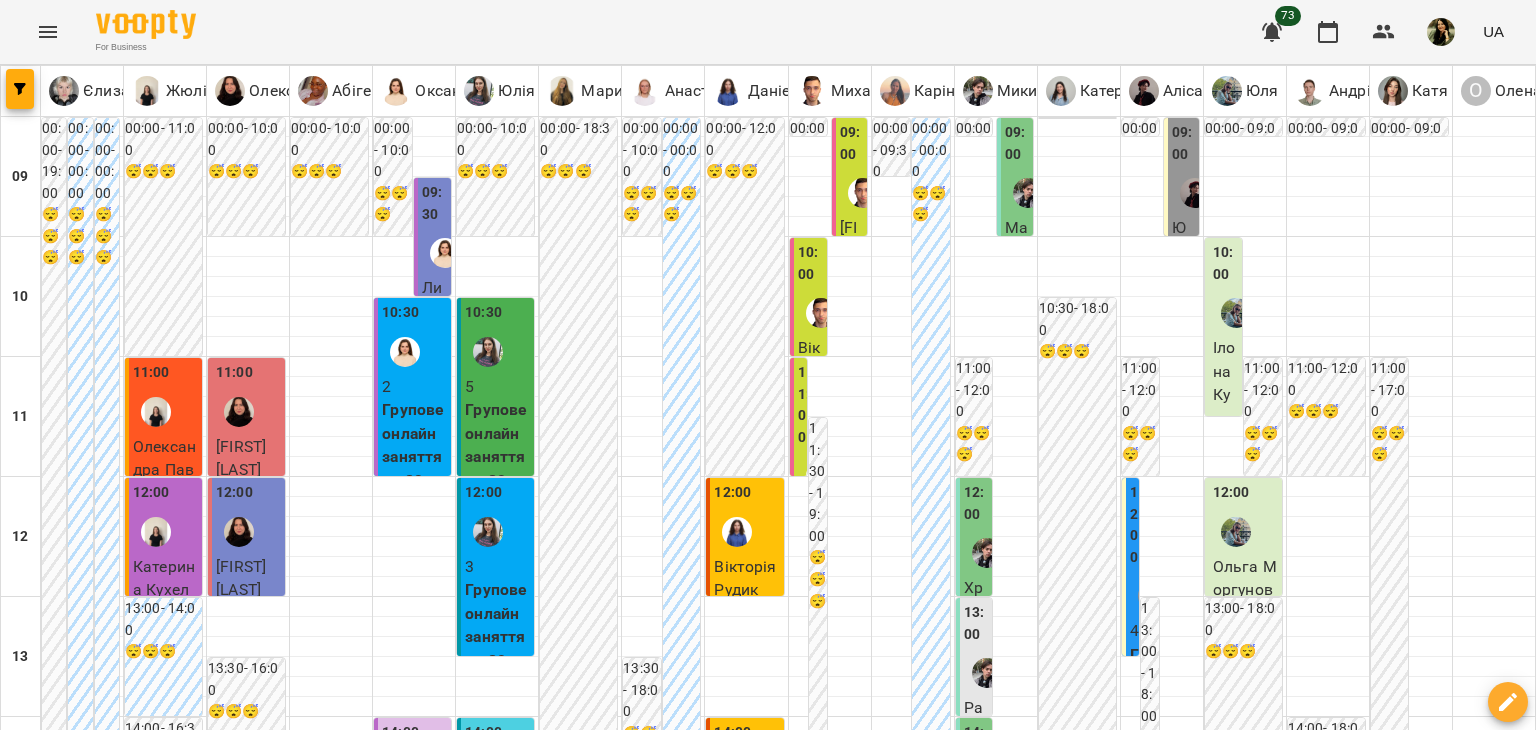 scroll, scrollTop: 1053, scrollLeft: 0, axis: vertical 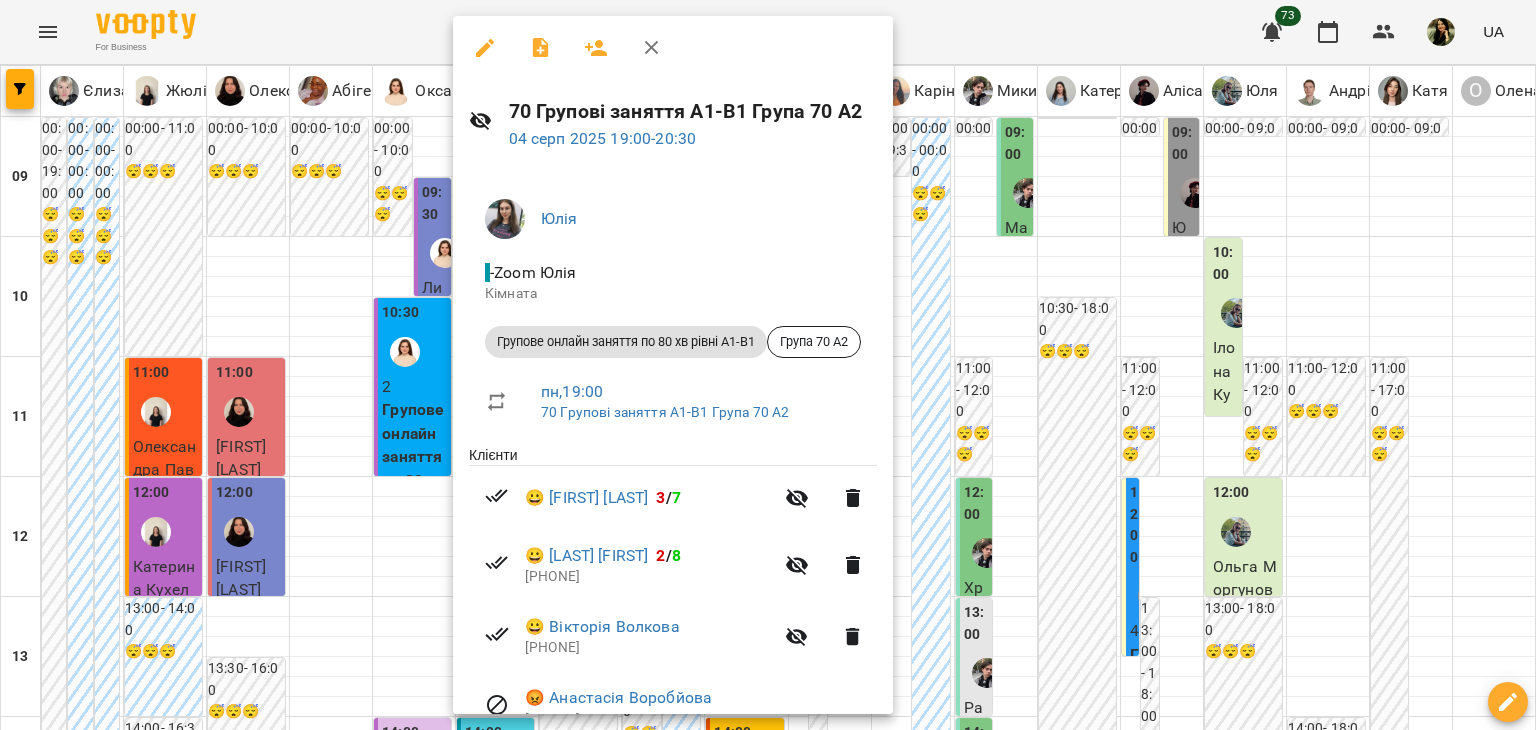 click at bounding box center [768, 365] 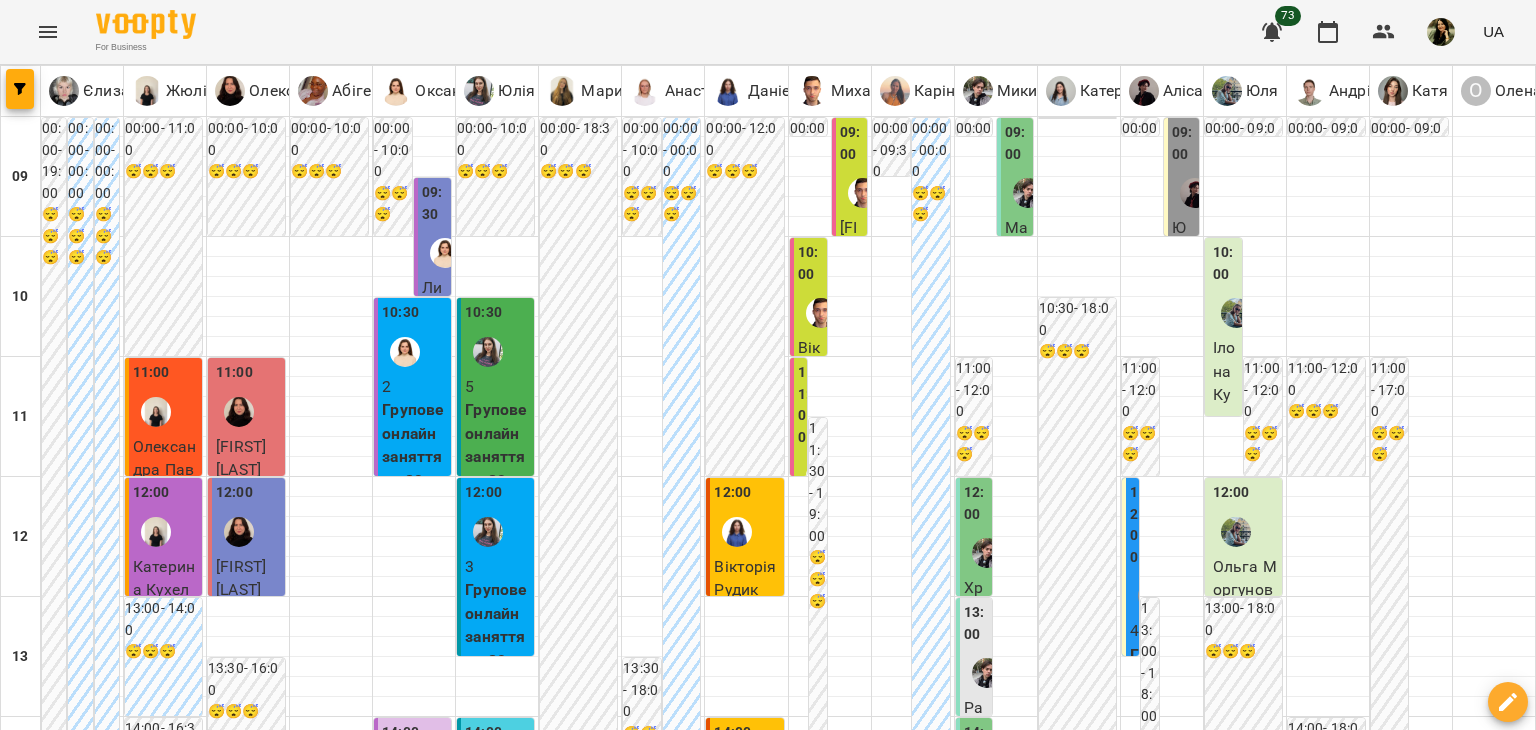 click on "**********" at bounding box center (768, 1888) 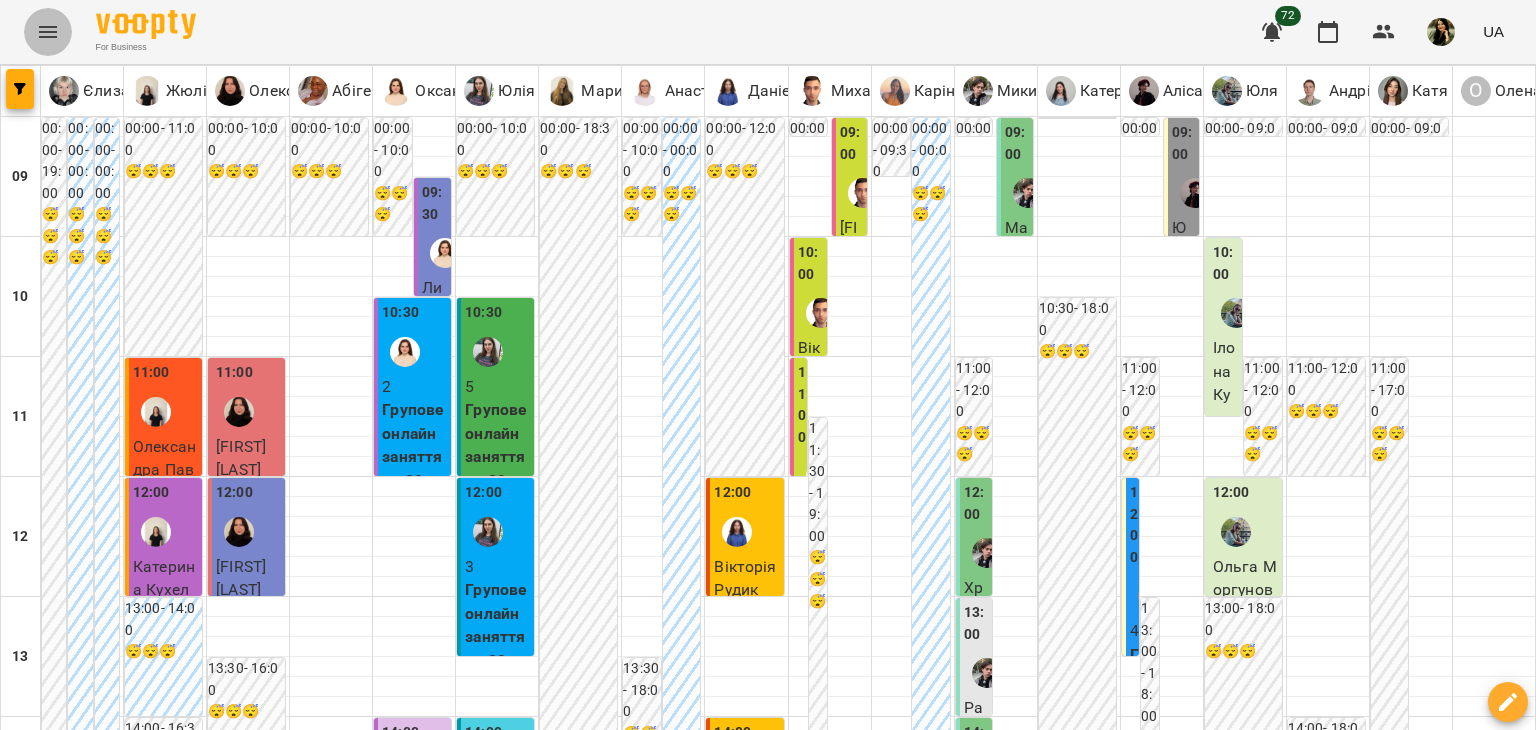 click 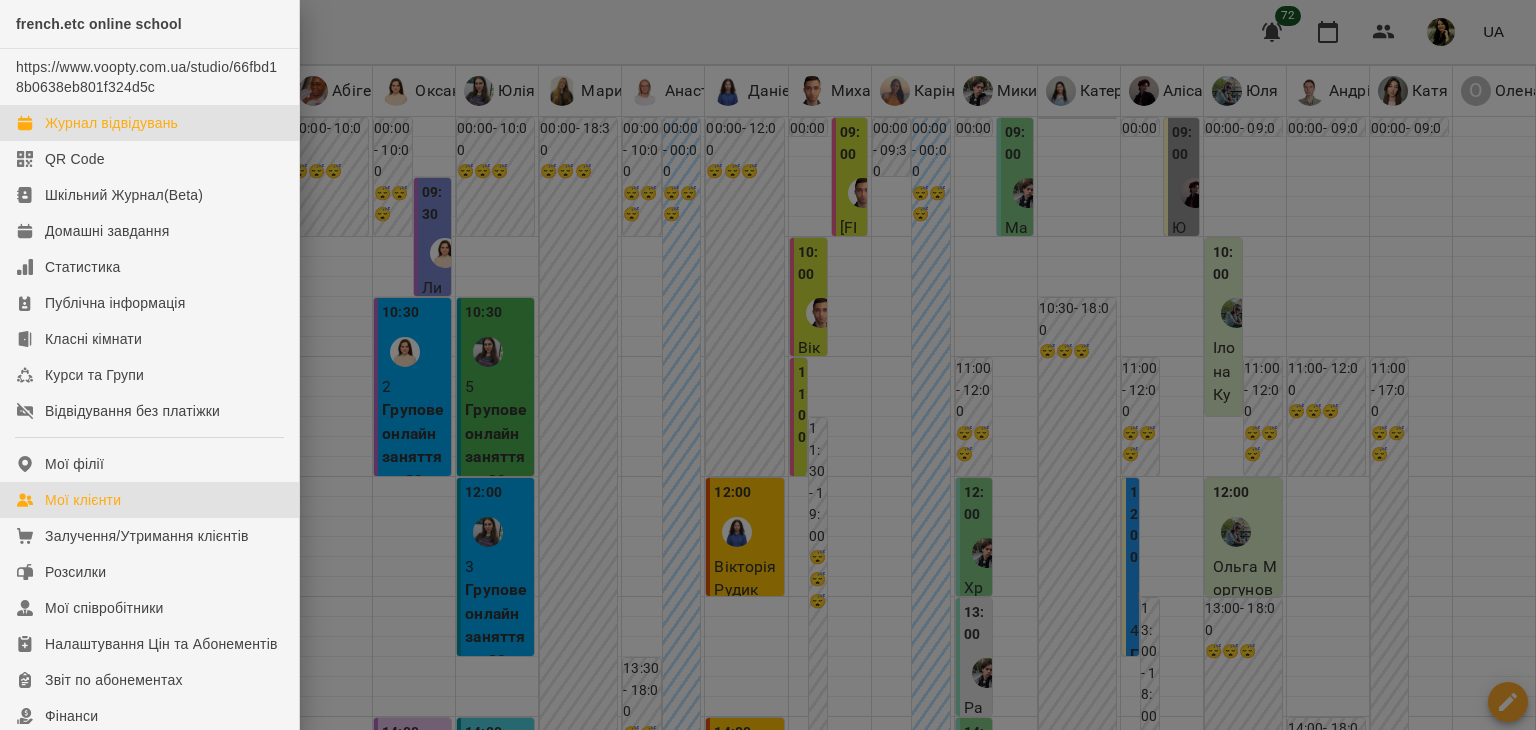 click on "Мої клієнти" at bounding box center (83, 500) 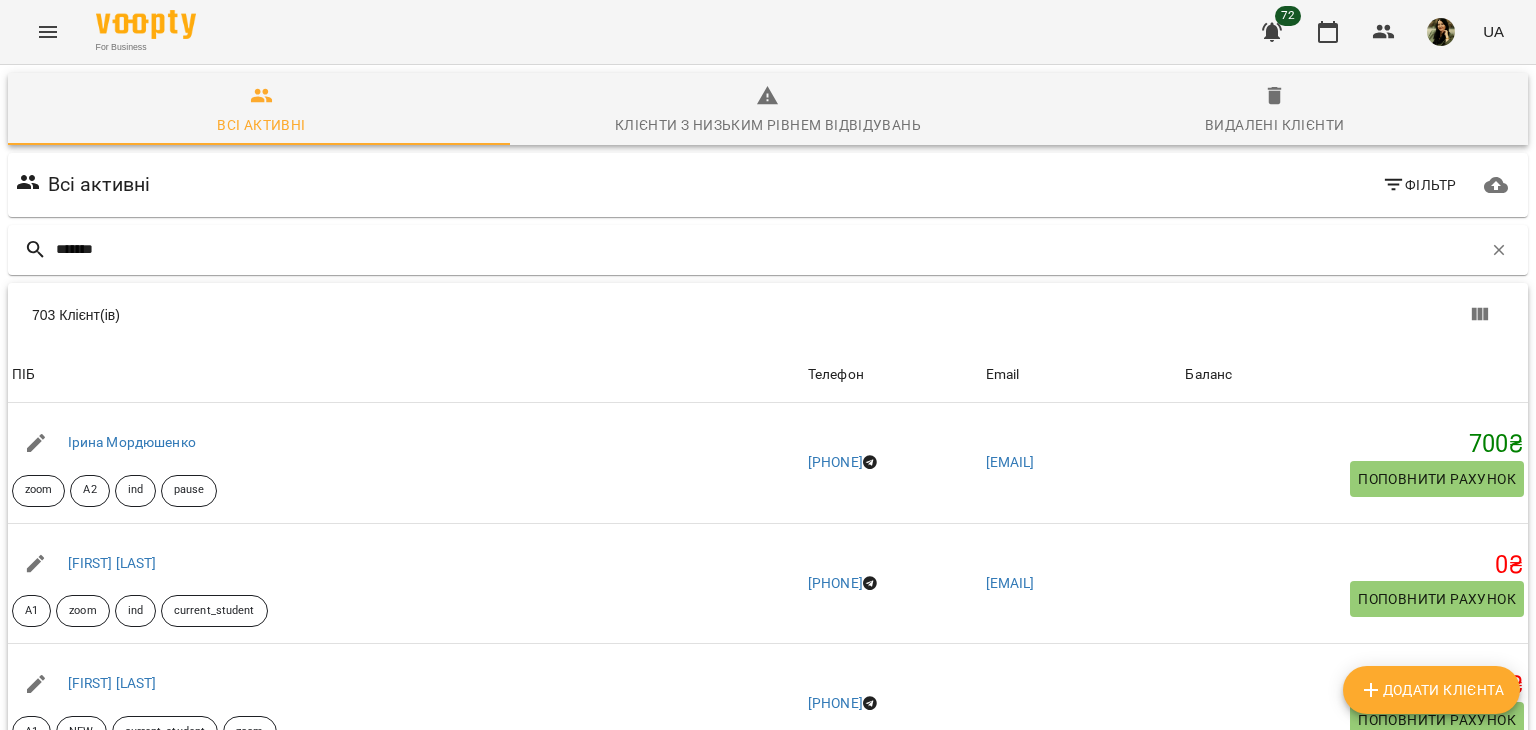 type on "*******" 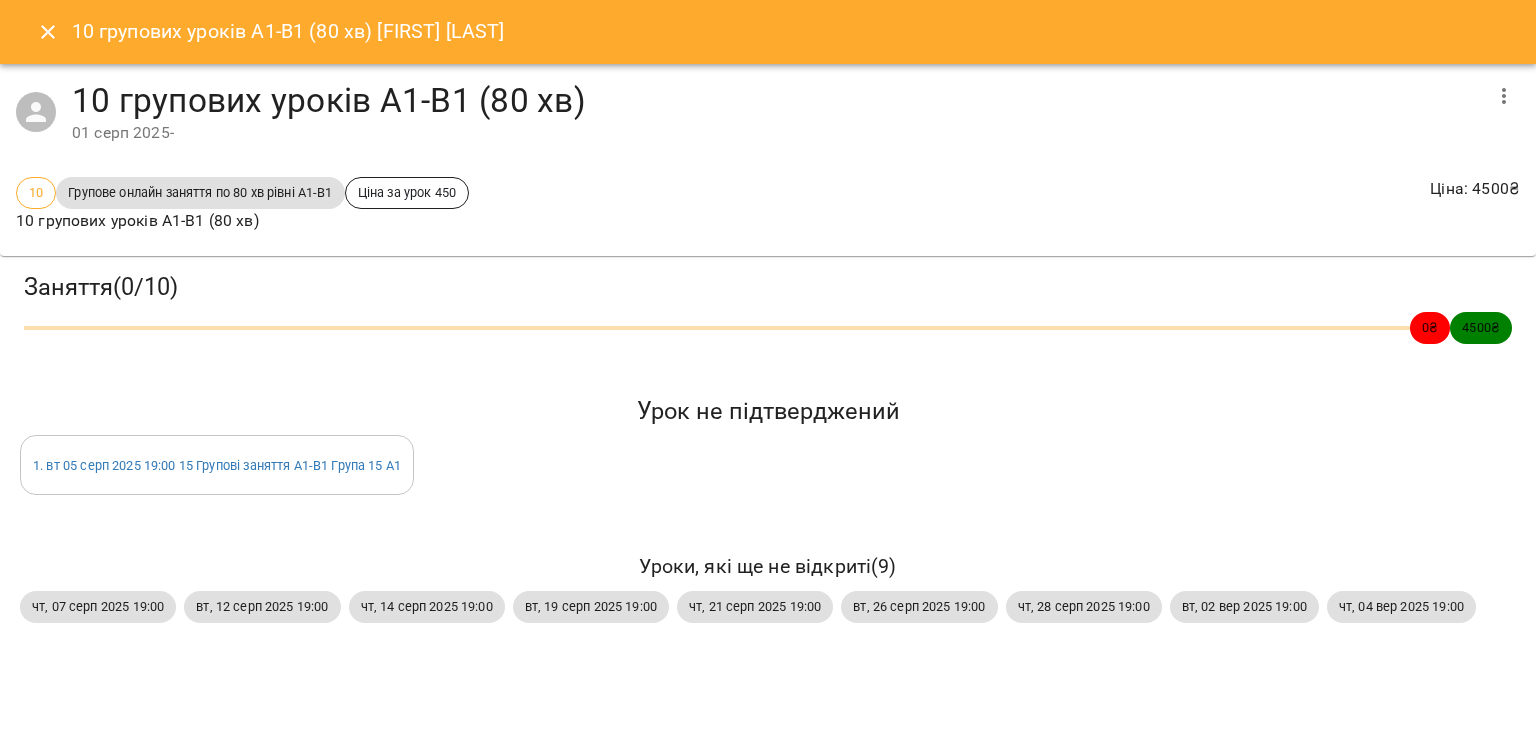 scroll, scrollTop: 0, scrollLeft: 0, axis: both 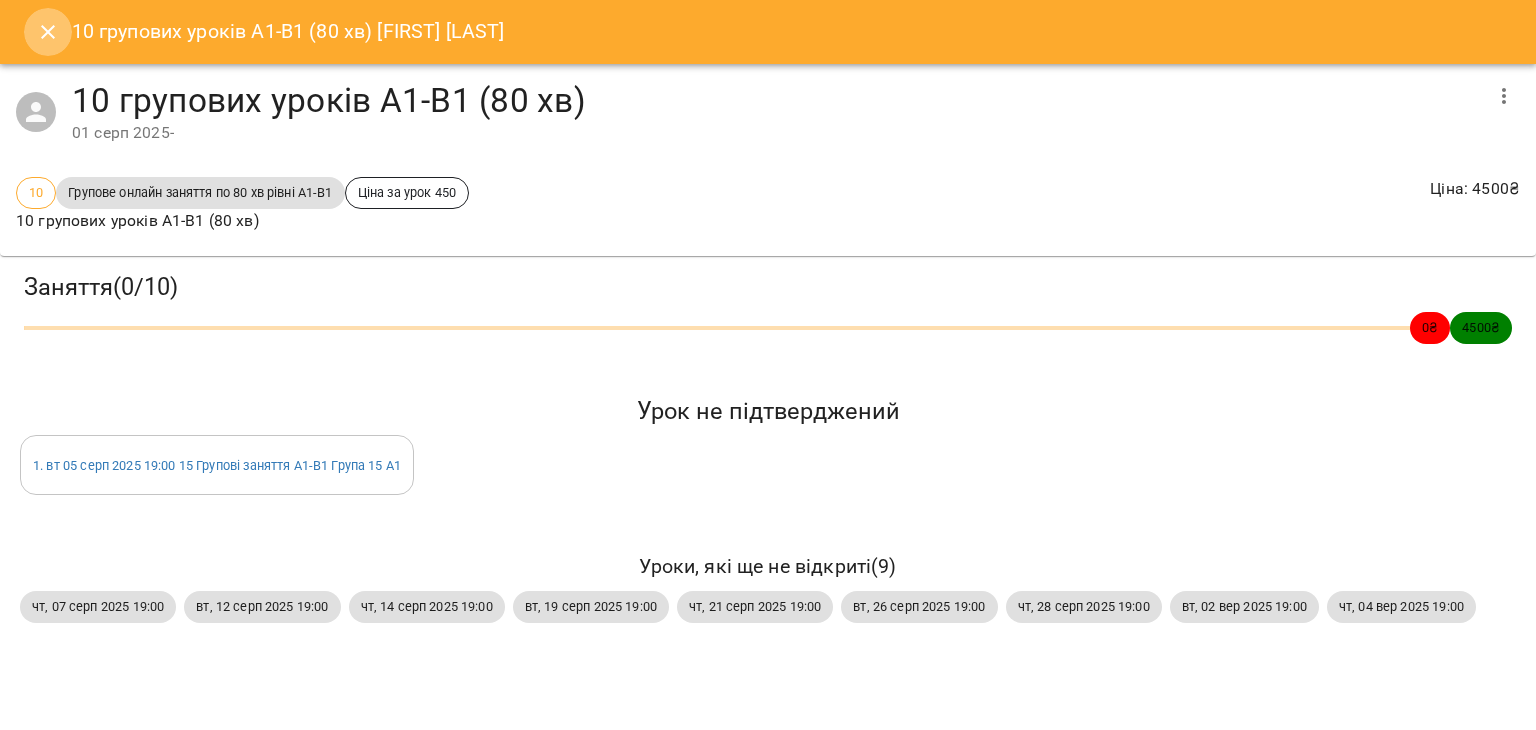 click 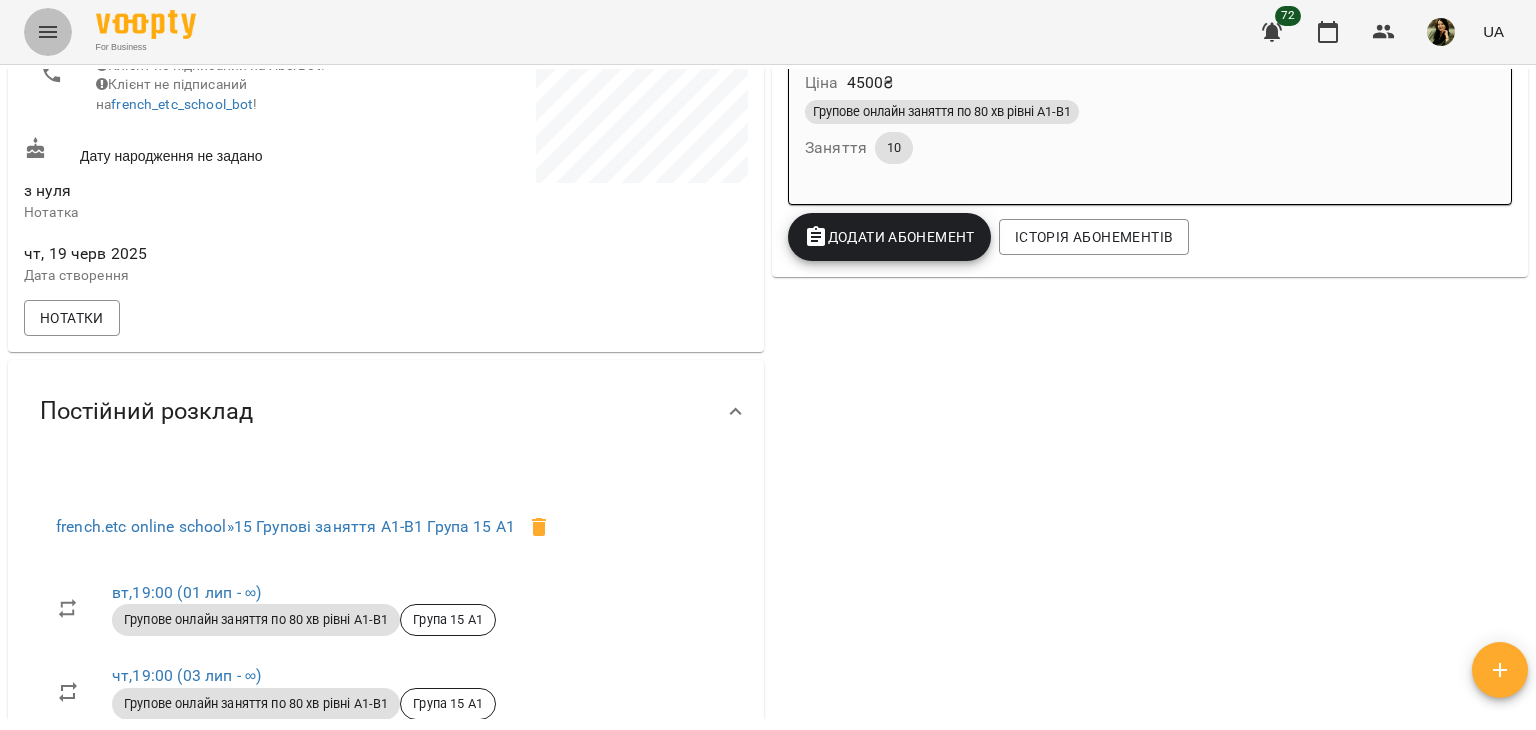 click at bounding box center (48, 32) 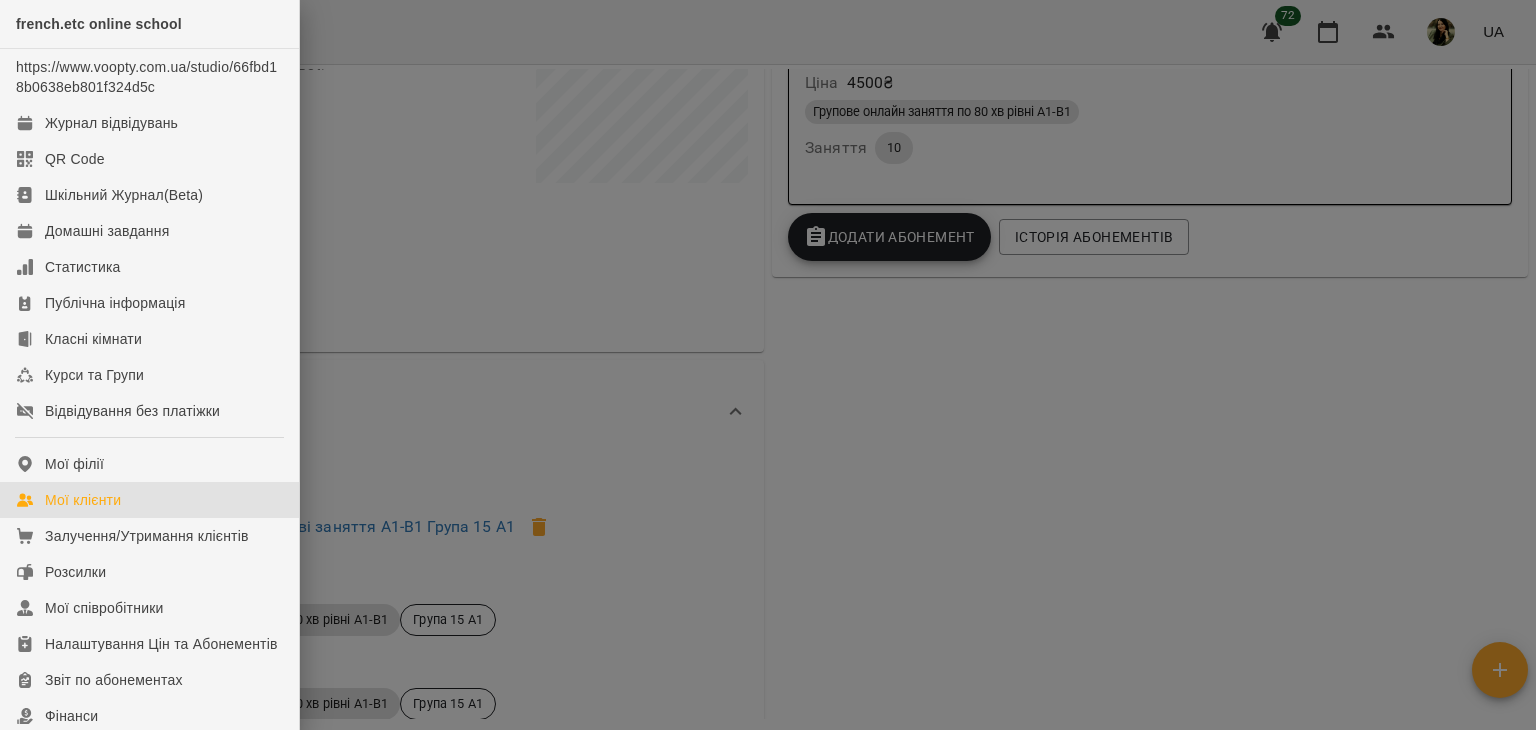 click on "Мої клієнти" at bounding box center (83, 500) 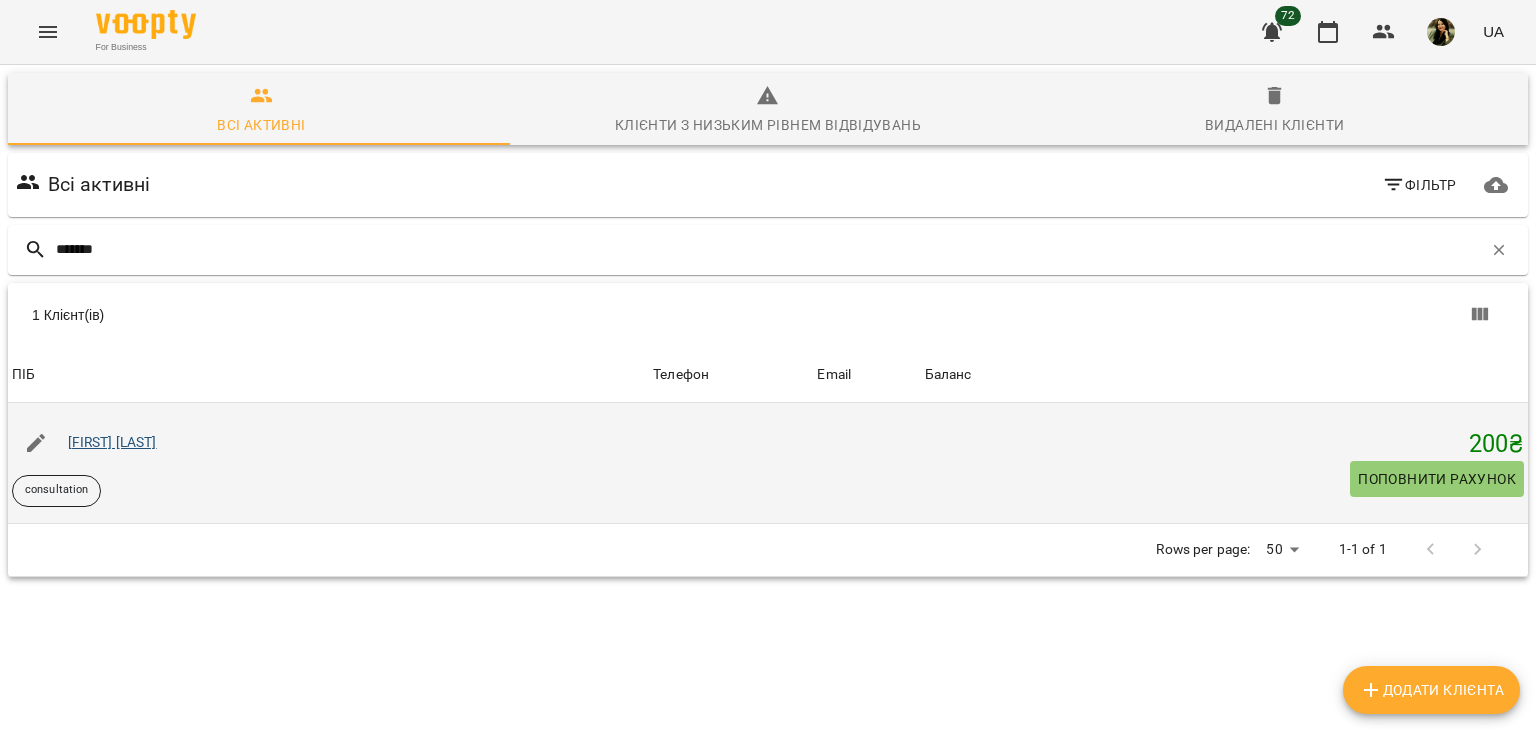 type on "******" 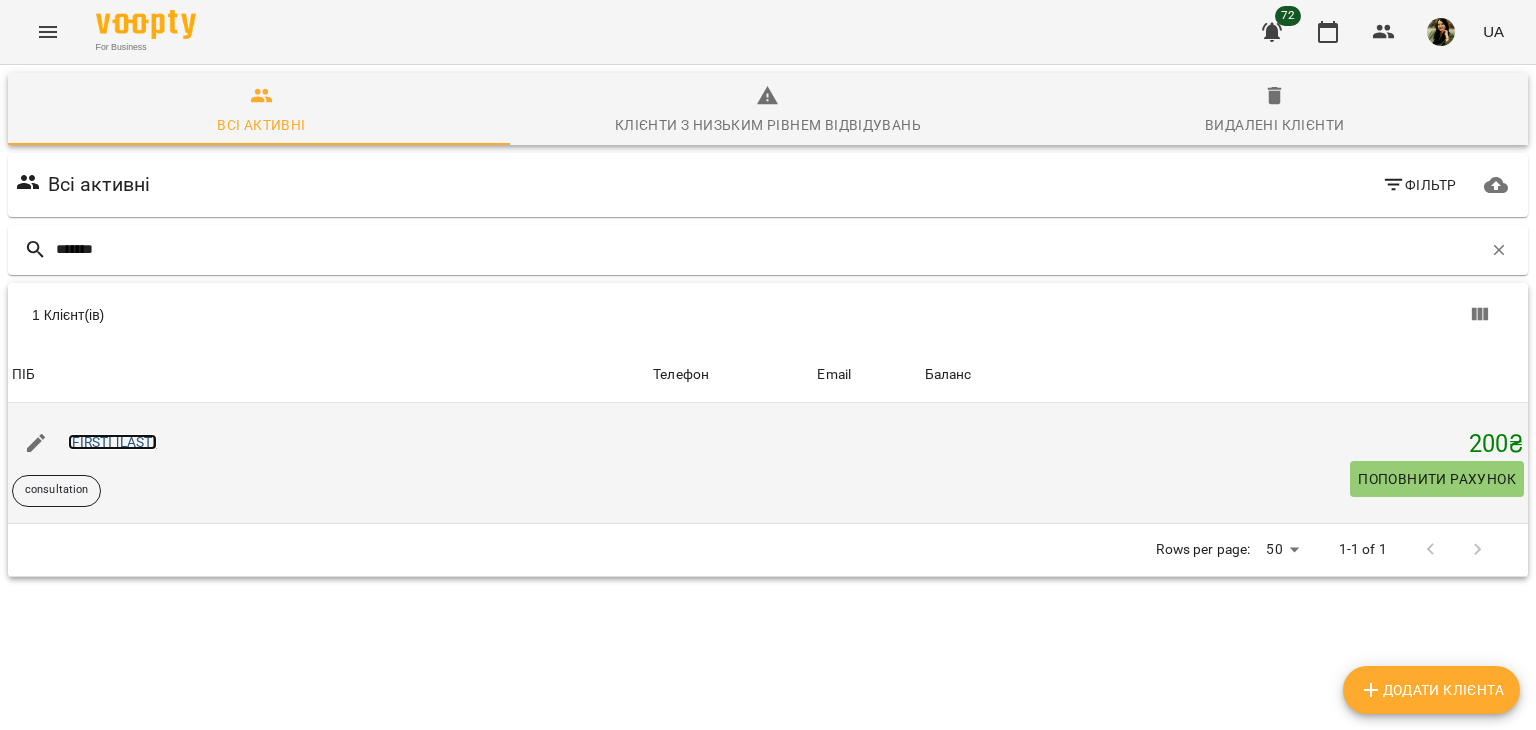 click on "[FIRST] [LAST]" at bounding box center [112, 442] 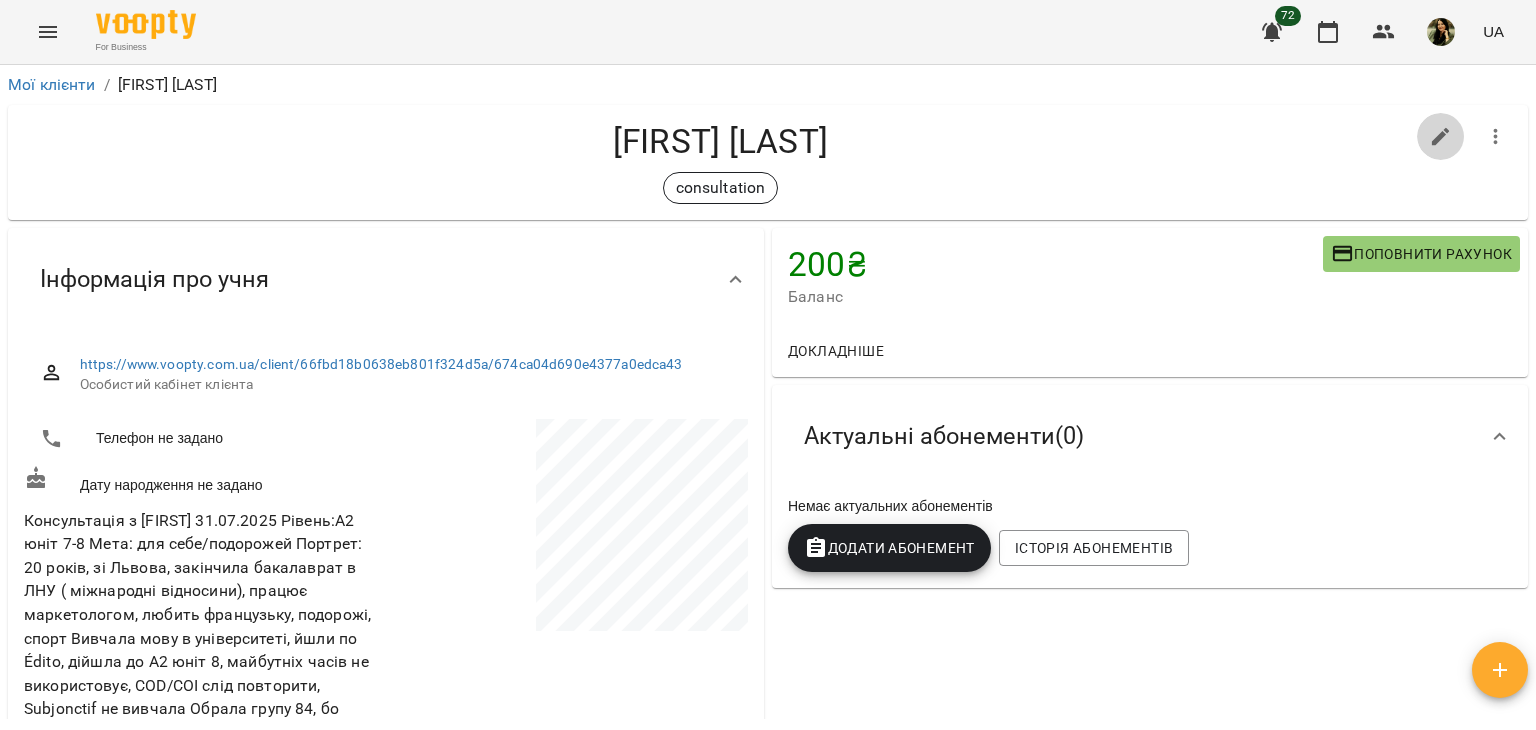click 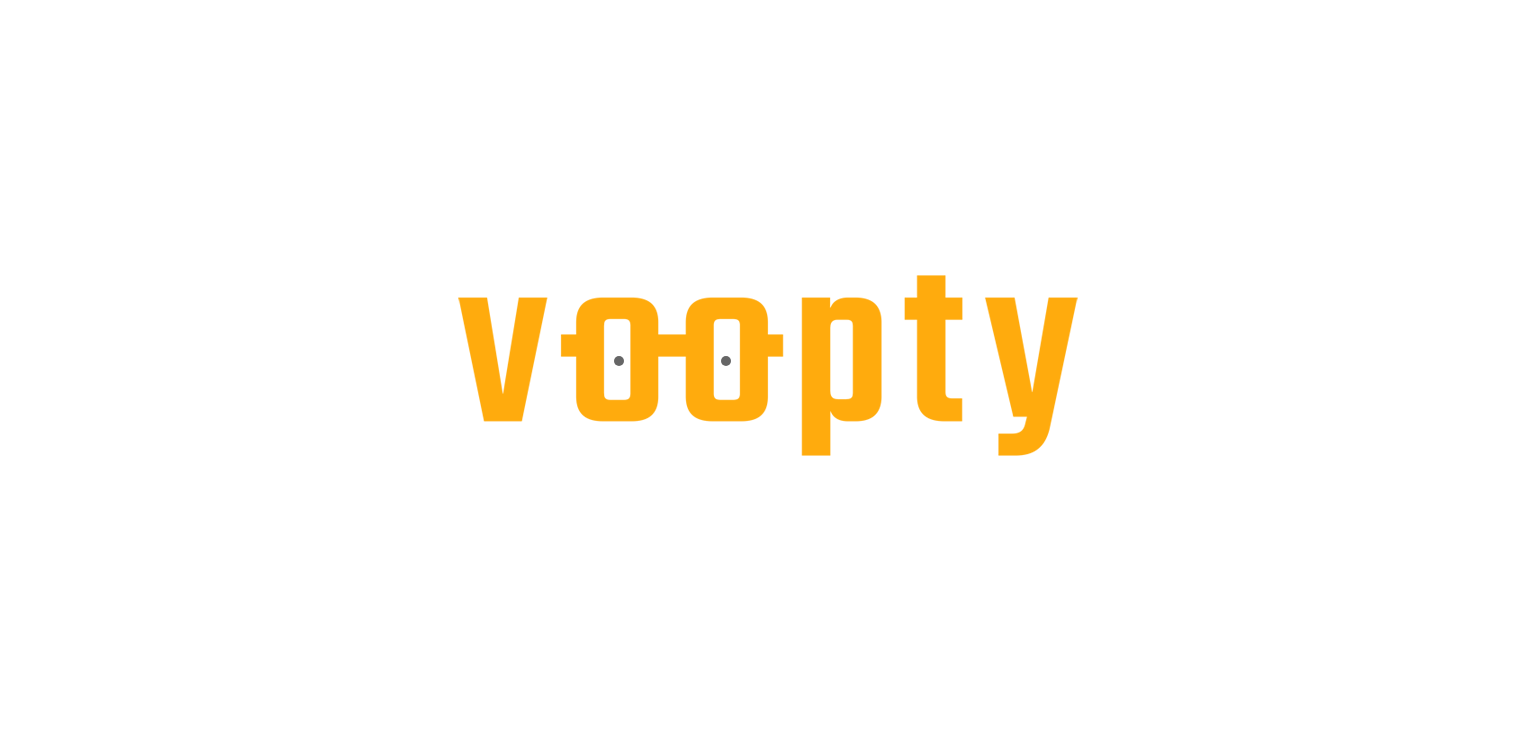 scroll, scrollTop: 0, scrollLeft: 0, axis: both 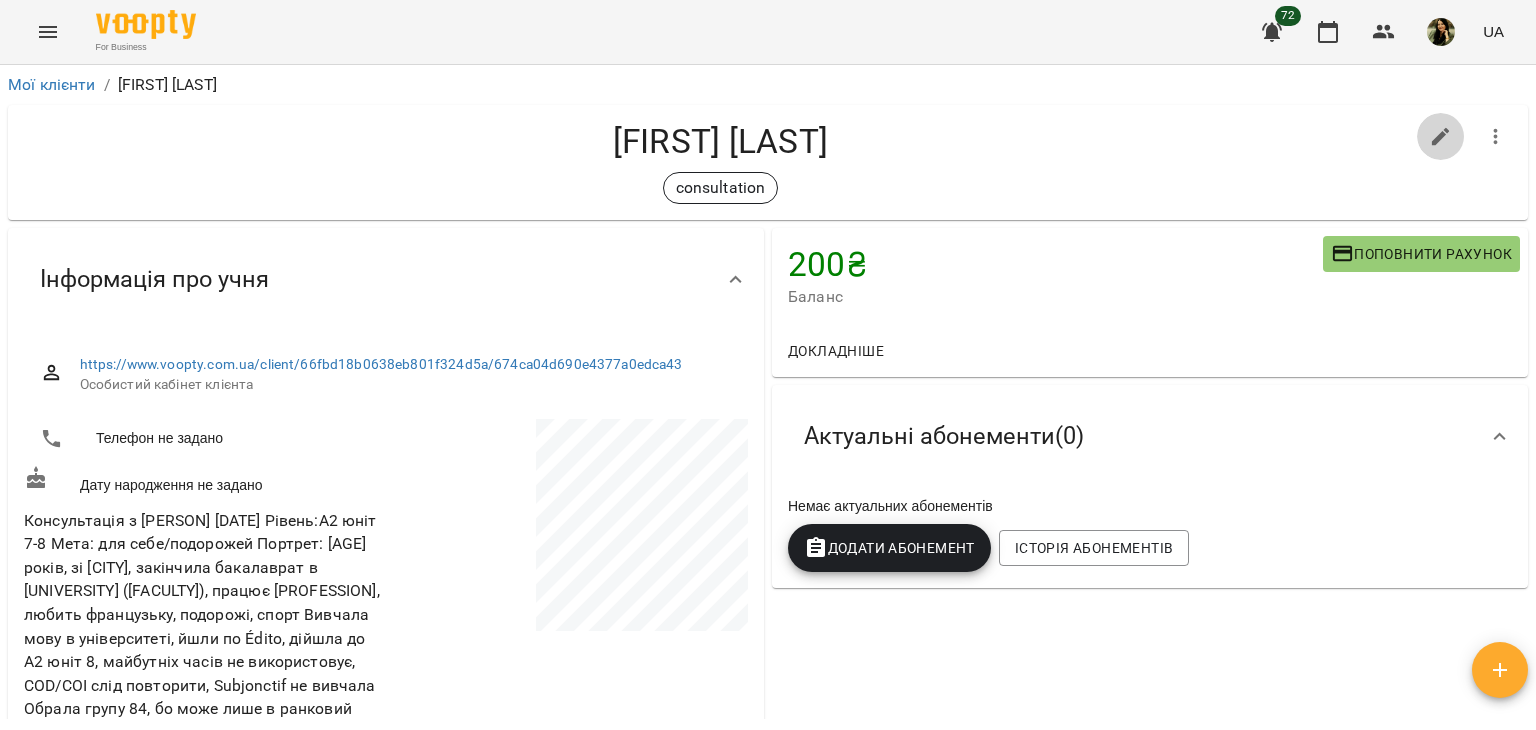 click 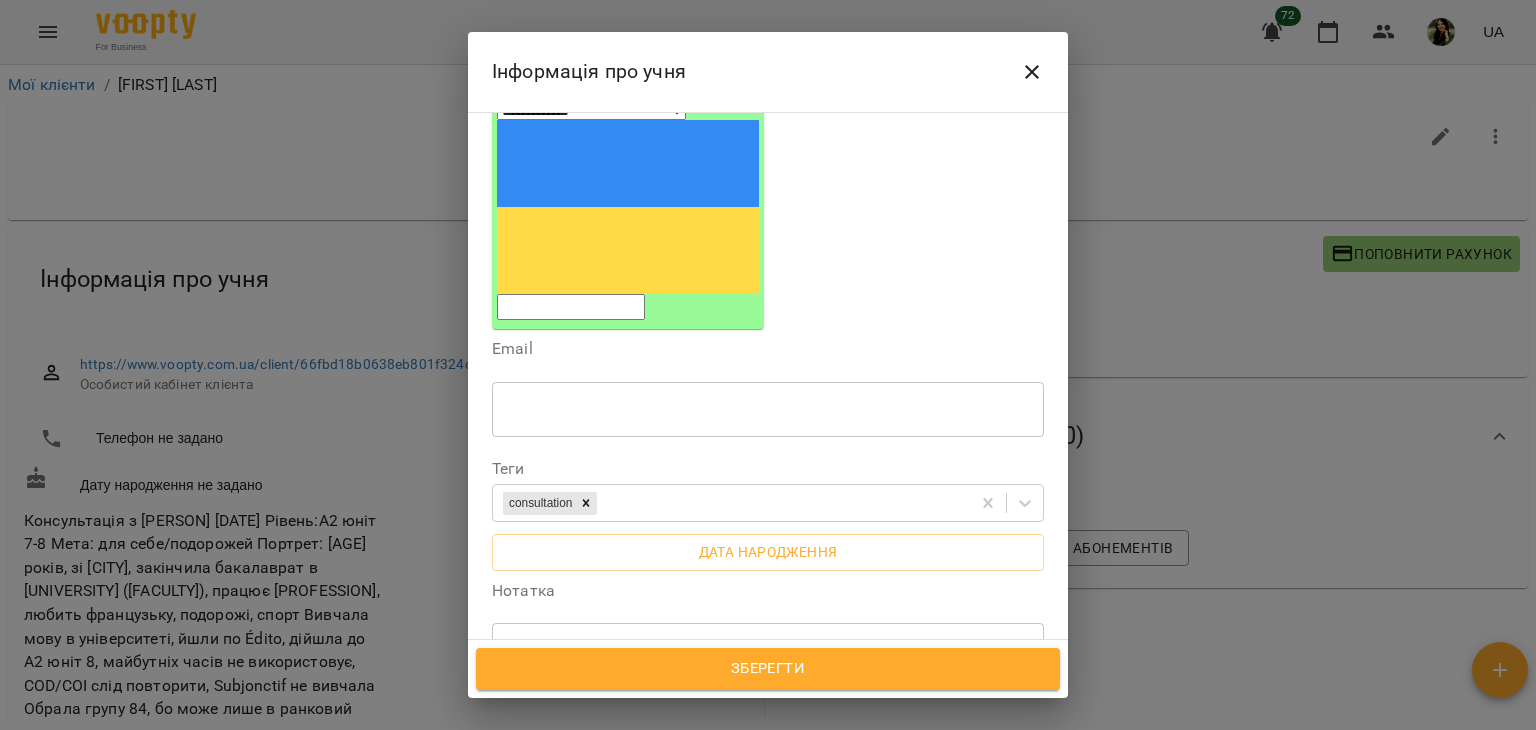 scroll, scrollTop: 257, scrollLeft: 0, axis: vertical 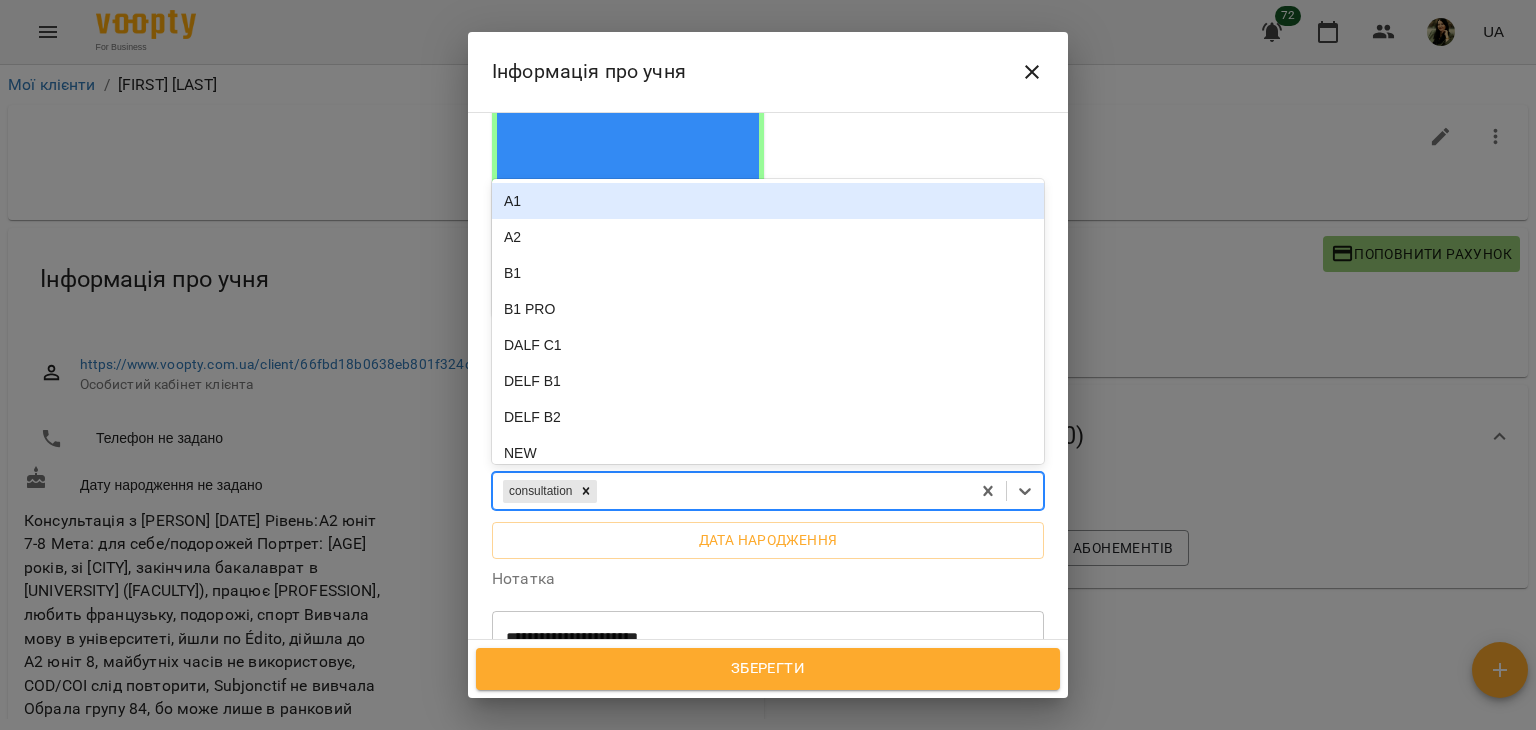 click on "consultation" at bounding box center (731, 491) 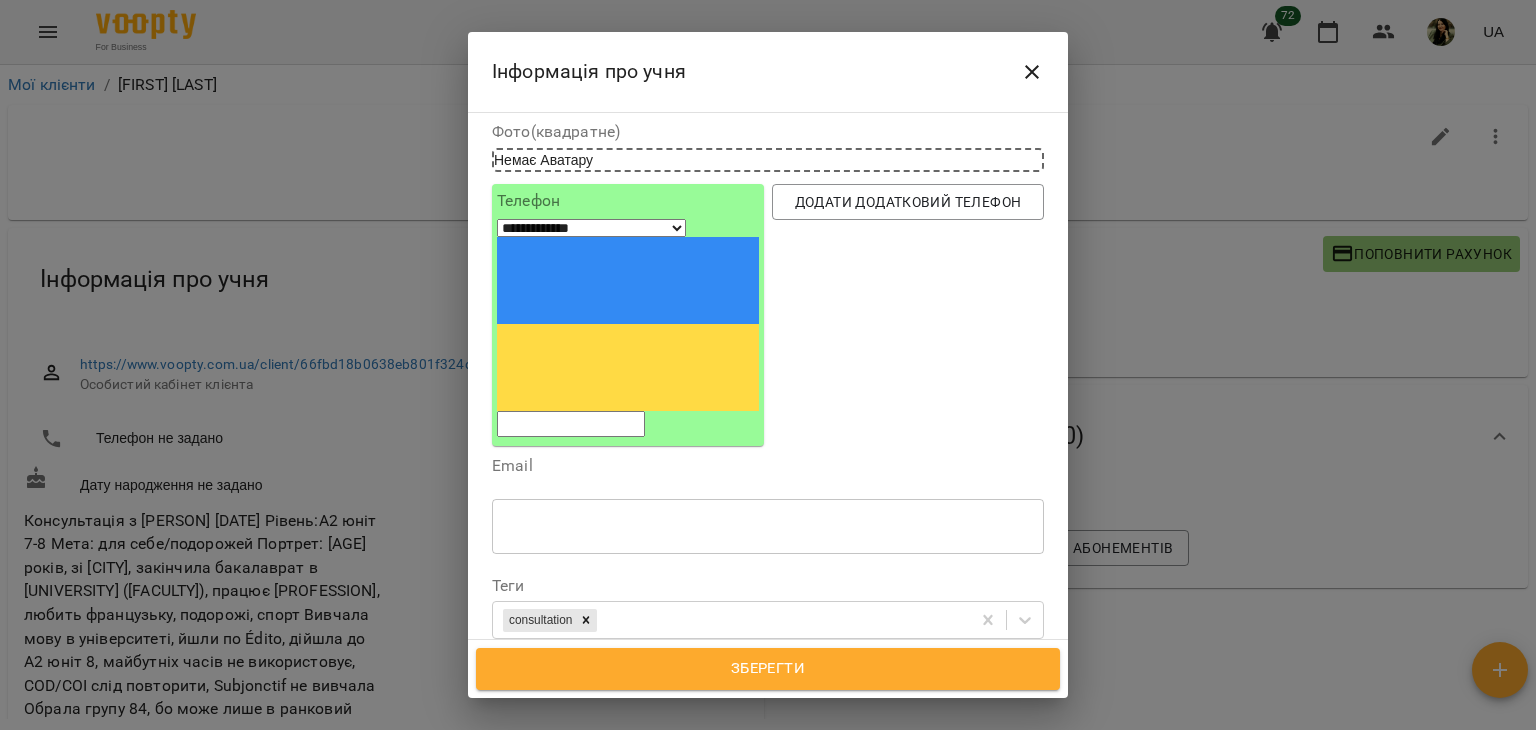 scroll, scrollTop: 93, scrollLeft: 0, axis: vertical 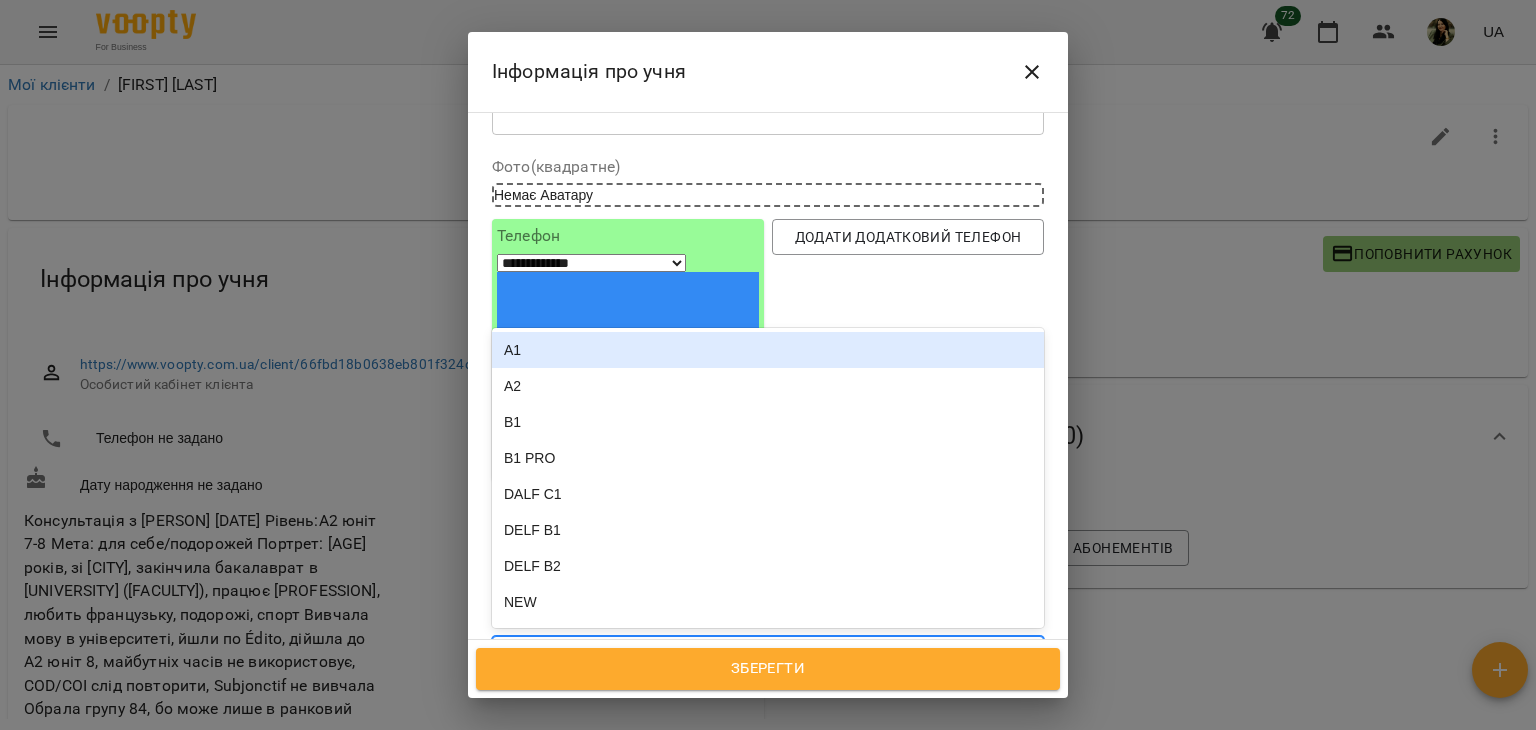 click on "consultation" at bounding box center [731, 655] 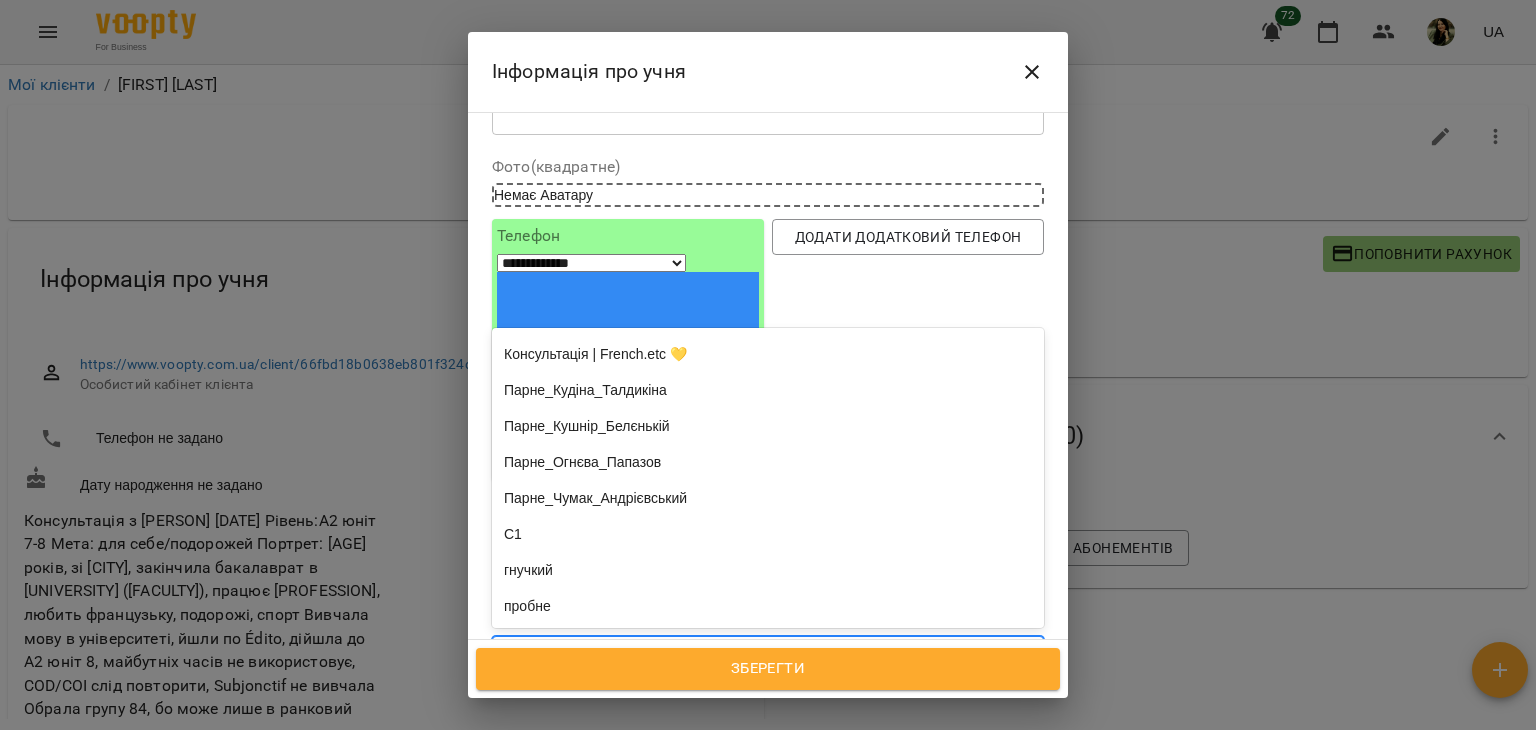 scroll, scrollTop: 1767, scrollLeft: 0, axis: vertical 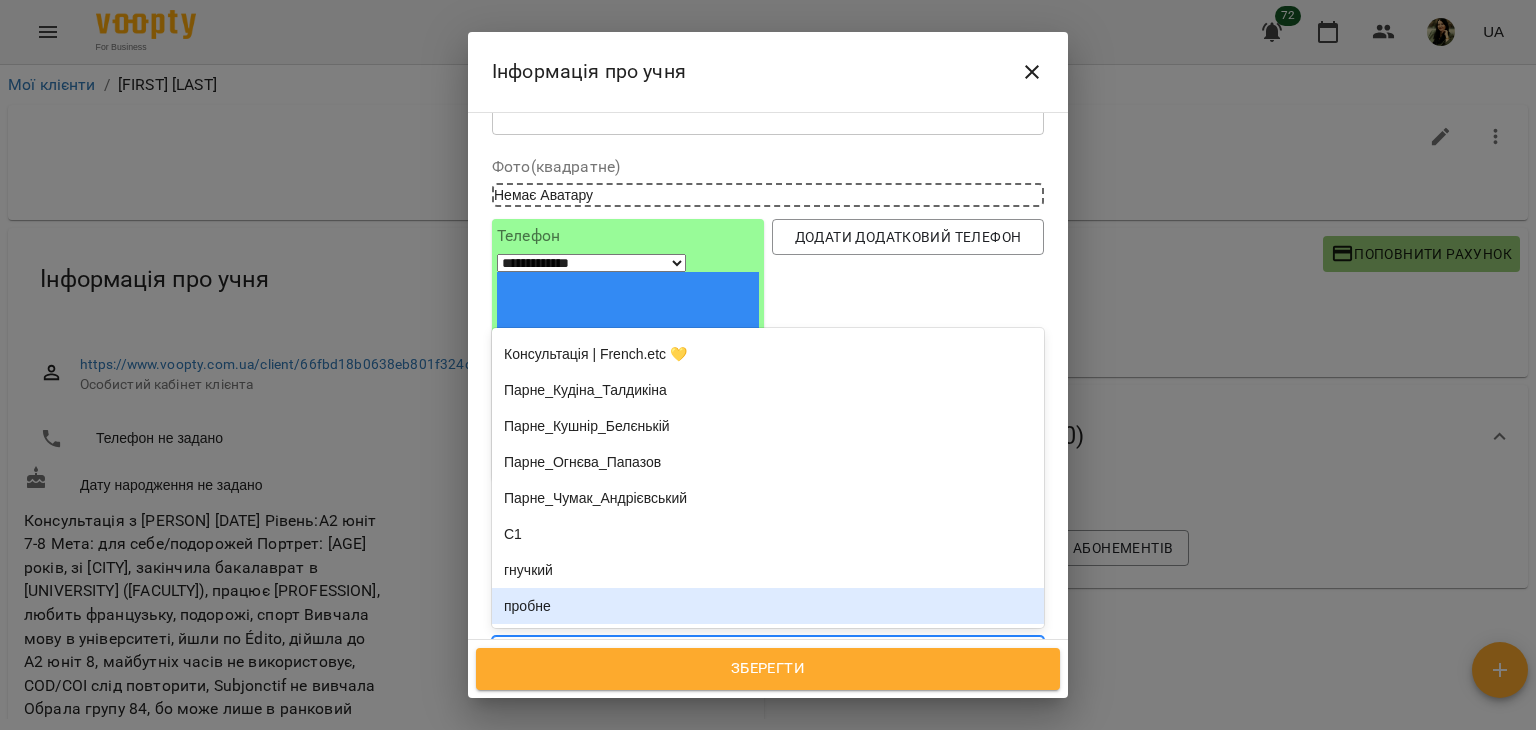 click on "пробне" at bounding box center (768, 606) 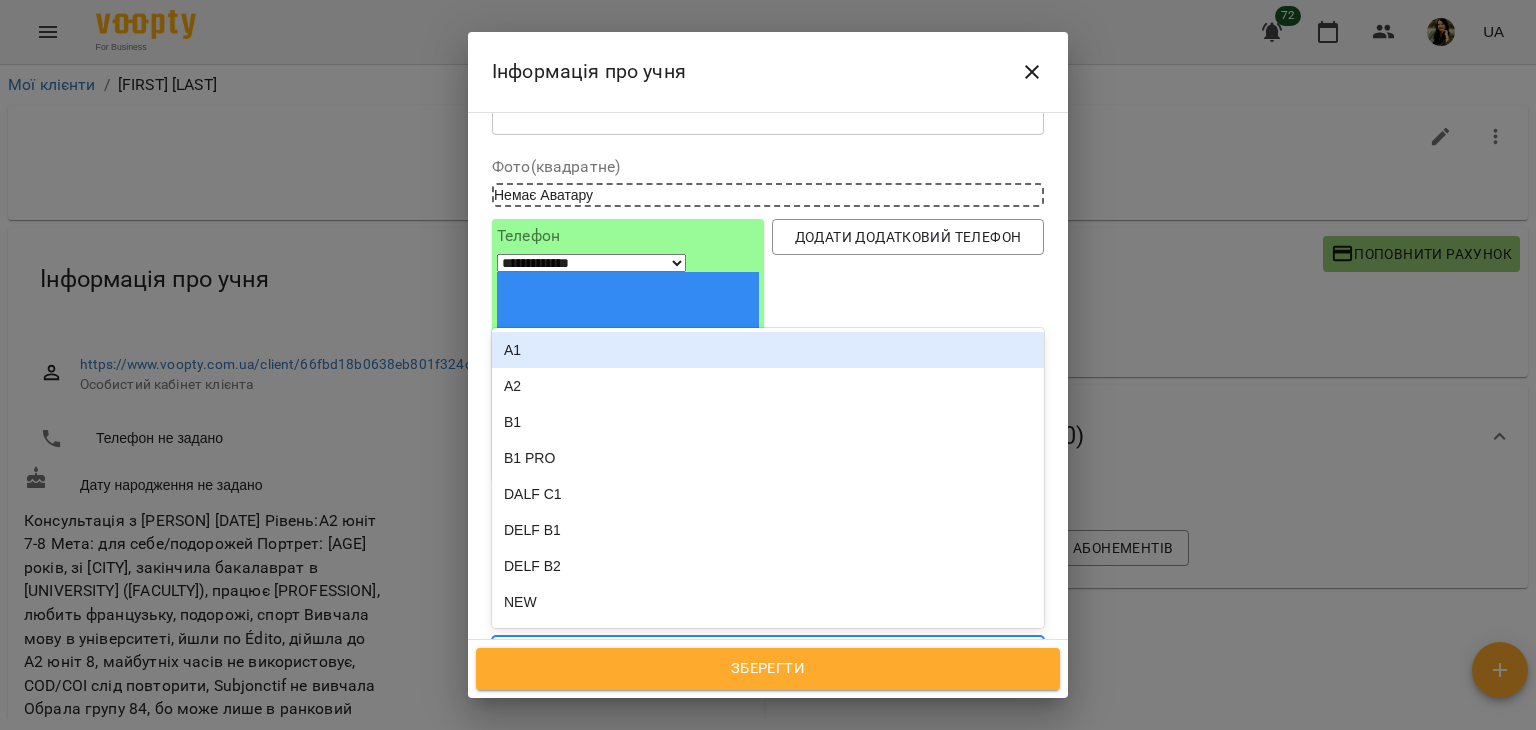 click on "consultation пробне" at bounding box center [731, 655] 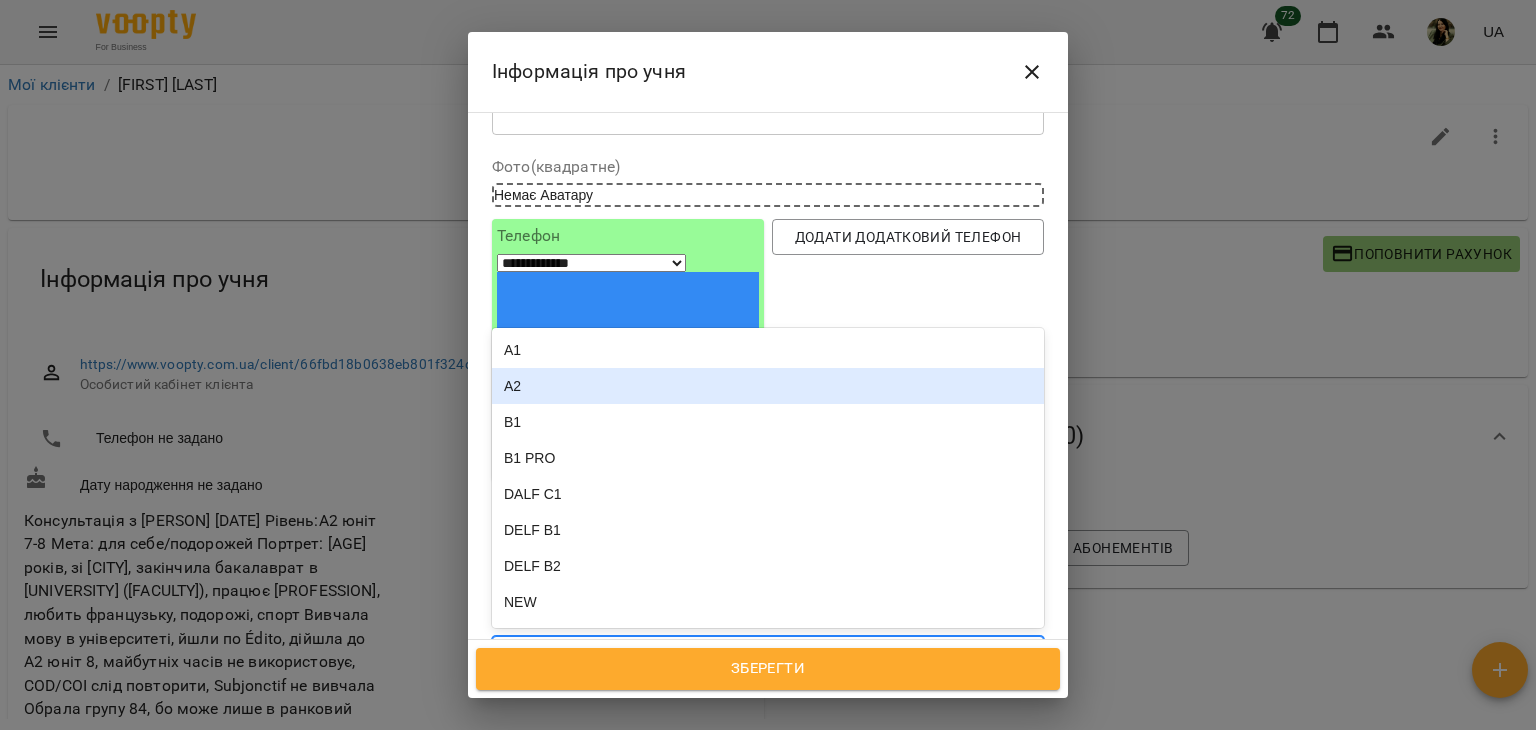 click on "A2" at bounding box center [768, 386] 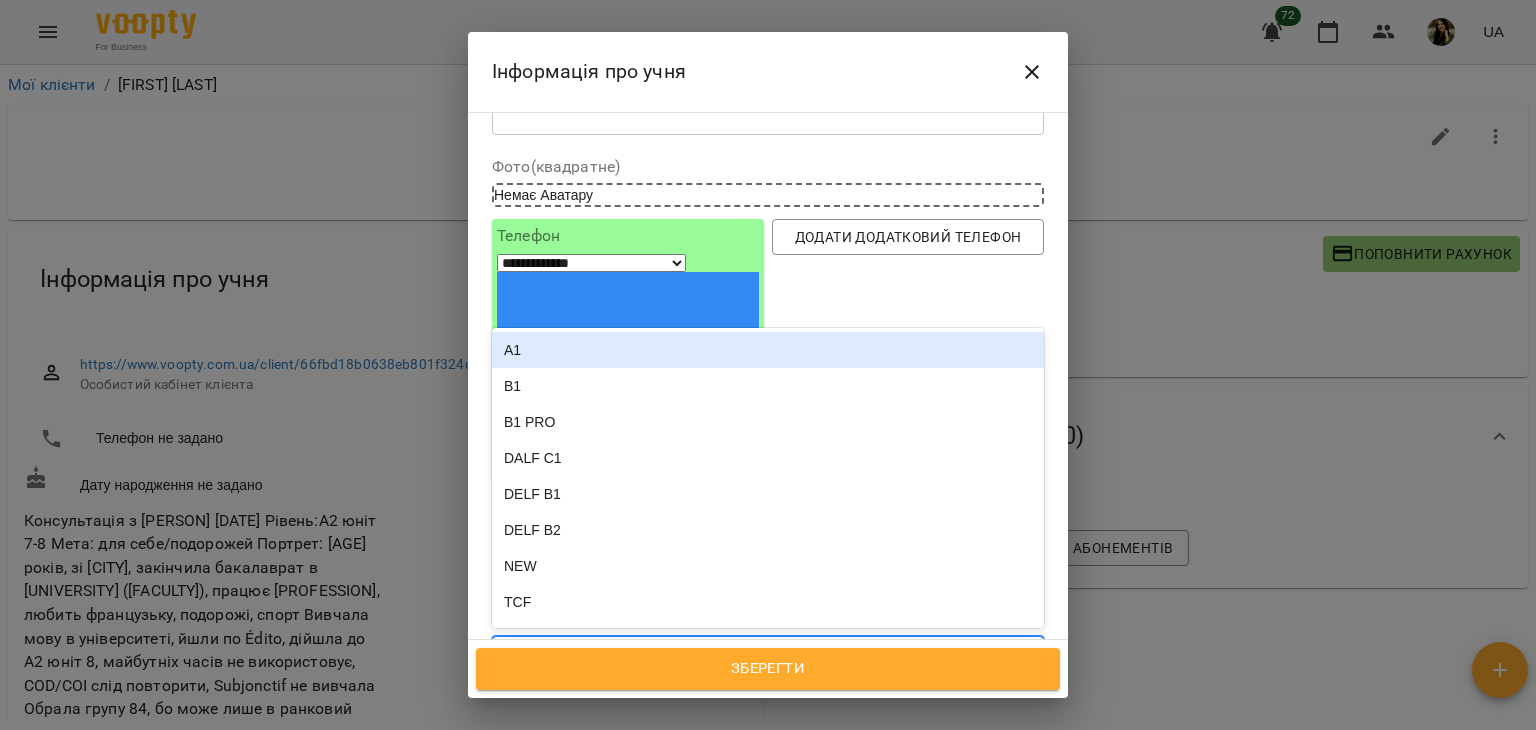 click on "consultation пробне A2" at bounding box center [731, 655] 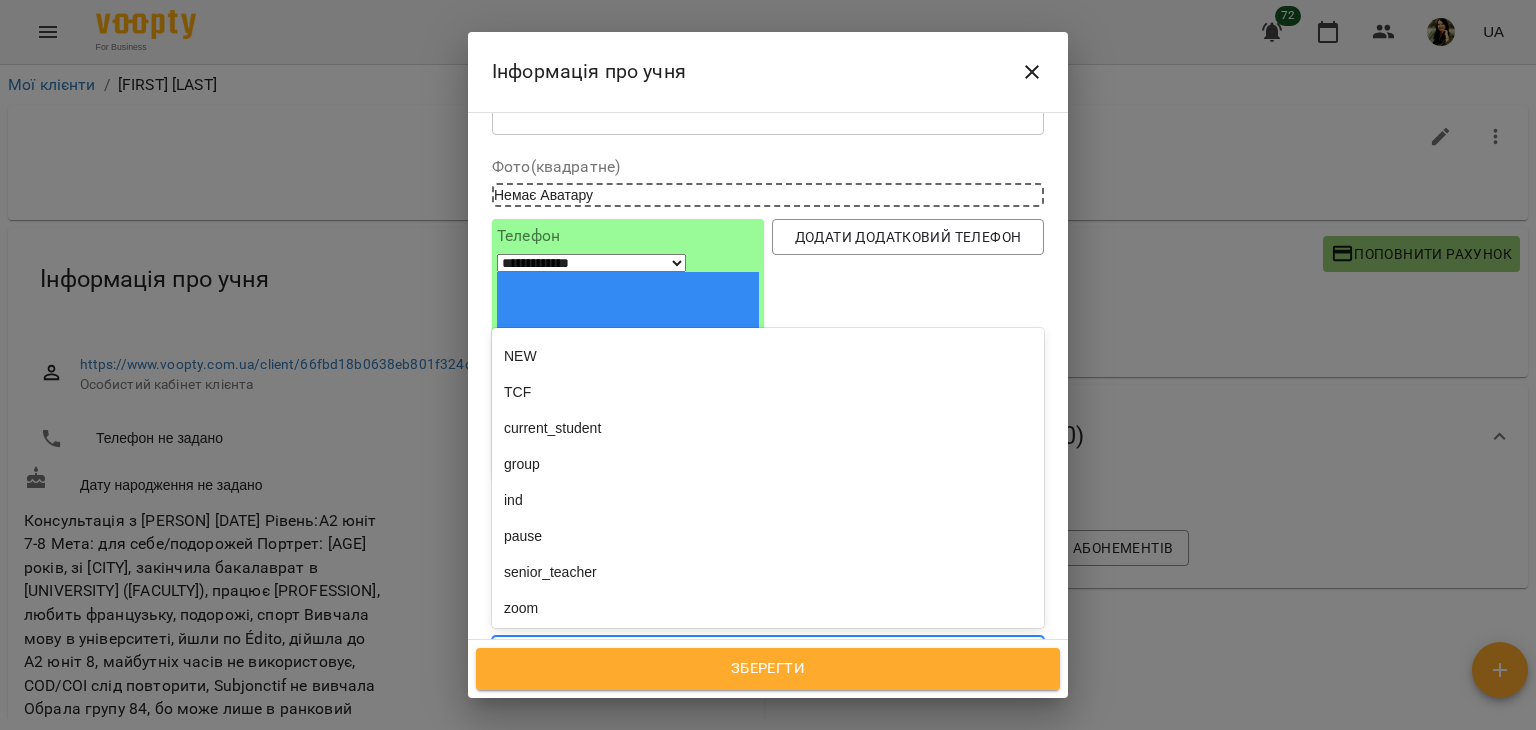 scroll, scrollTop: 240, scrollLeft: 0, axis: vertical 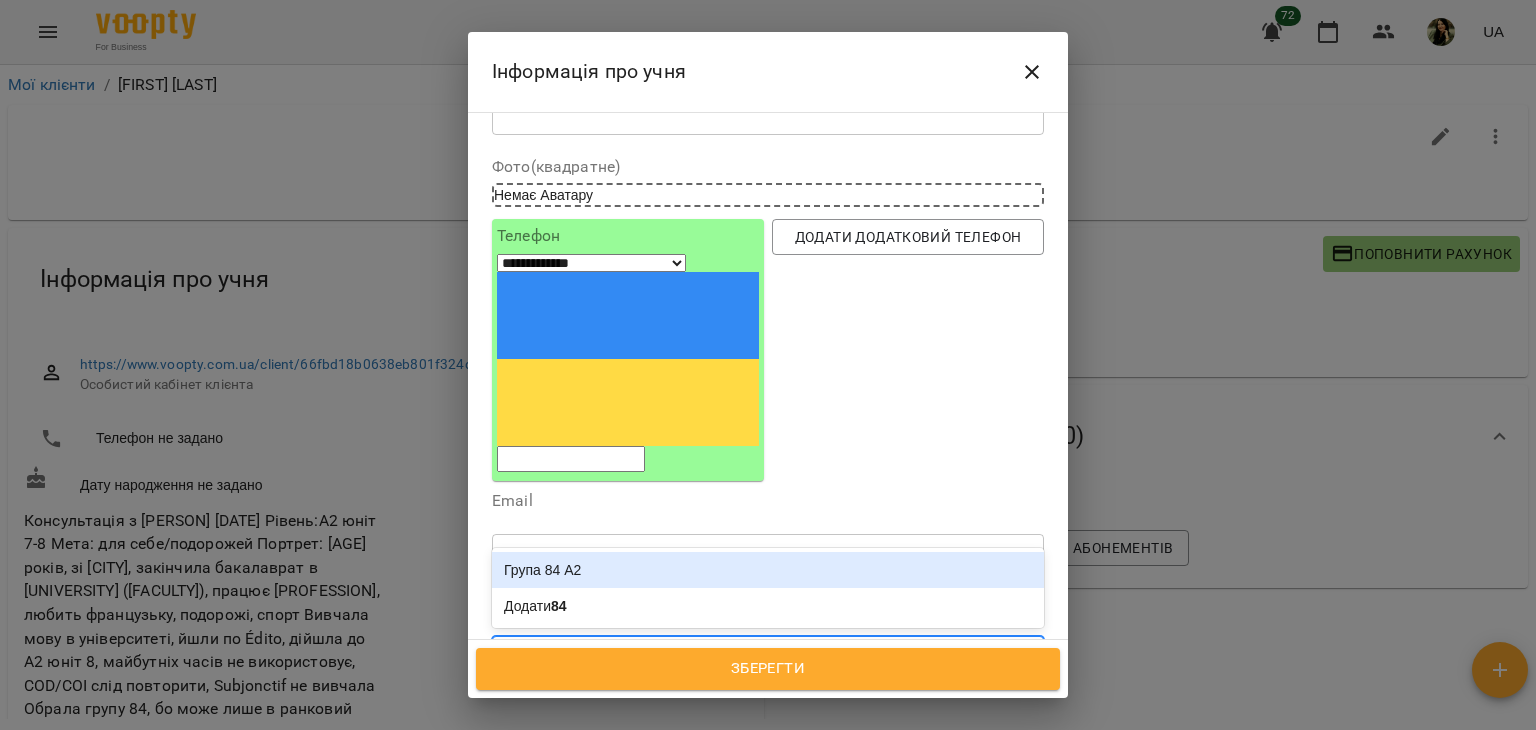 type on "*" 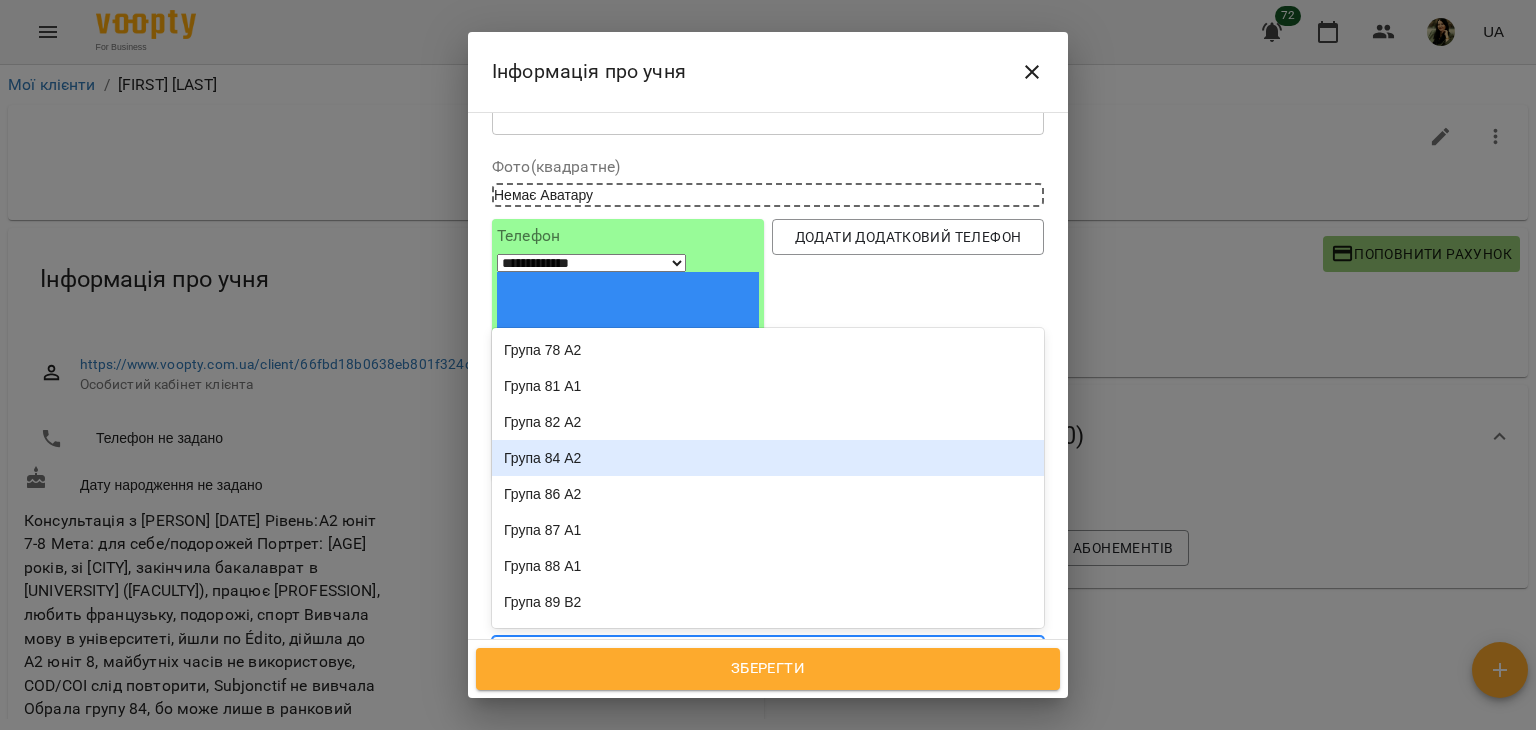 type 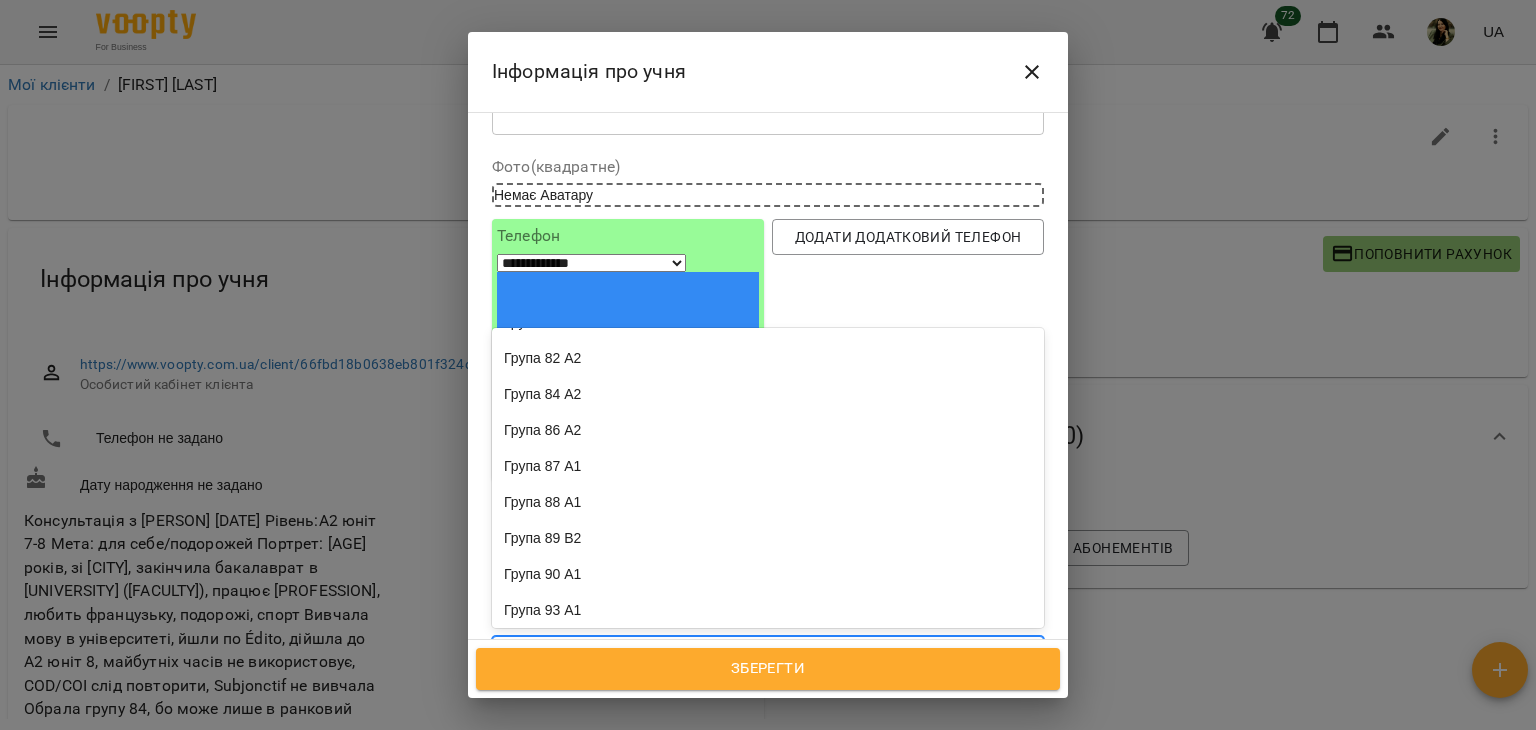 scroll, scrollTop: 1258, scrollLeft: 0, axis: vertical 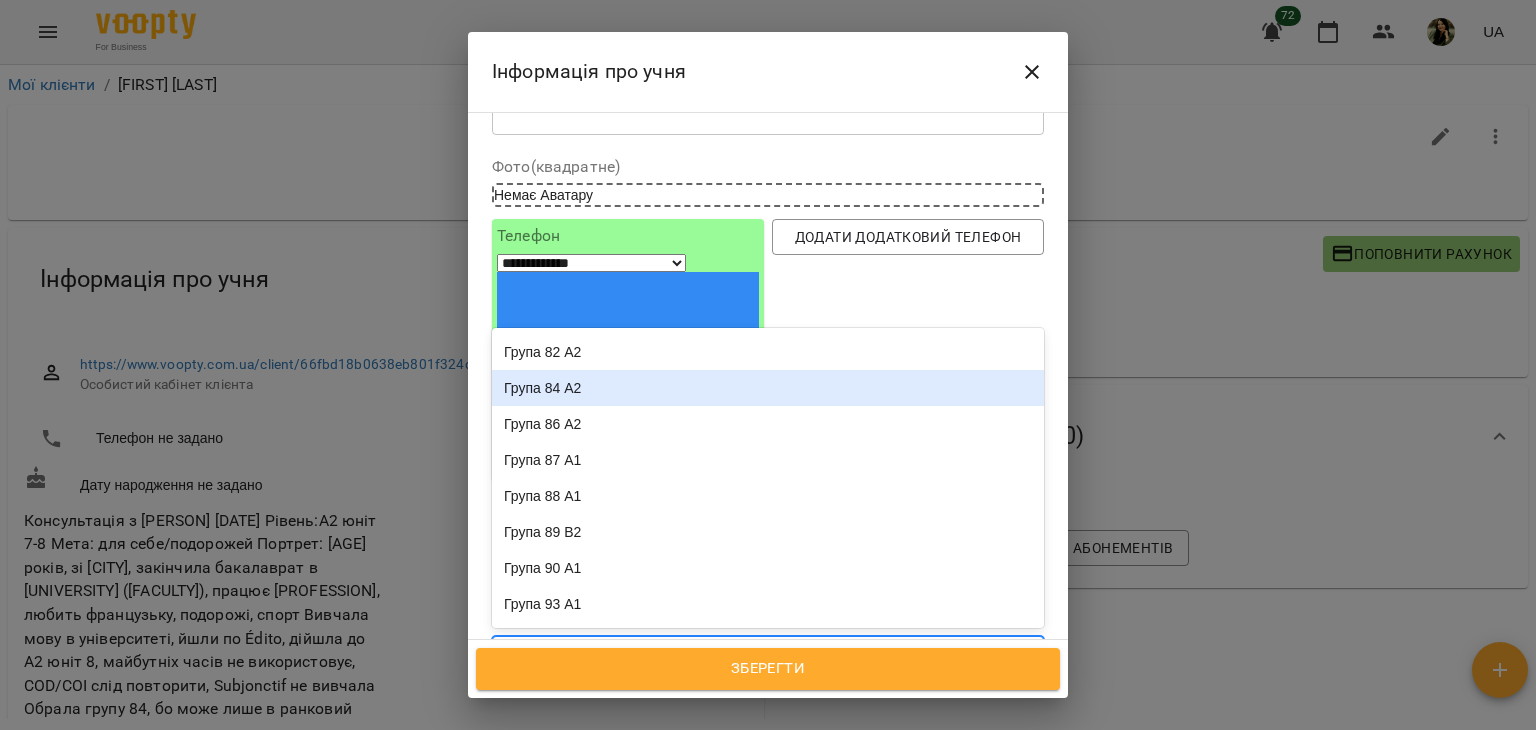 click on "Група 84 A2" at bounding box center [768, 388] 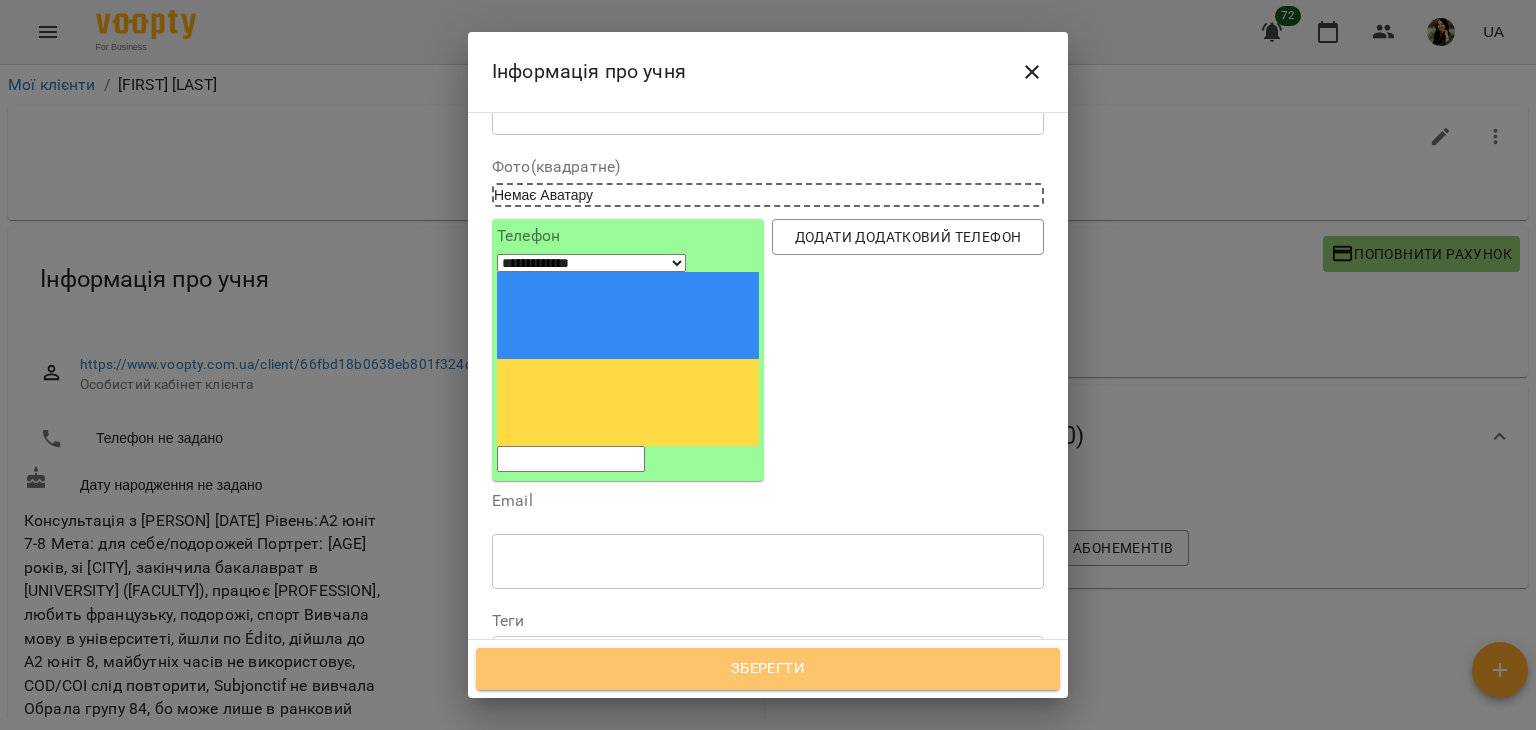 click on "Зберегти" at bounding box center [768, 669] 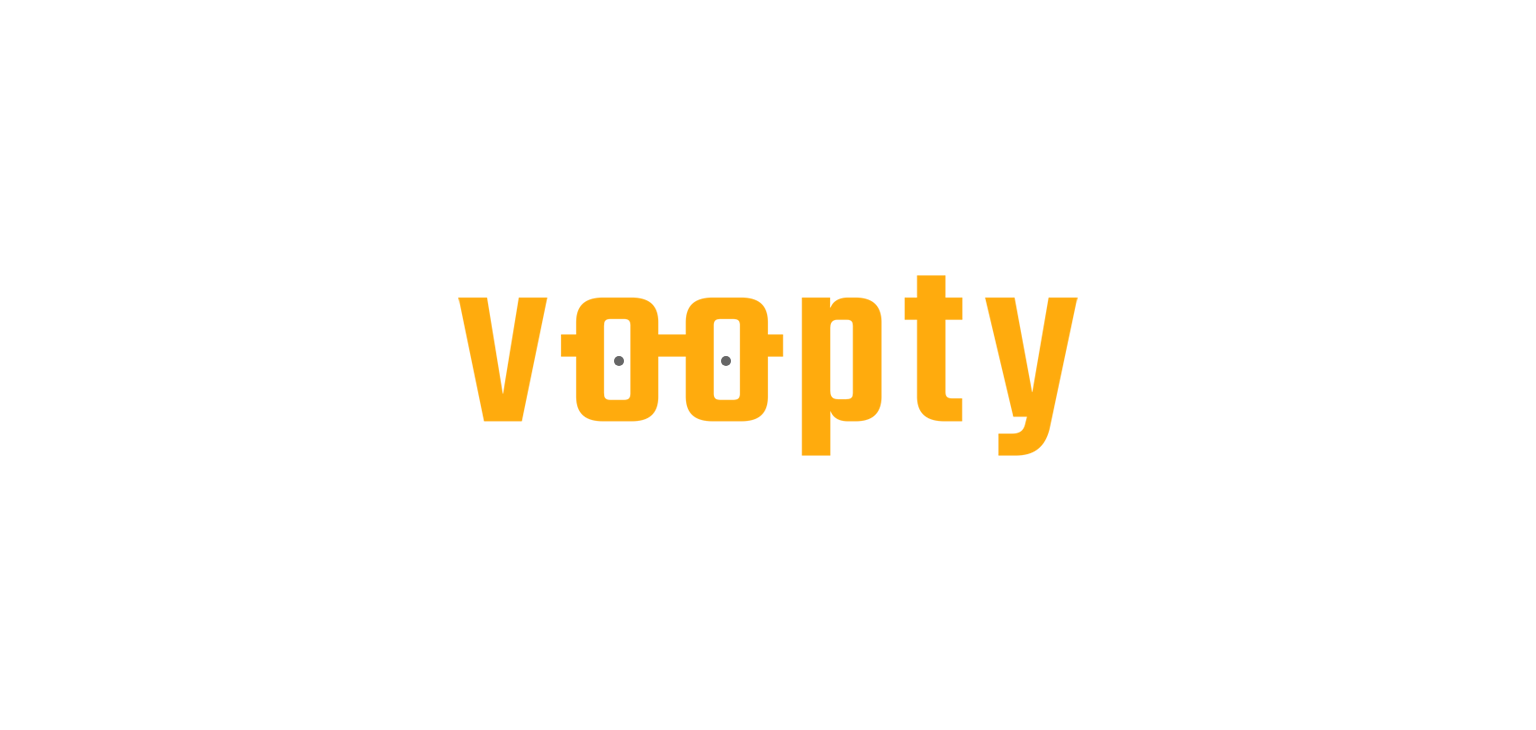 scroll, scrollTop: 0, scrollLeft: 0, axis: both 